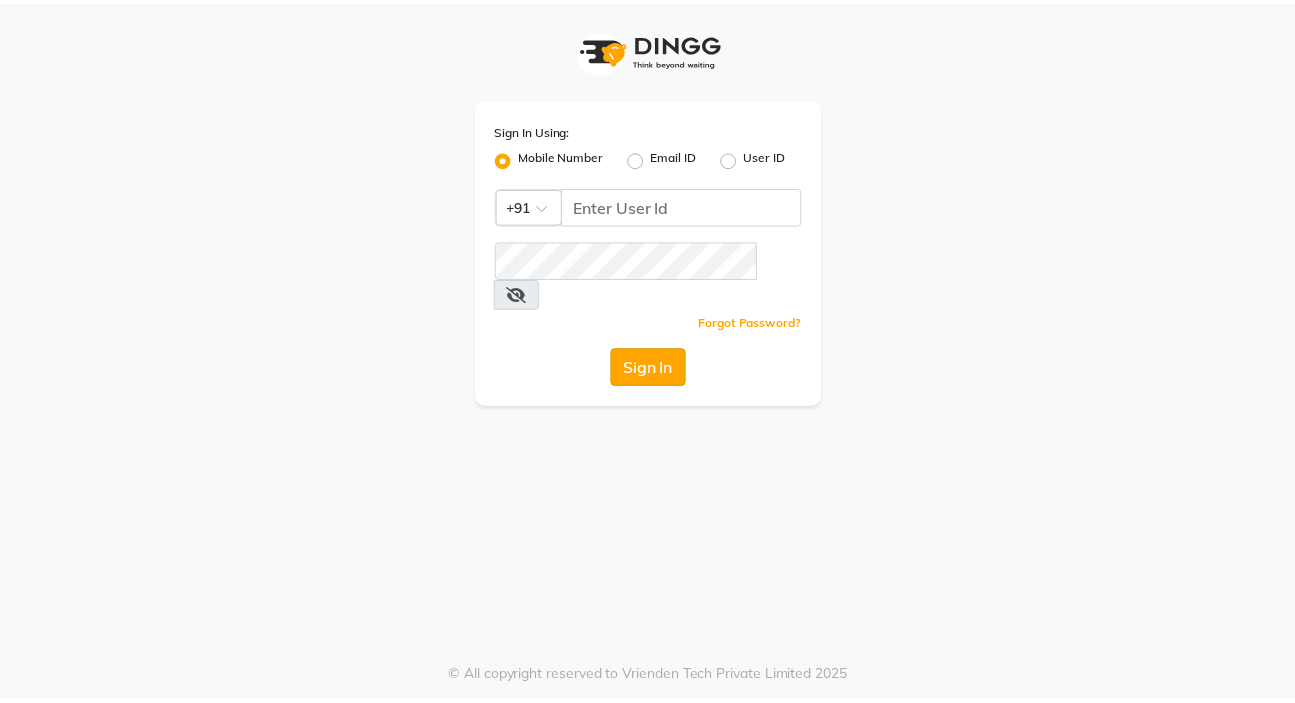 scroll, scrollTop: 0, scrollLeft: 0, axis: both 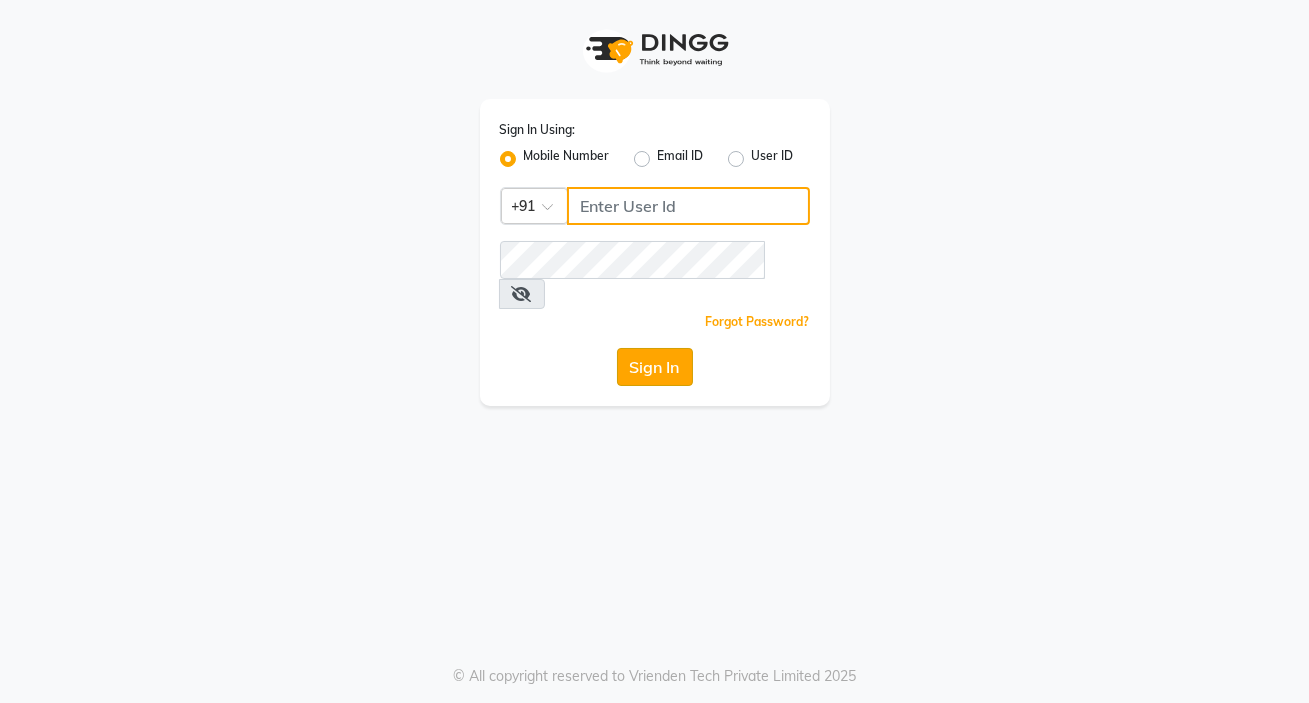type on "9158515199" 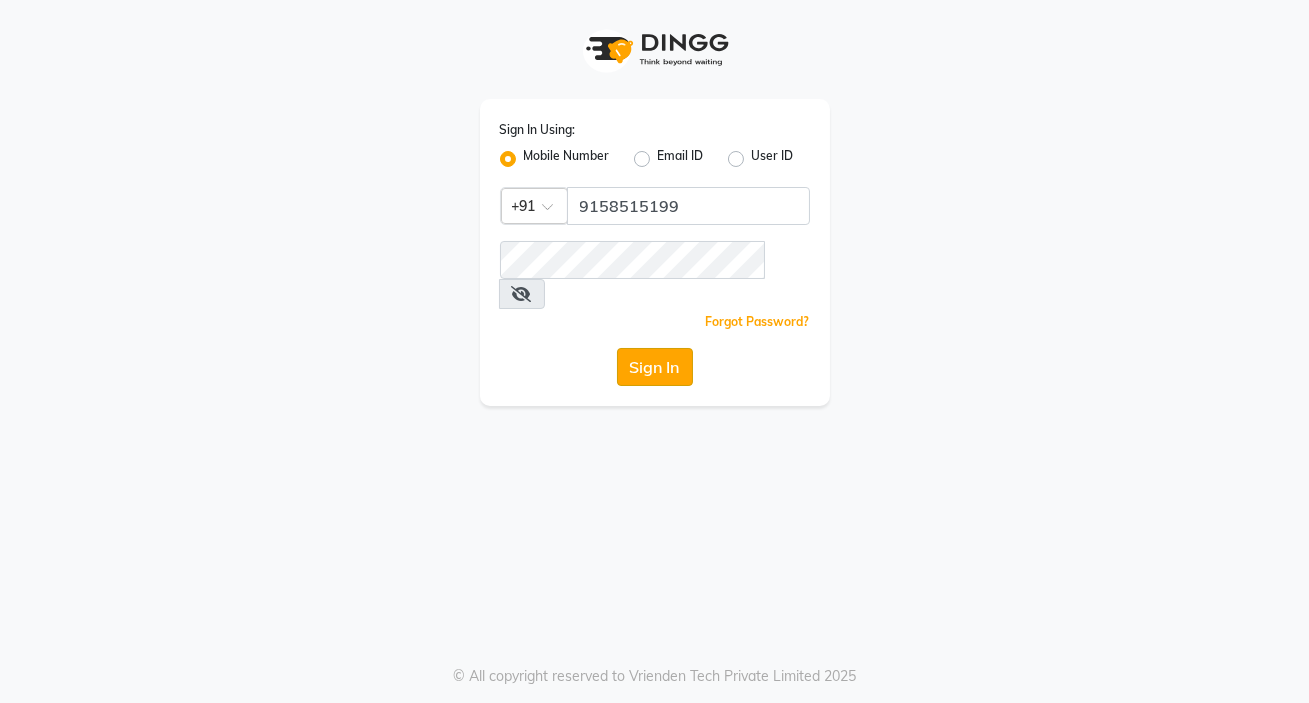 click on "Sign In" 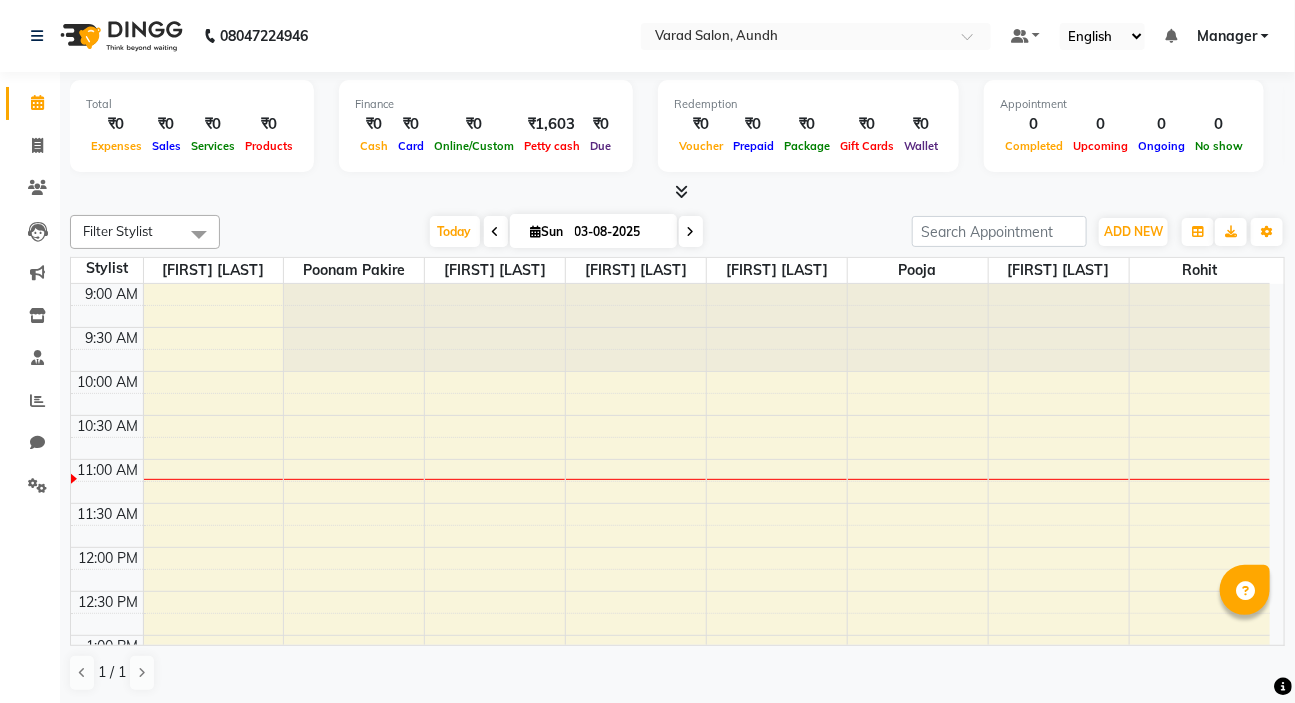 scroll, scrollTop: 0, scrollLeft: 0, axis: both 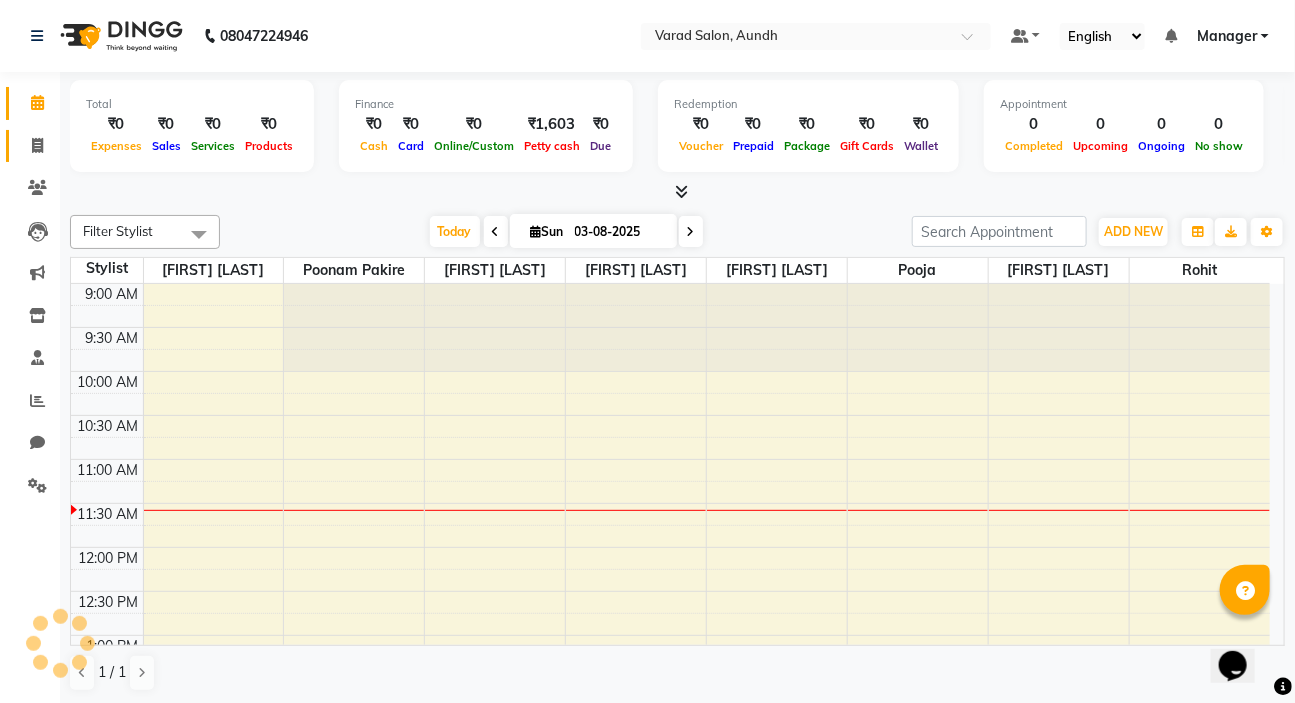 click on "Invoice" 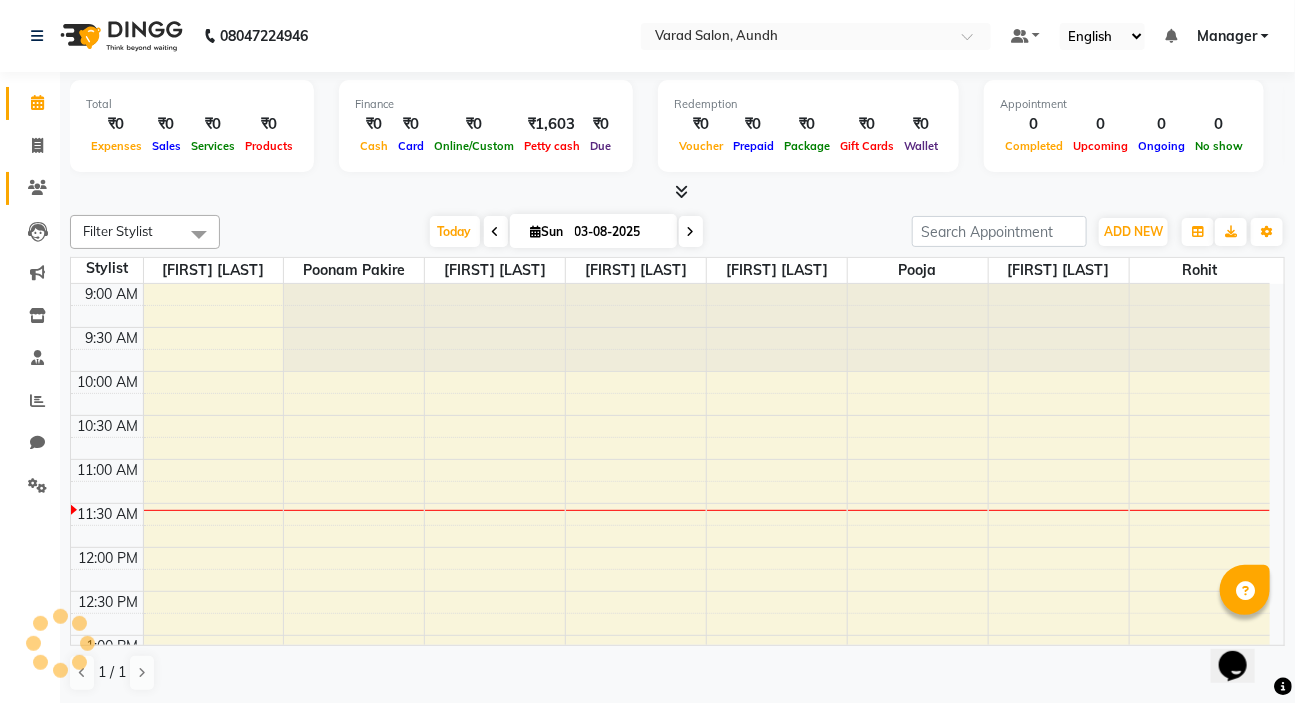 select on "service" 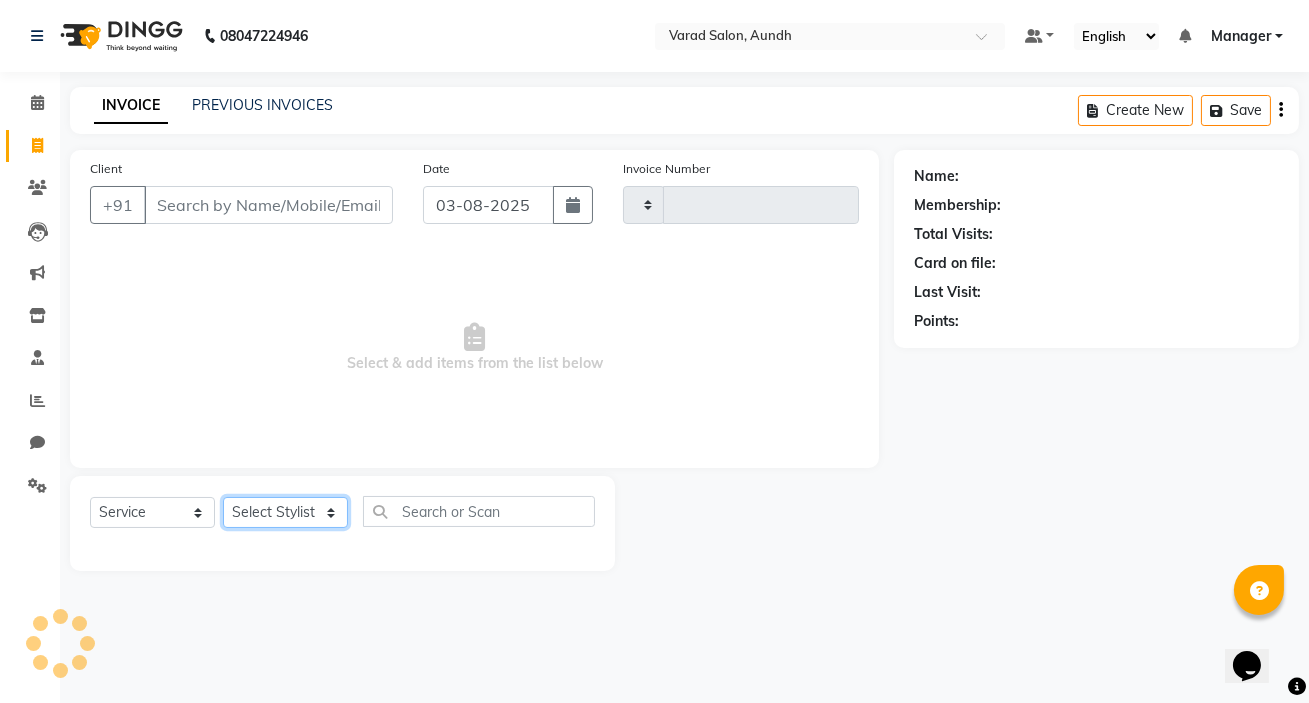 click on "Select Stylist" 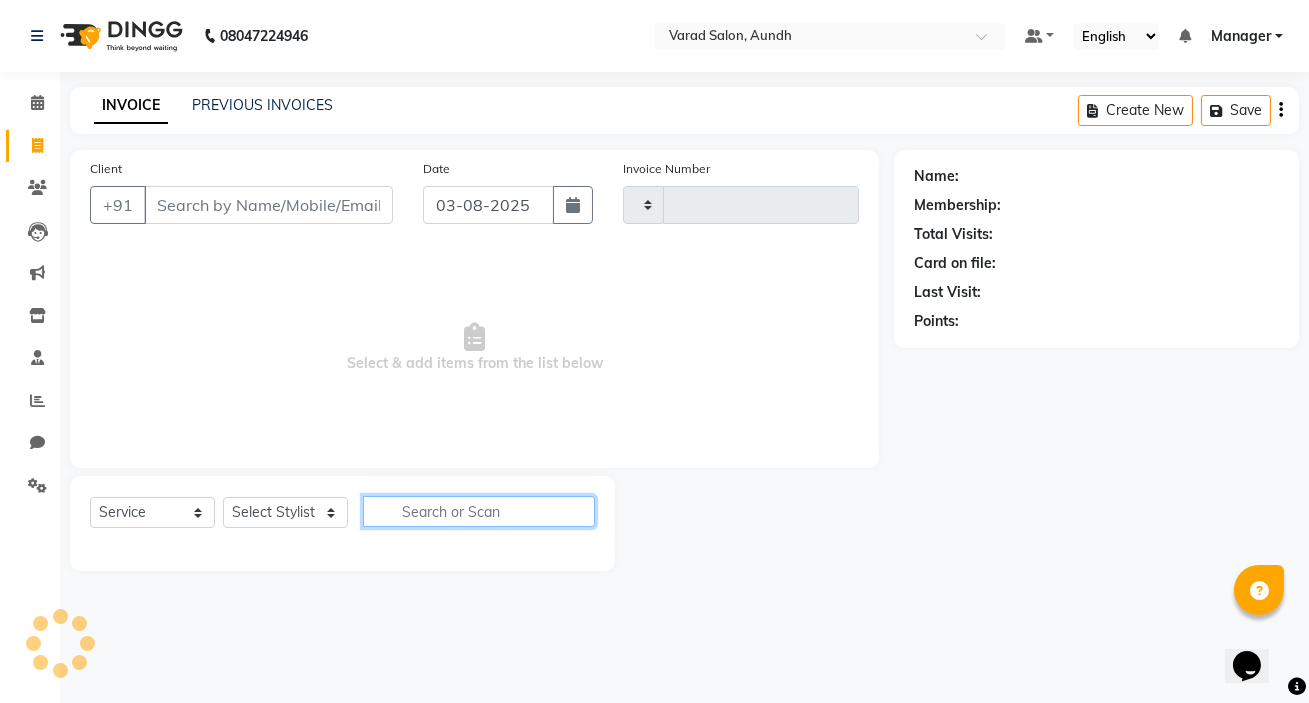 click 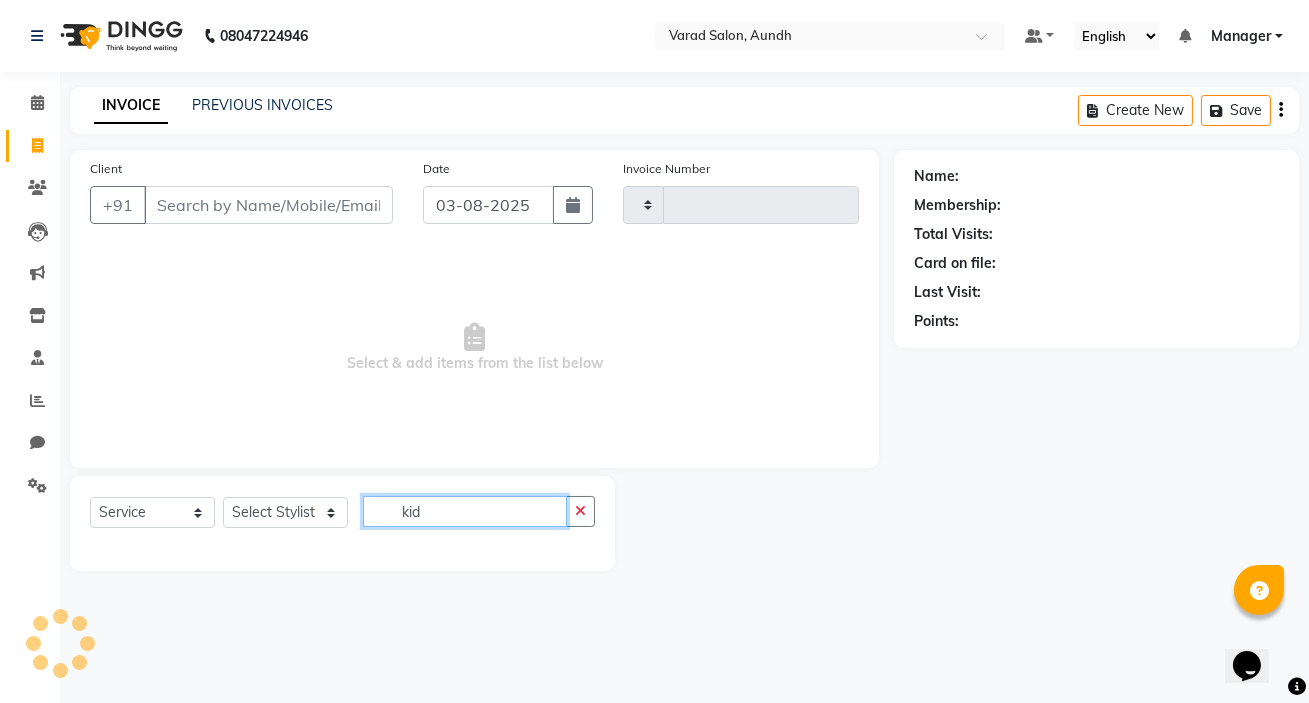 type on "kids" 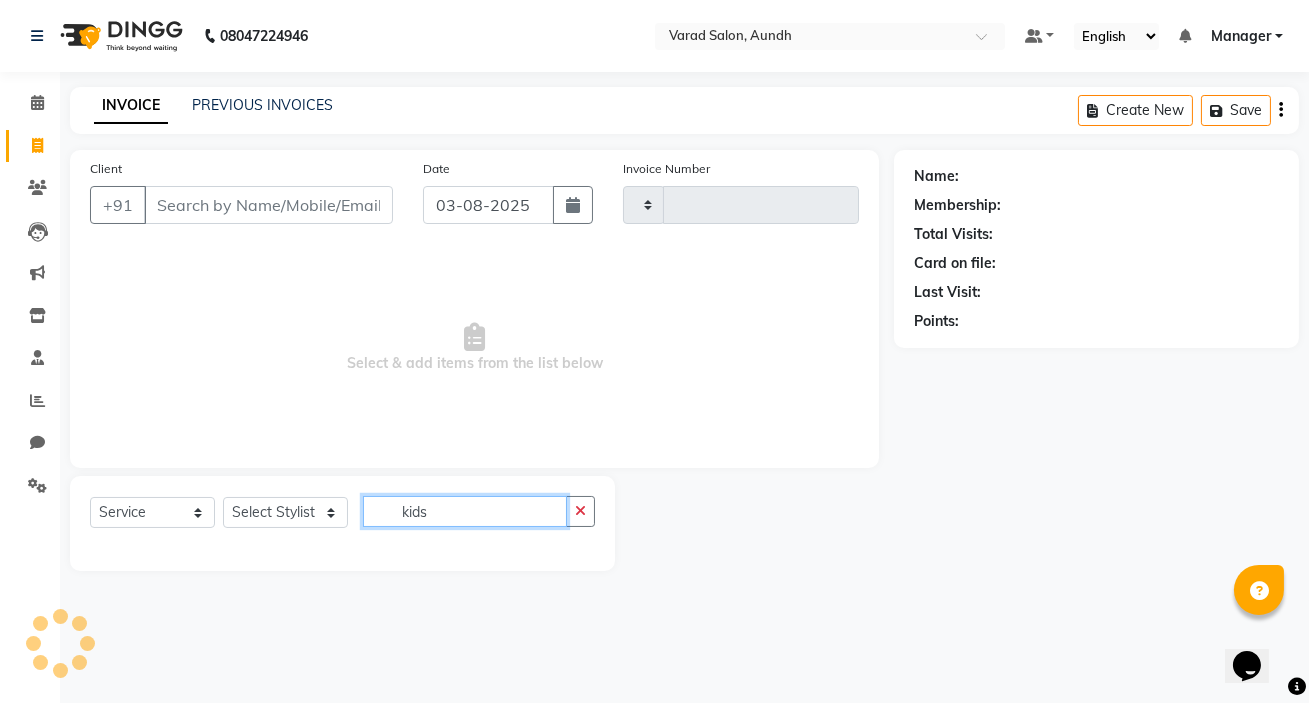 type on "0612" 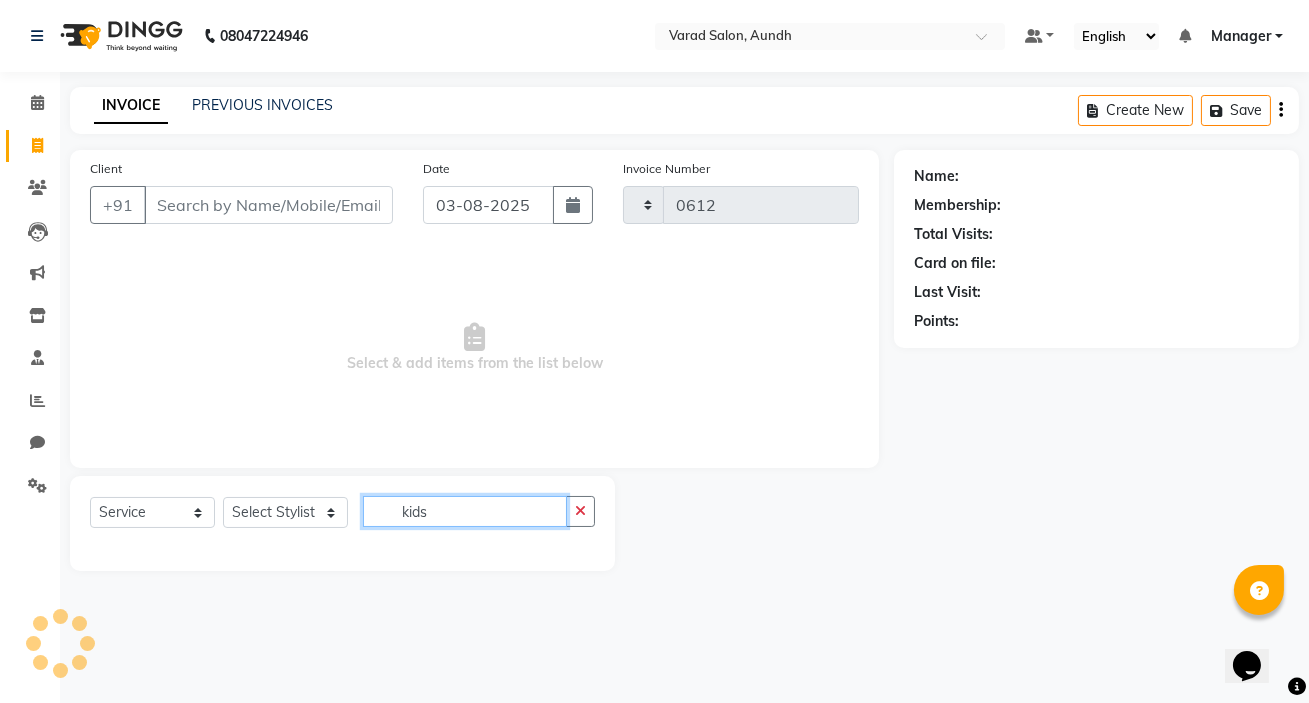 select on "7550" 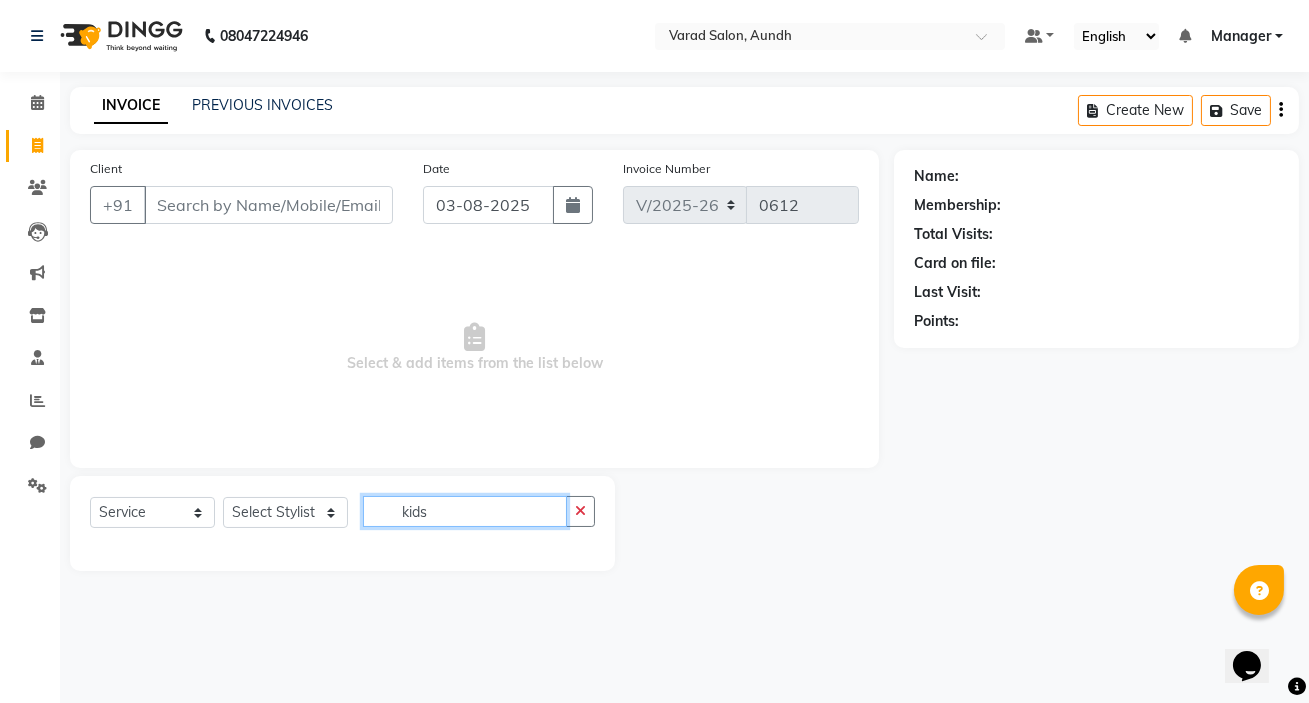 type on "kids" 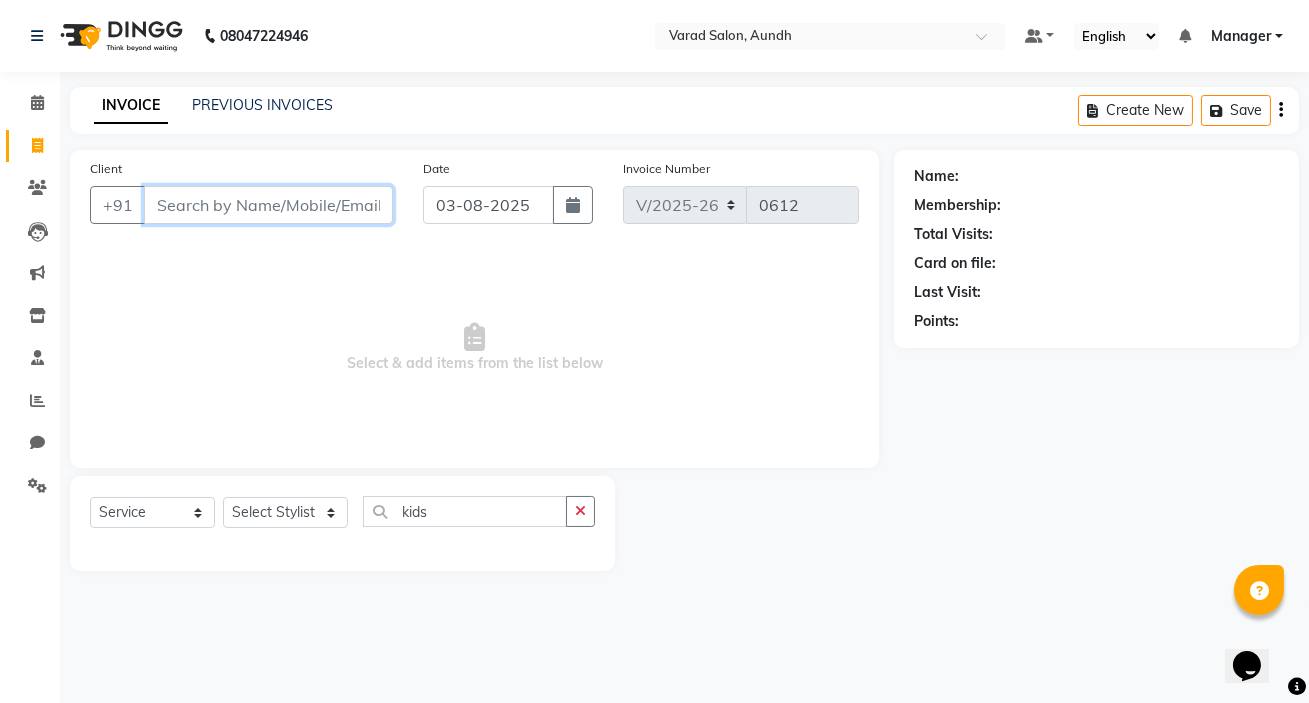 click on "Client" at bounding box center [268, 205] 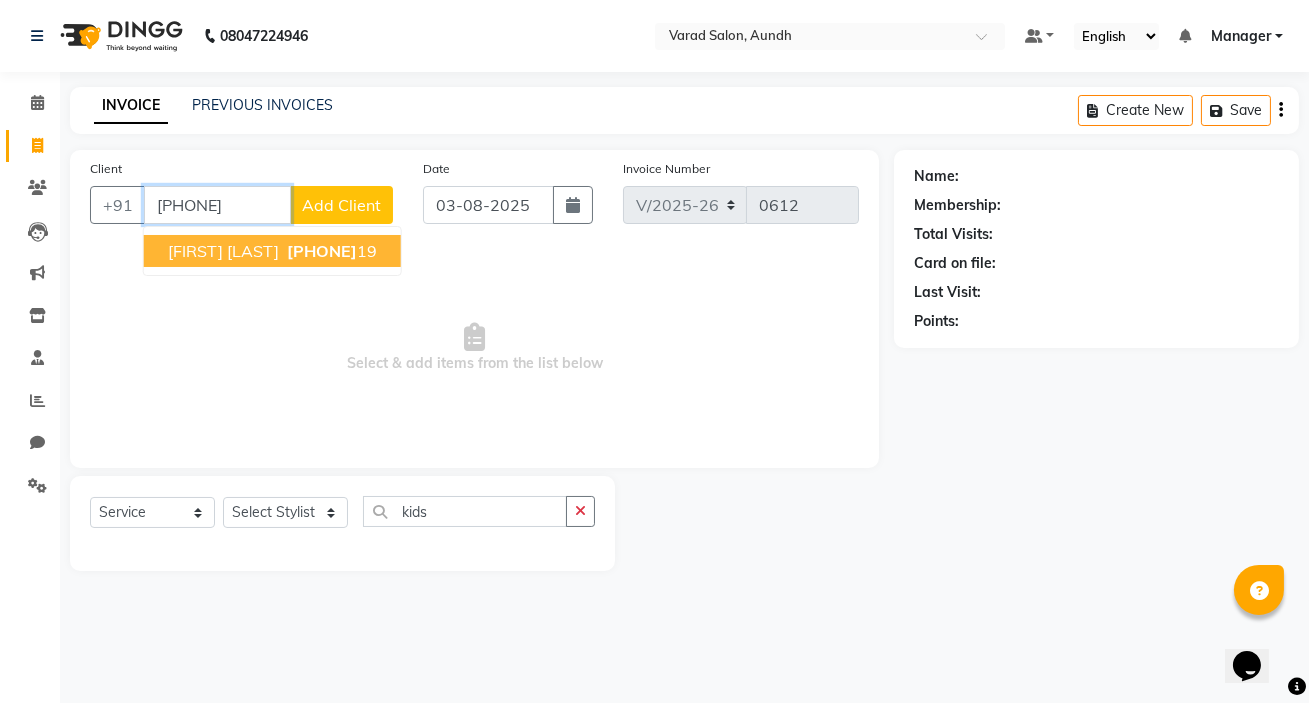 click on "[FIRST] [LAST]" at bounding box center (223, 251) 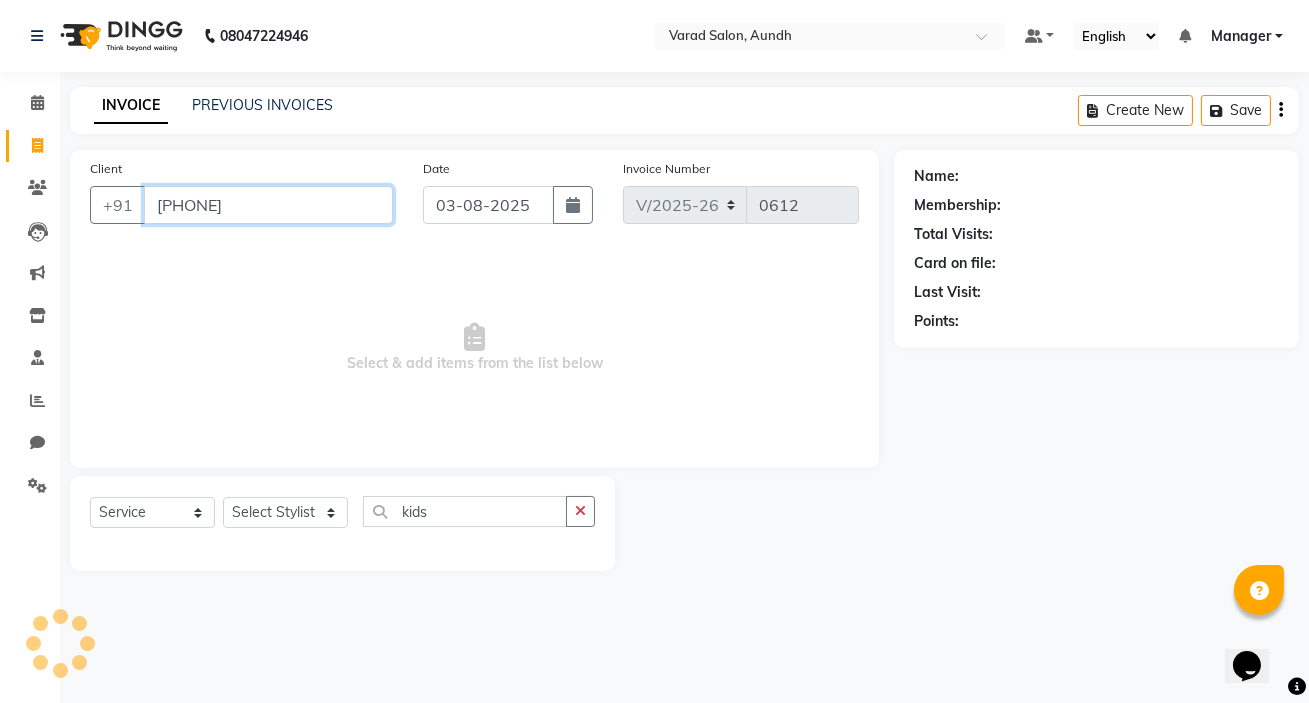 type on "[PHONE]" 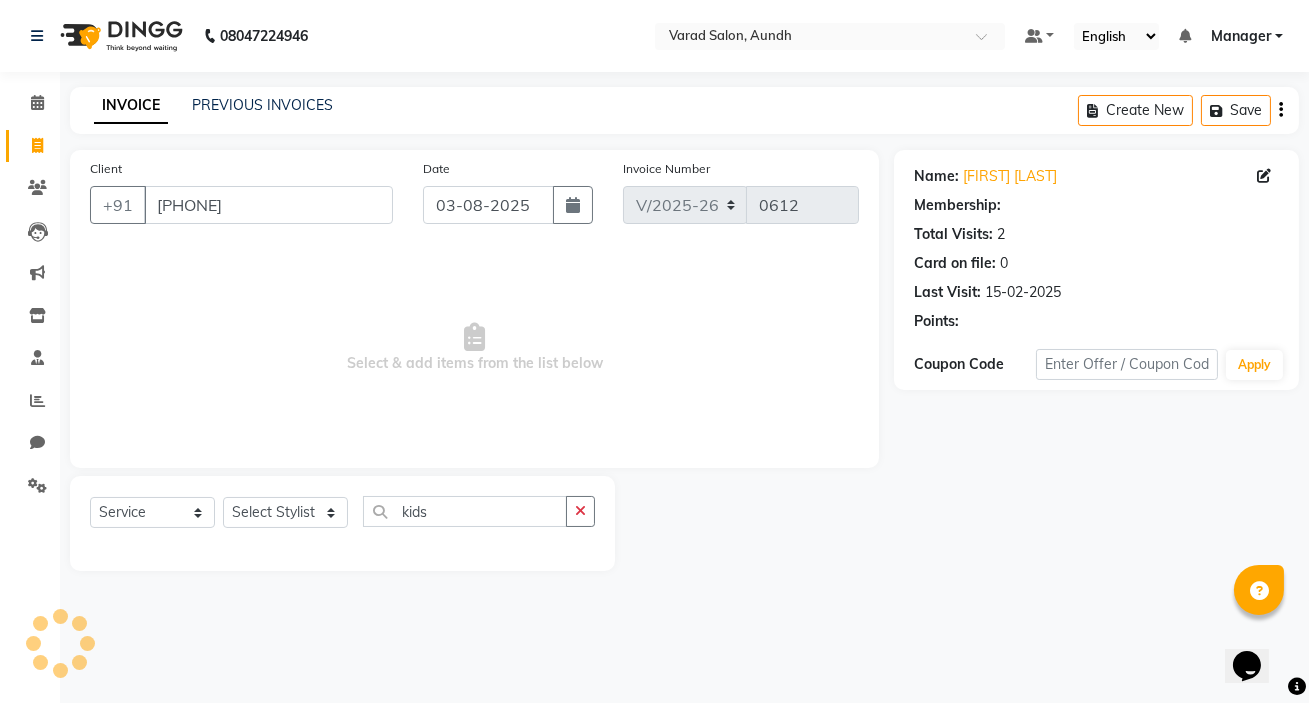select on "1: Object" 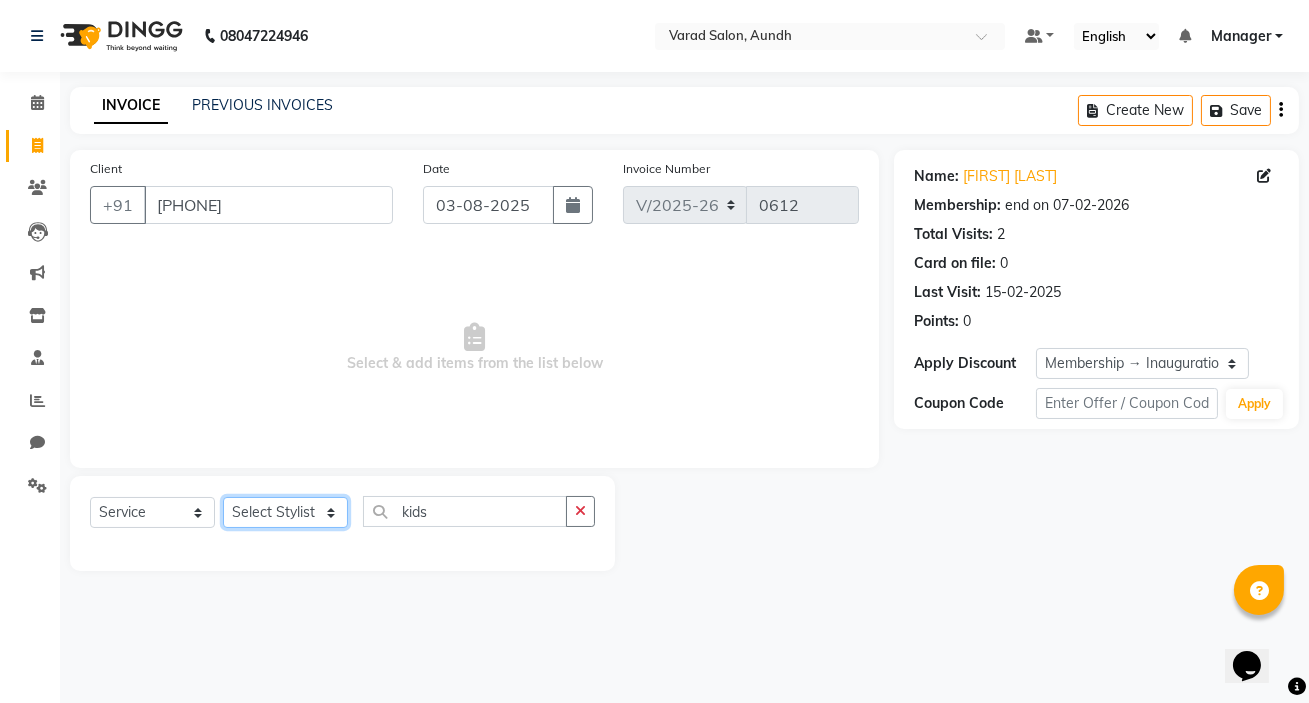 click on "Select Stylist [FIRST] [LAST] Manager [FIRST] [LAST]  [FIRST] [LAST]  [FIRST] [LAST] [FIRST] [LAST] [FIRST] [LAST]" 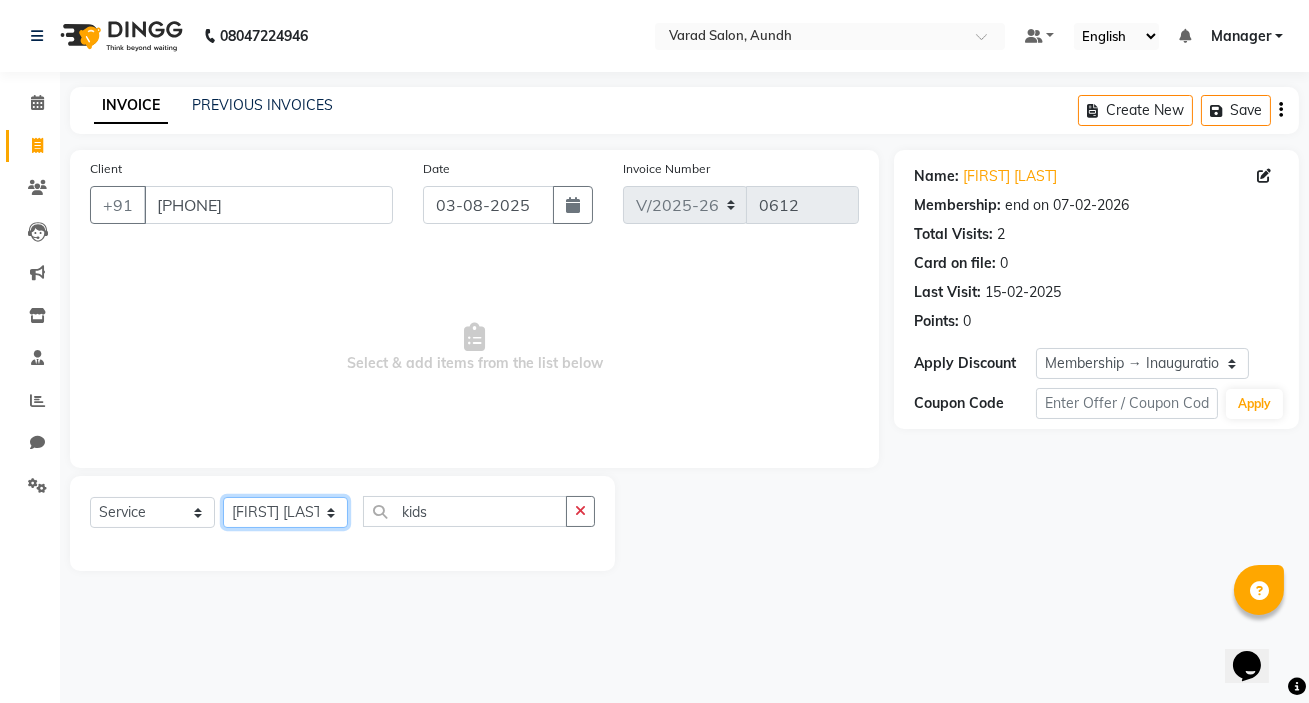click on "Select Stylist [FIRST] [LAST] Manager [FIRST] [LAST]  [FIRST] [LAST]  [FIRST] [LAST] [FIRST] [LAST] [FIRST] [LAST]" 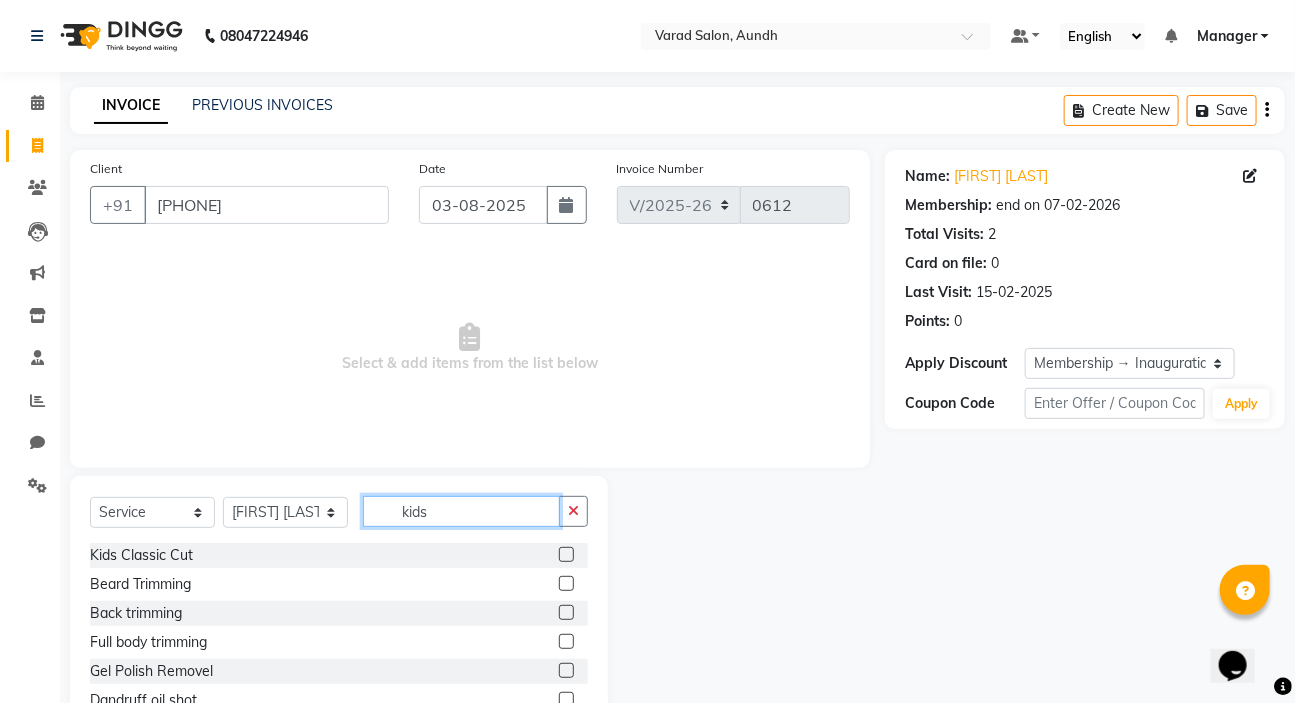 click on "kids" 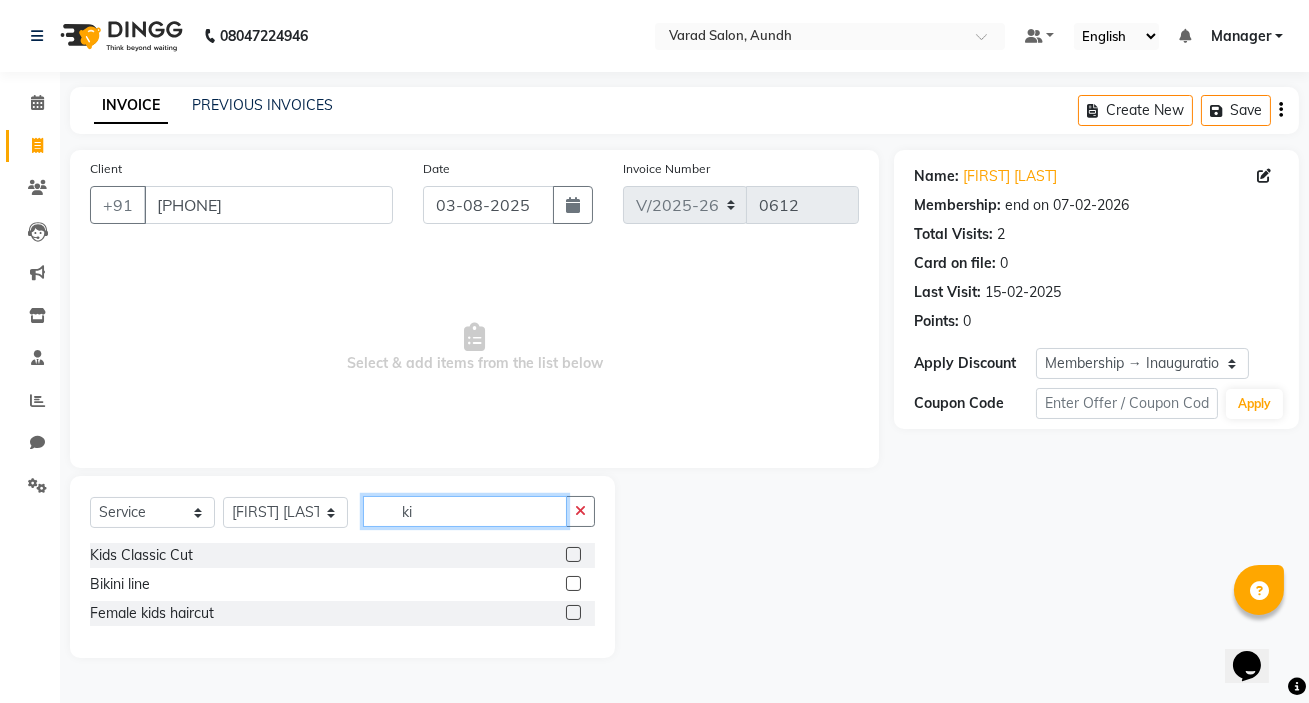 type on "k" 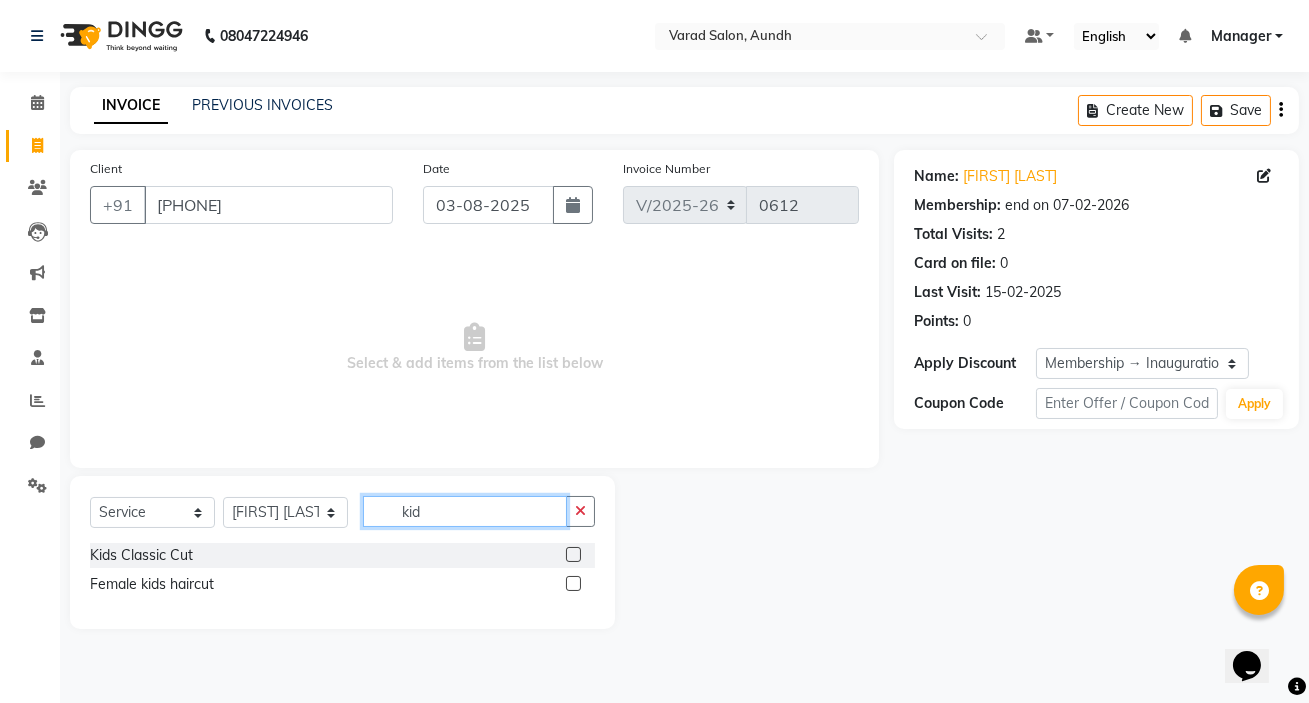 type on "kid" 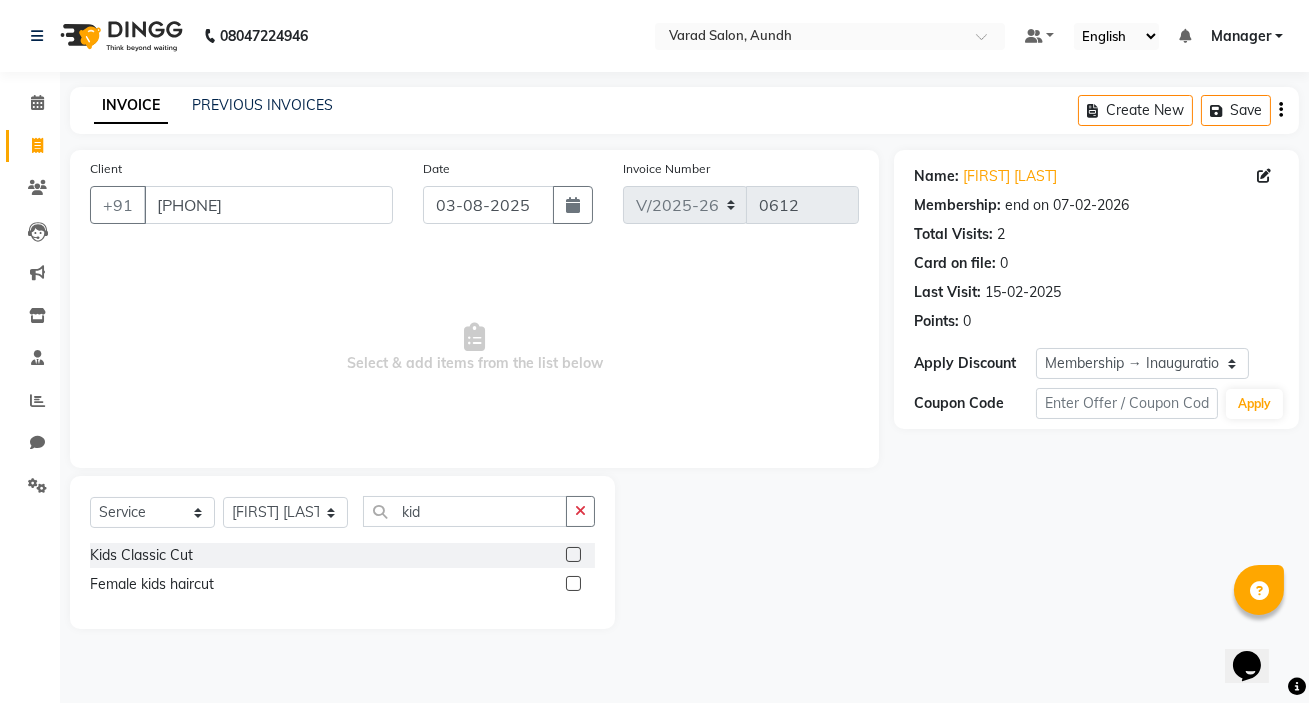 click 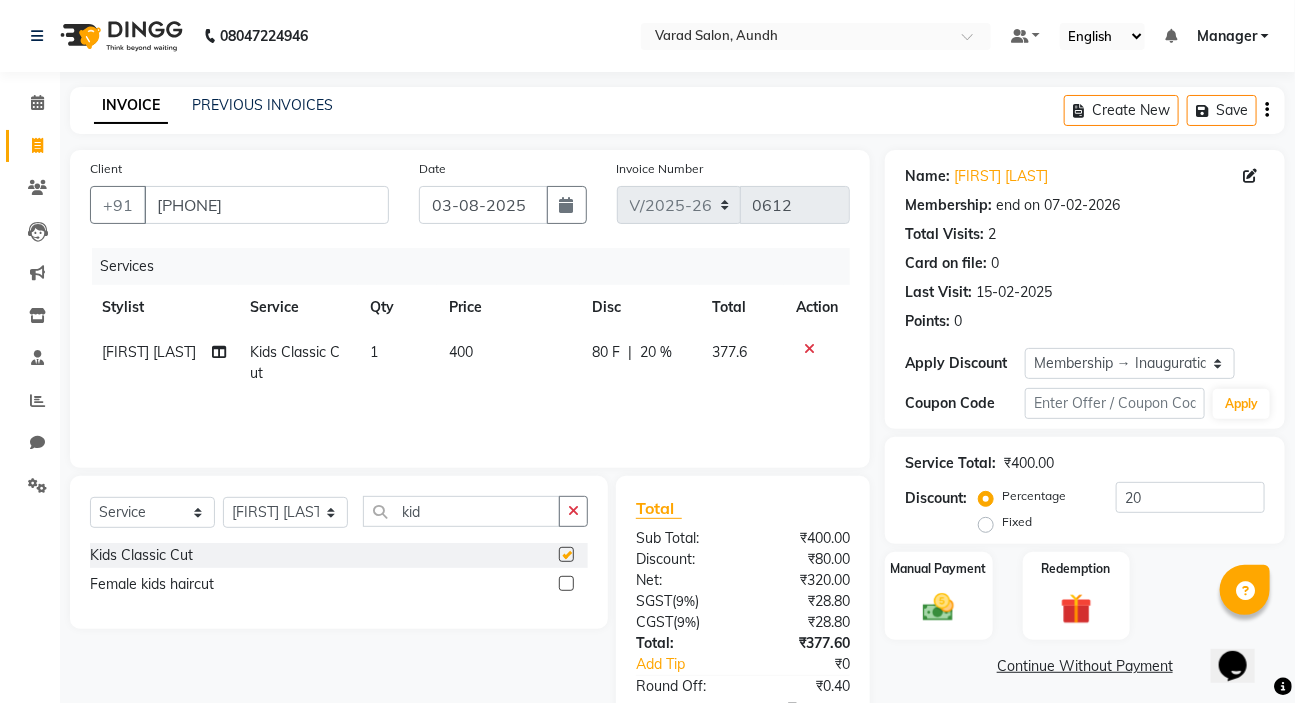 checkbox on "false" 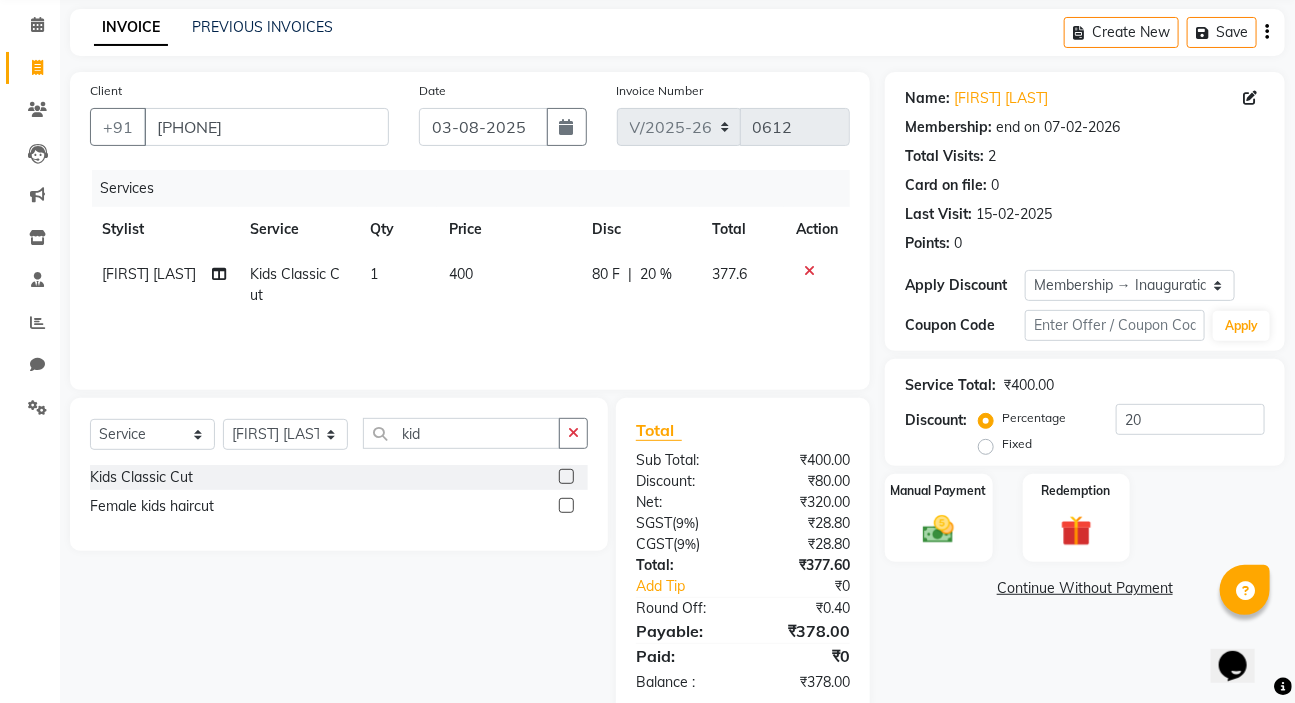 scroll, scrollTop: 119, scrollLeft: 0, axis: vertical 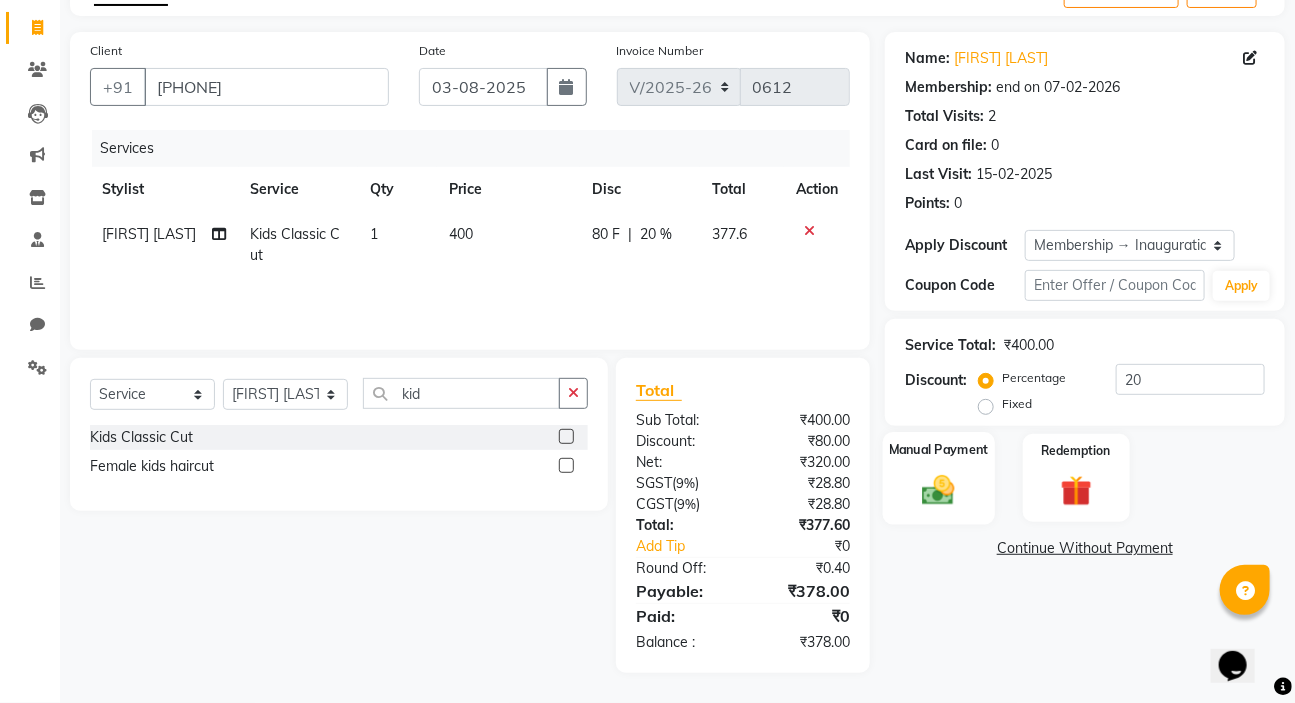 click on "Manual Payment" 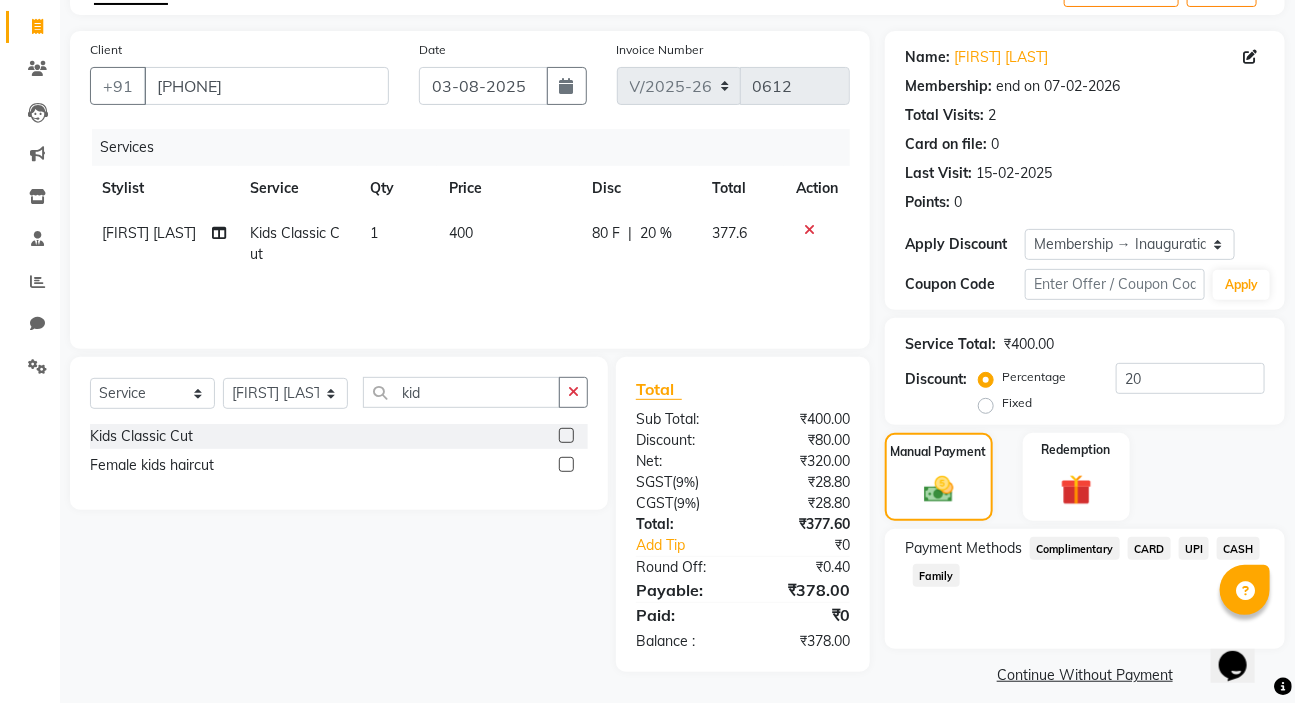 click on "UPI" 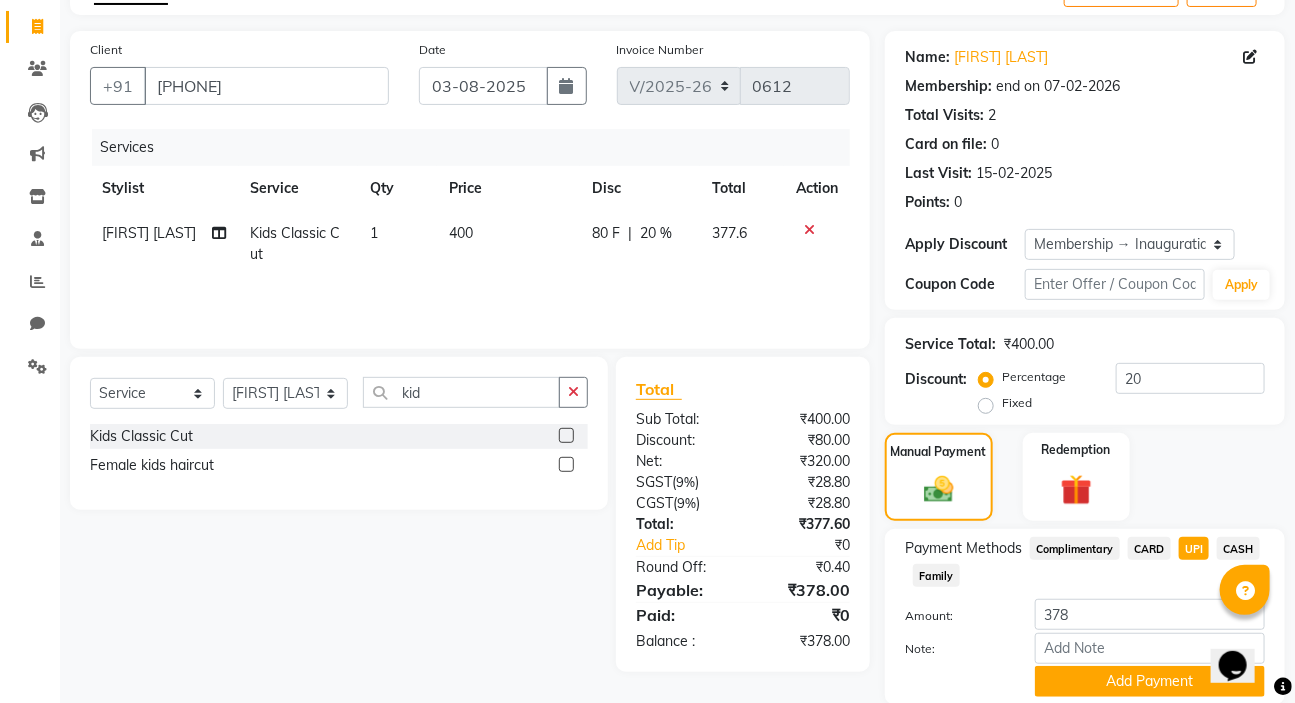 scroll, scrollTop: 192, scrollLeft: 0, axis: vertical 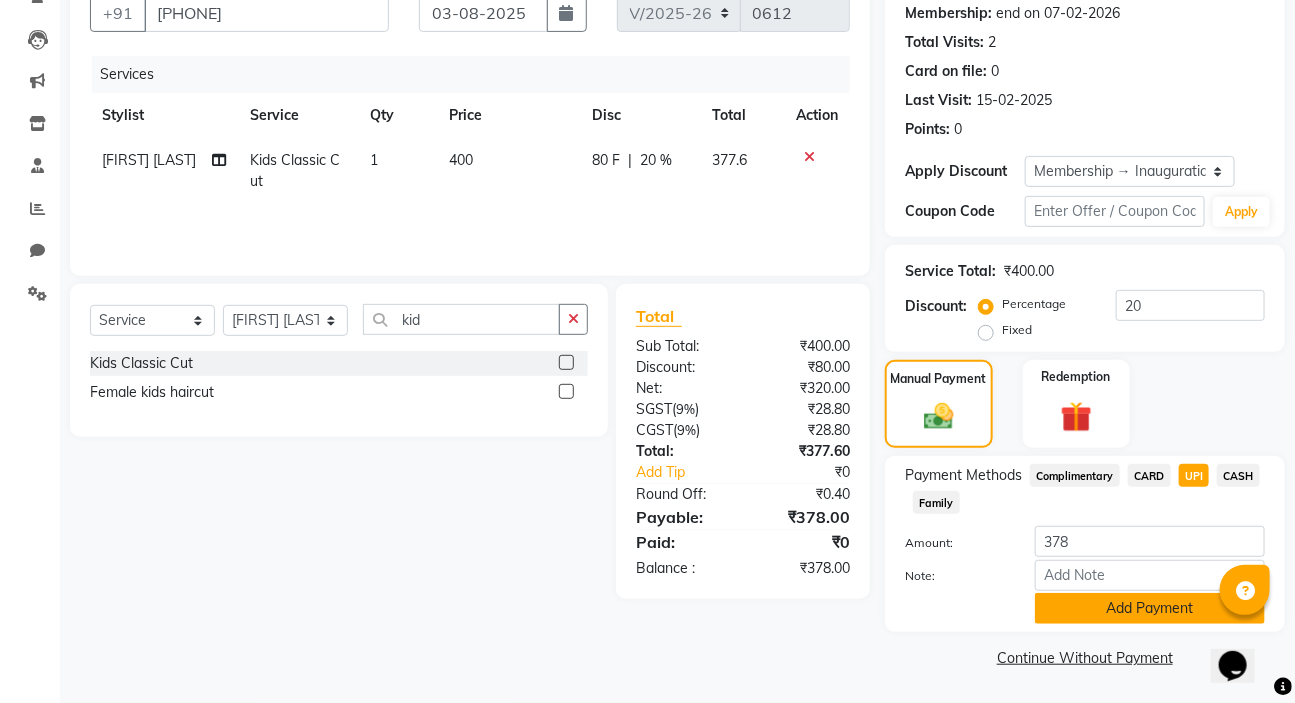 click on "Add Payment" 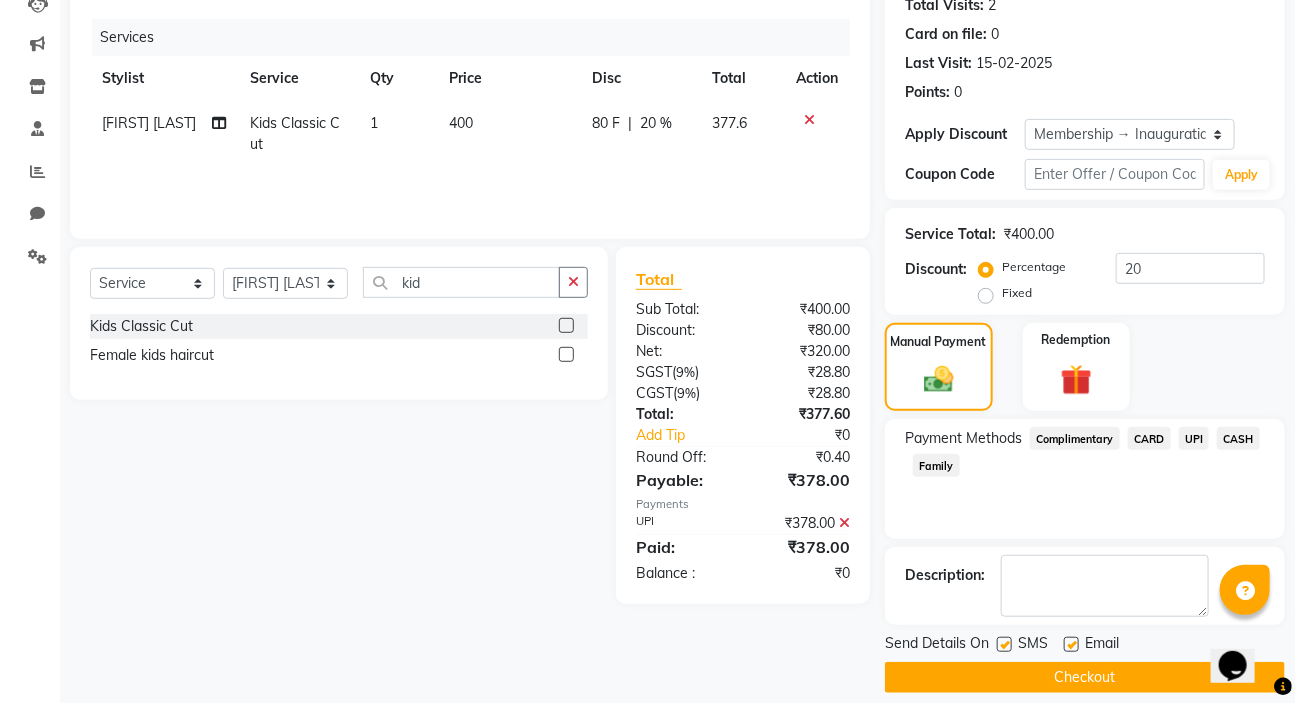 scroll, scrollTop: 249, scrollLeft: 0, axis: vertical 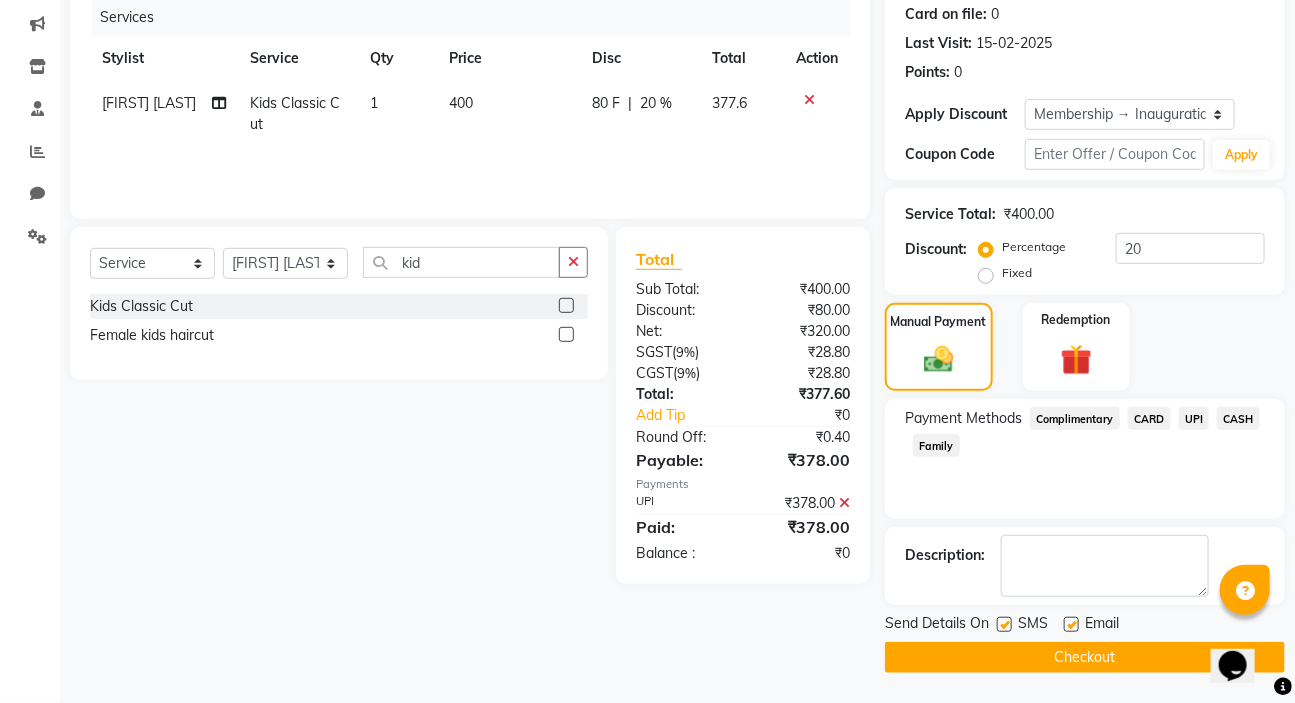 click on "Checkout" 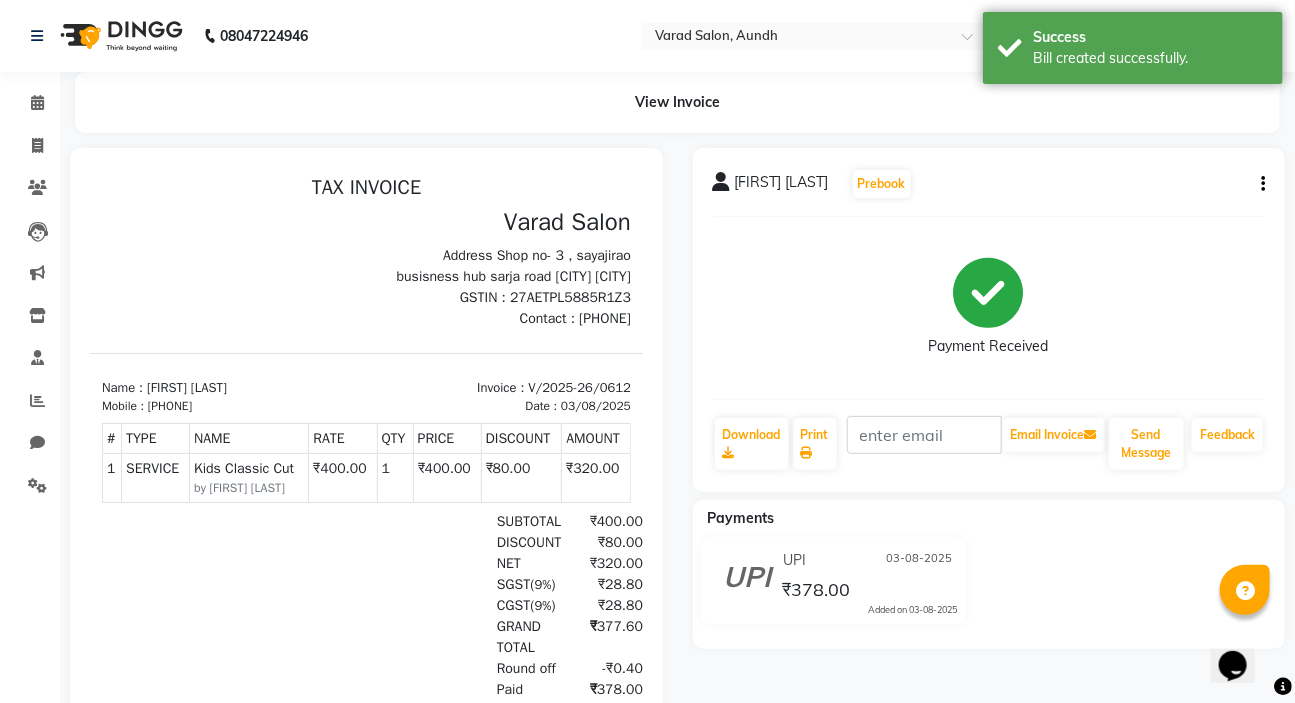 scroll, scrollTop: 0, scrollLeft: 0, axis: both 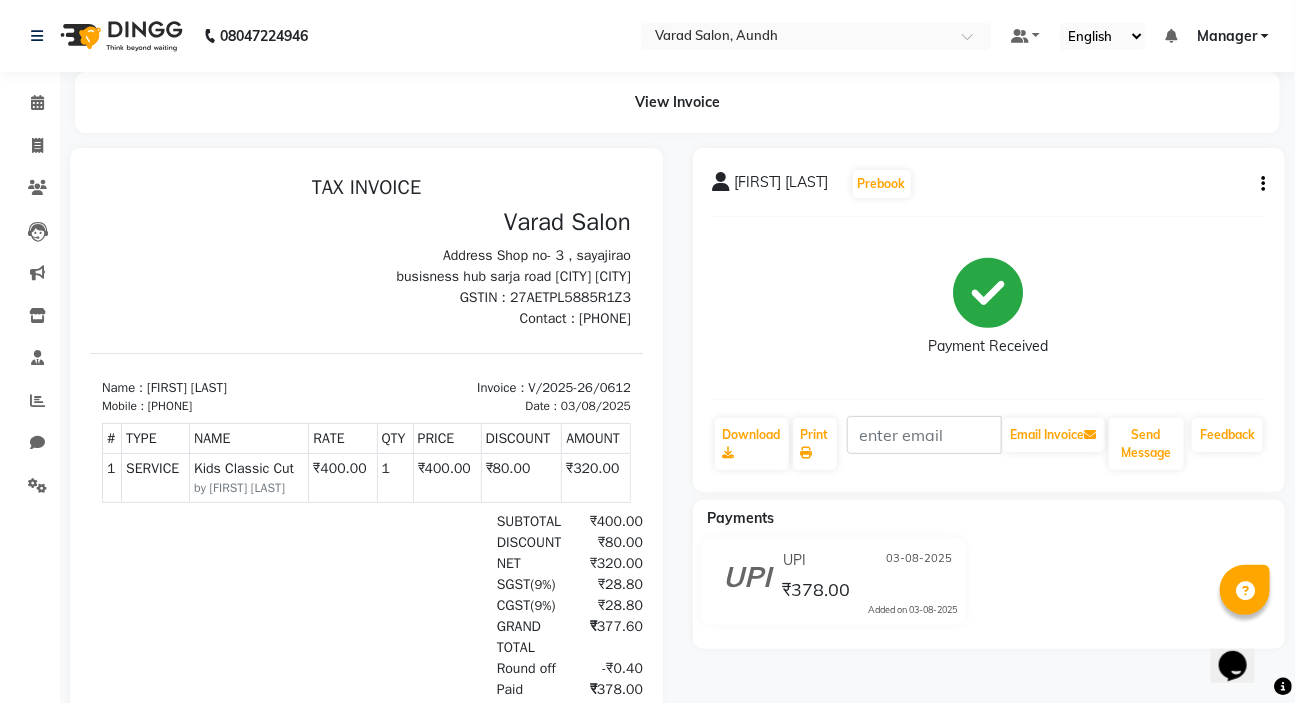 drag, startPoint x: 1190, startPoint y: 652, endPoint x: 969, endPoint y: 582, distance: 231.82104 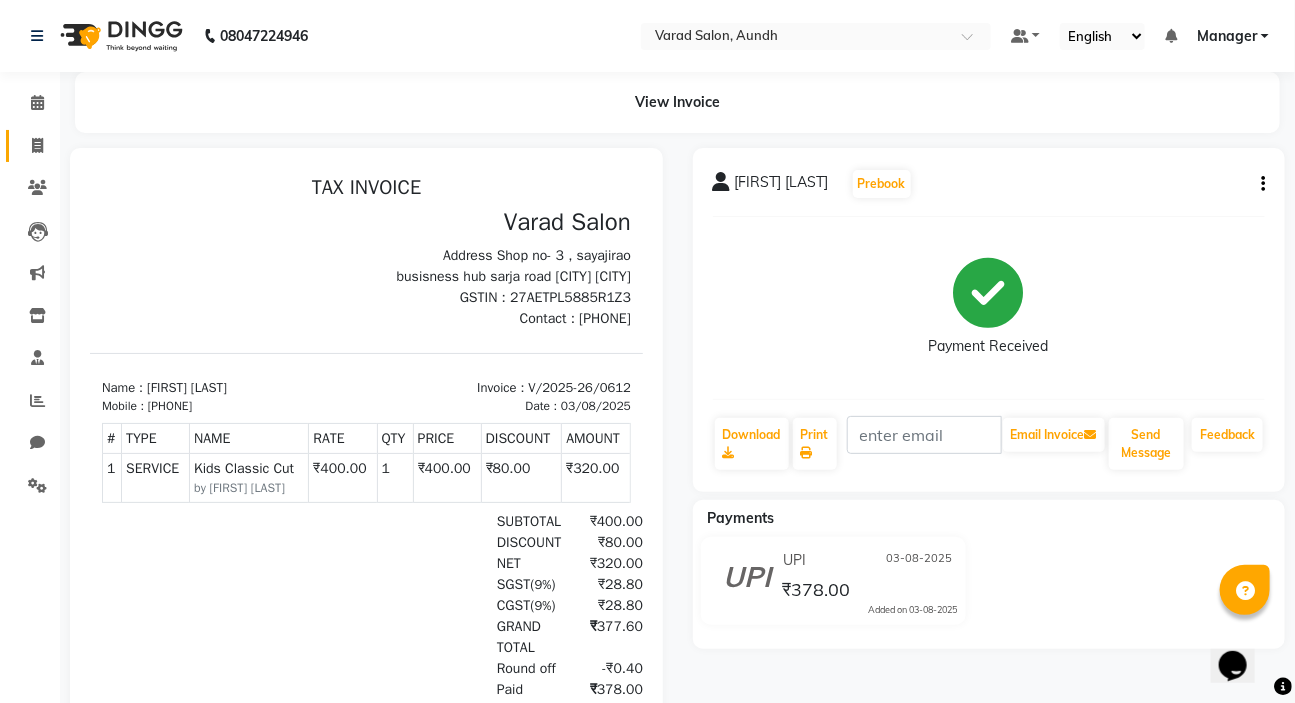 drag, startPoint x: 969, startPoint y: 582, endPoint x: 33, endPoint y: 144, distance: 1033.4119 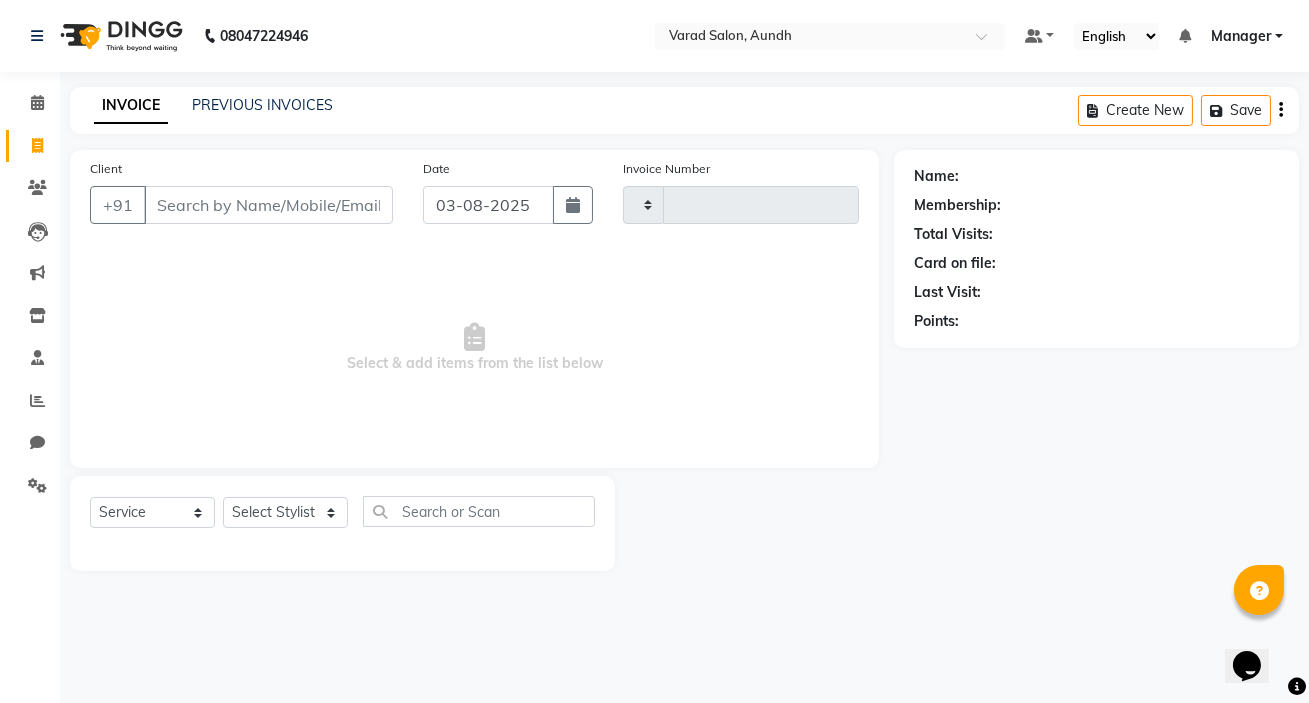 type on "0613" 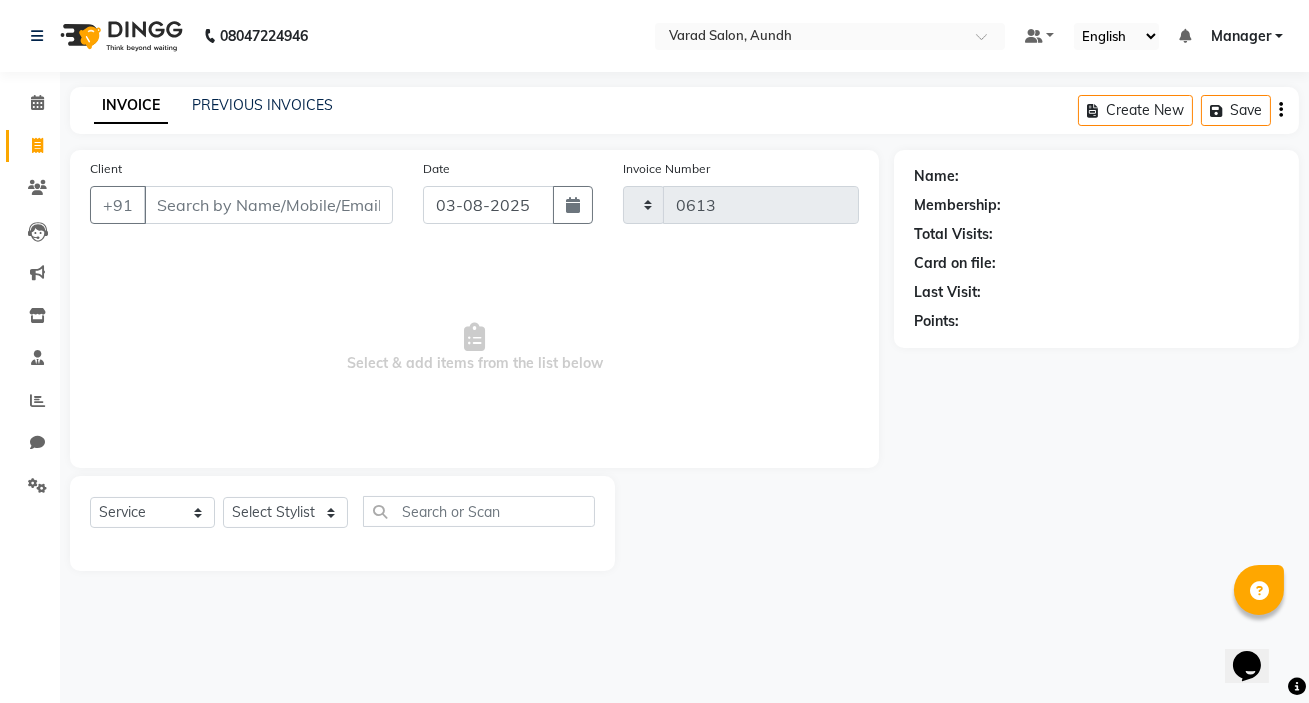 select on "7550" 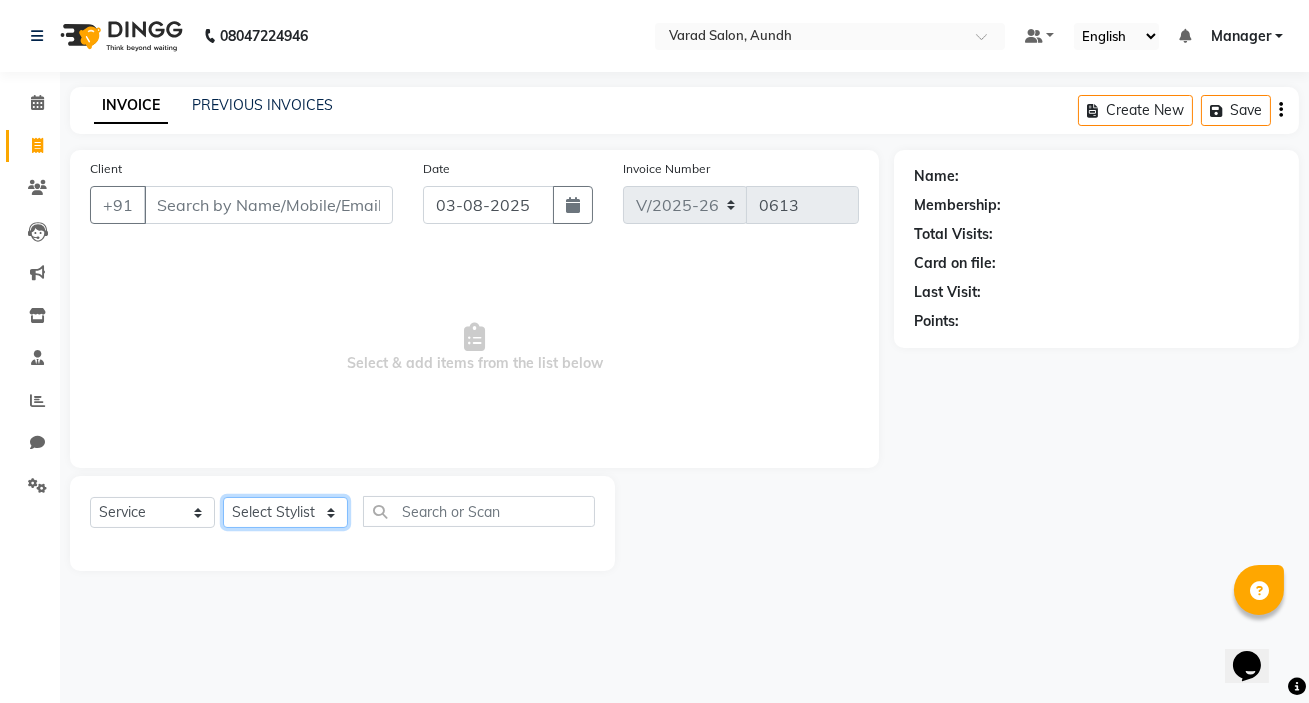 click on "Select Stylist" 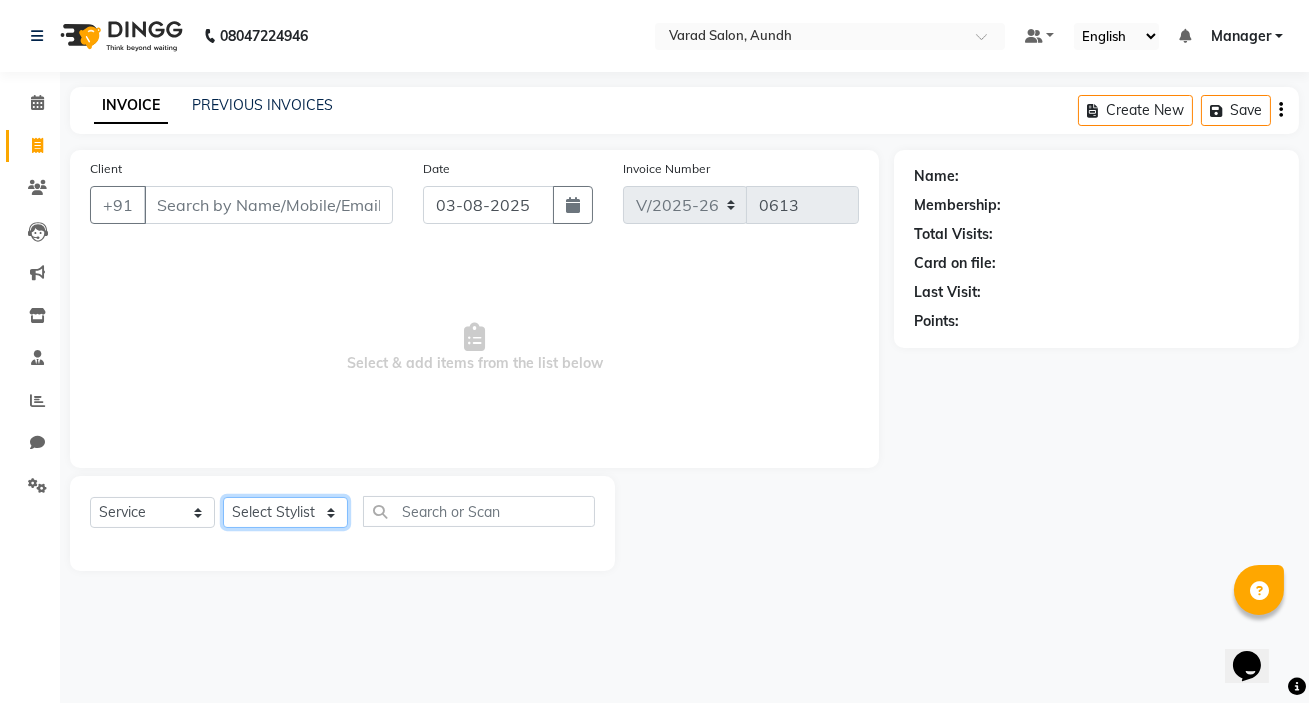 select on "67609" 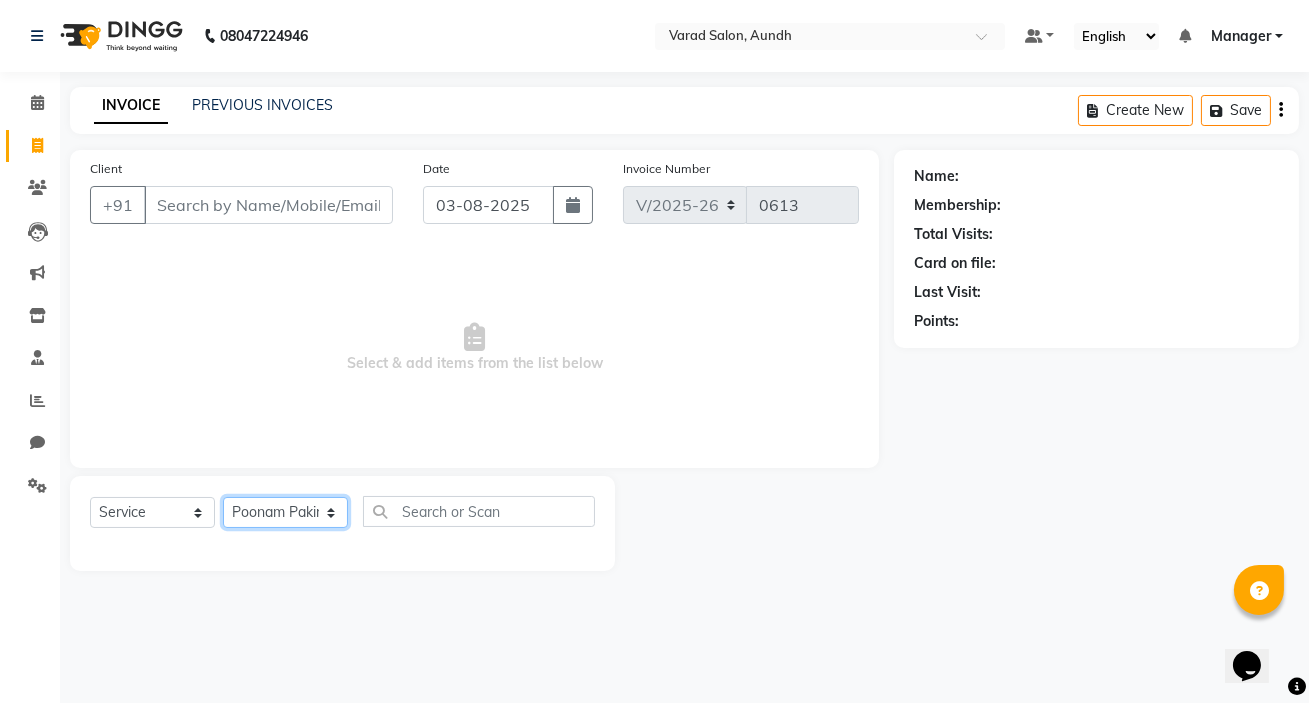 click on "Select Stylist karan raut kiran karagir Manager Manjeet kaur  nagesh sonawane Pooja Poonam Pakire Raju Bahadur  rohit" 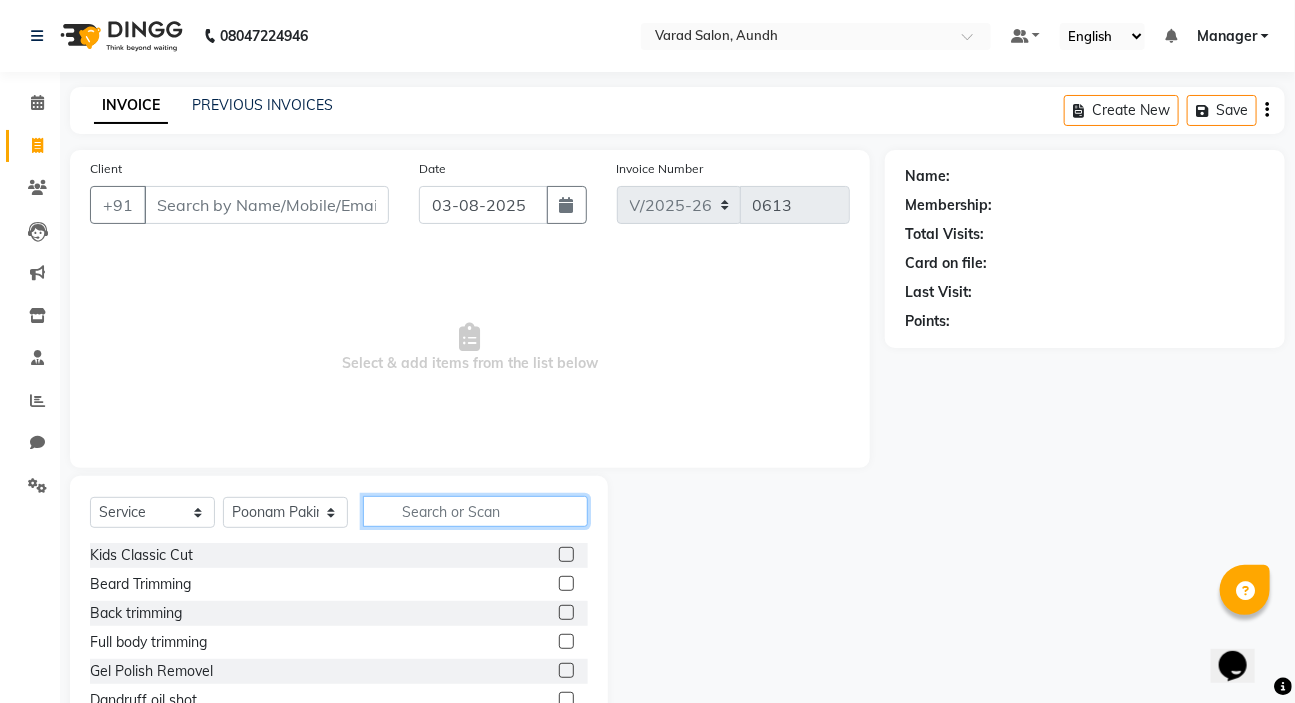 click 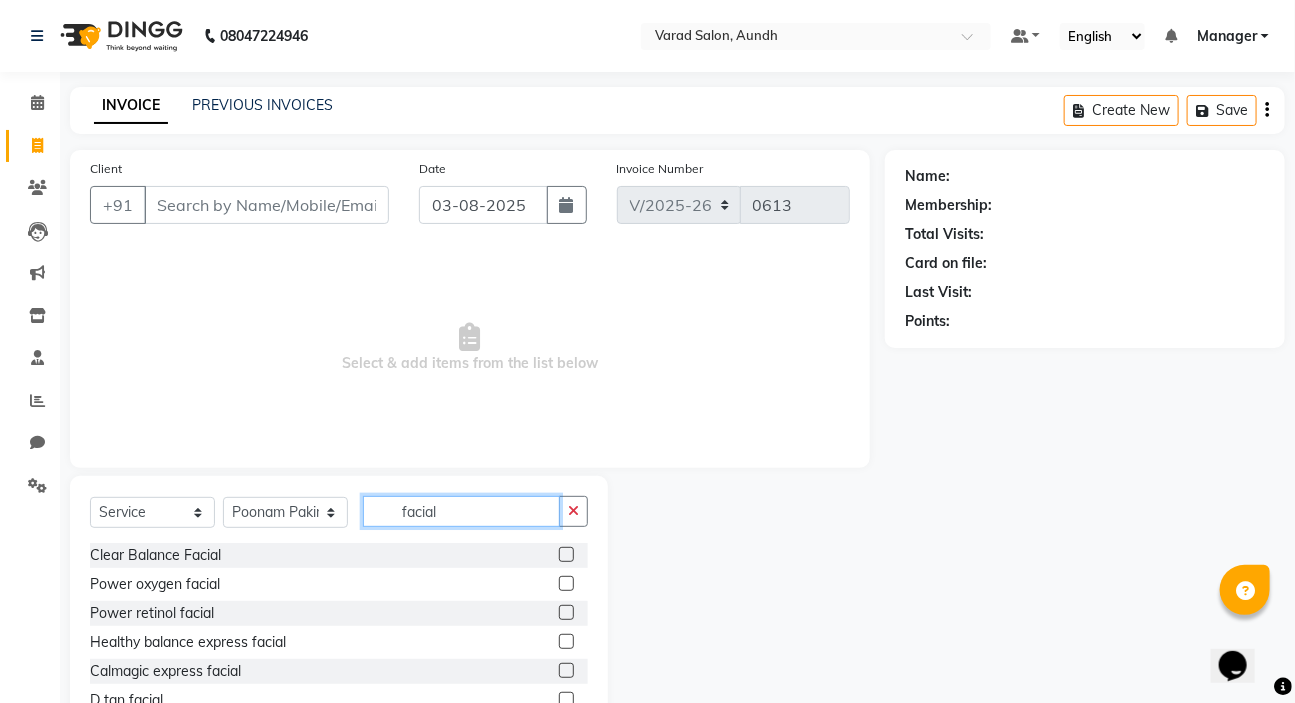 type on "facial" 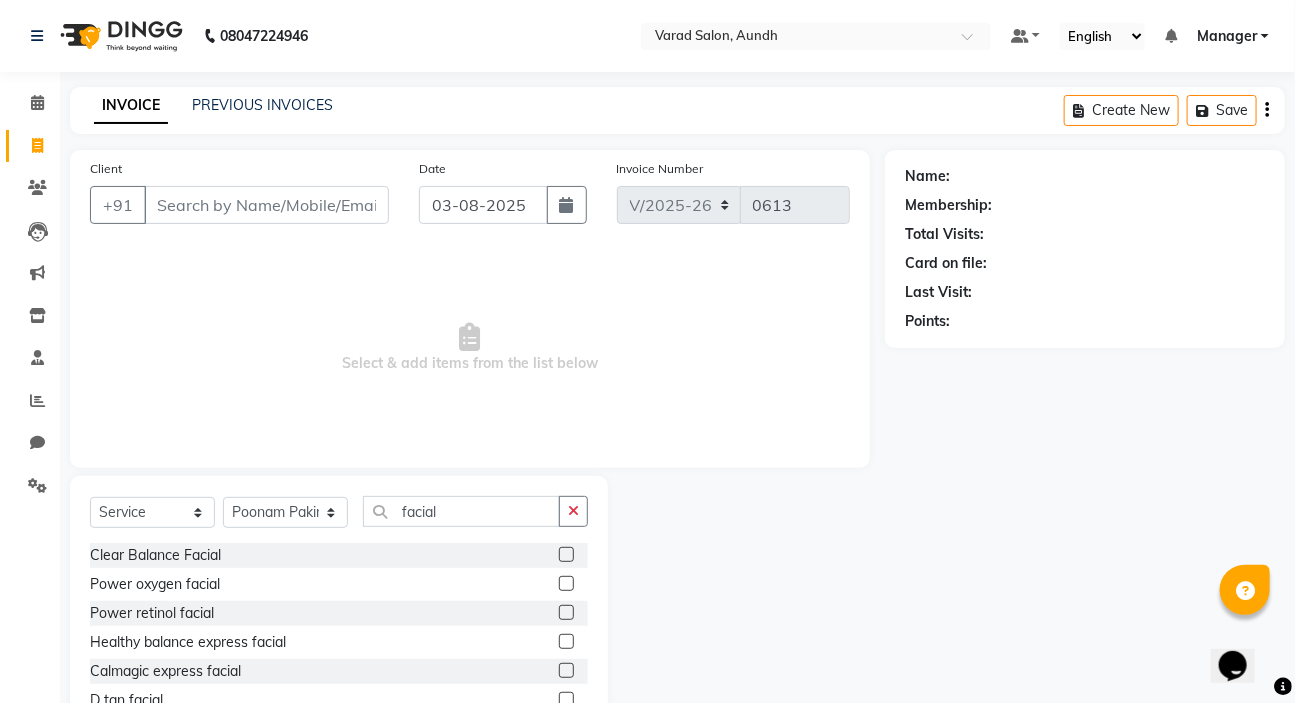 click 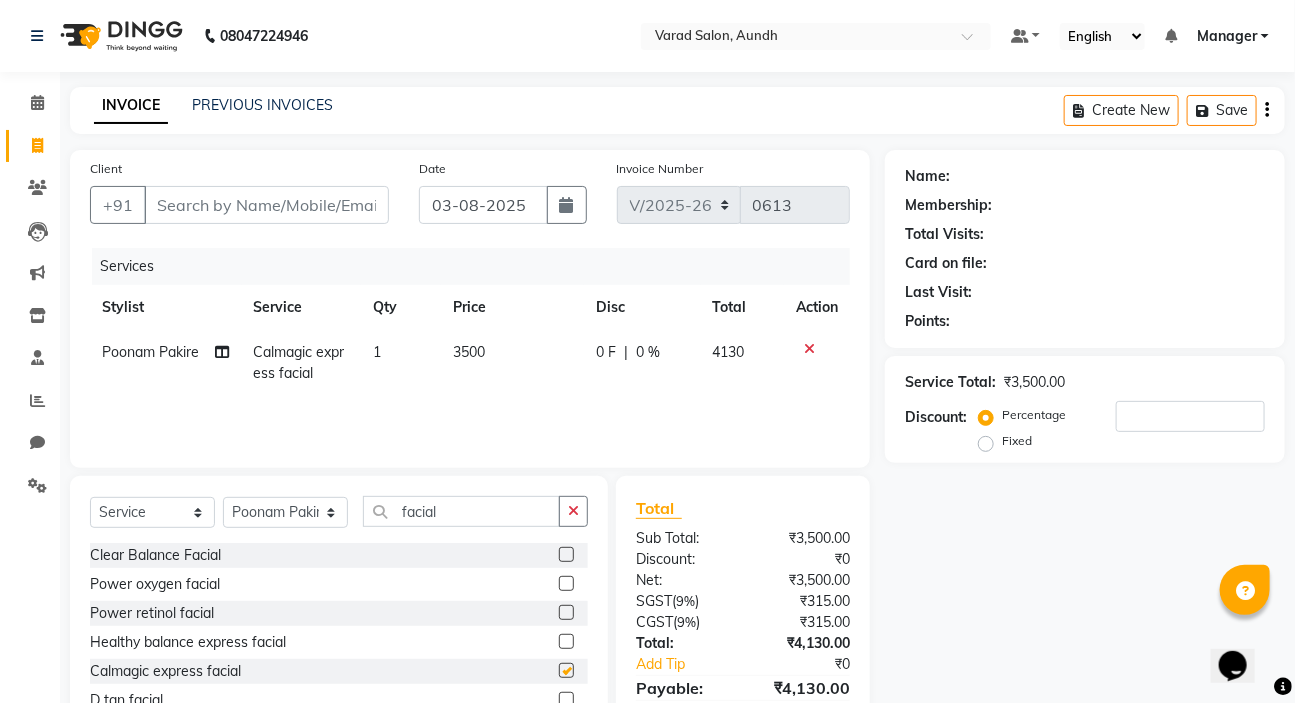 checkbox on "false" 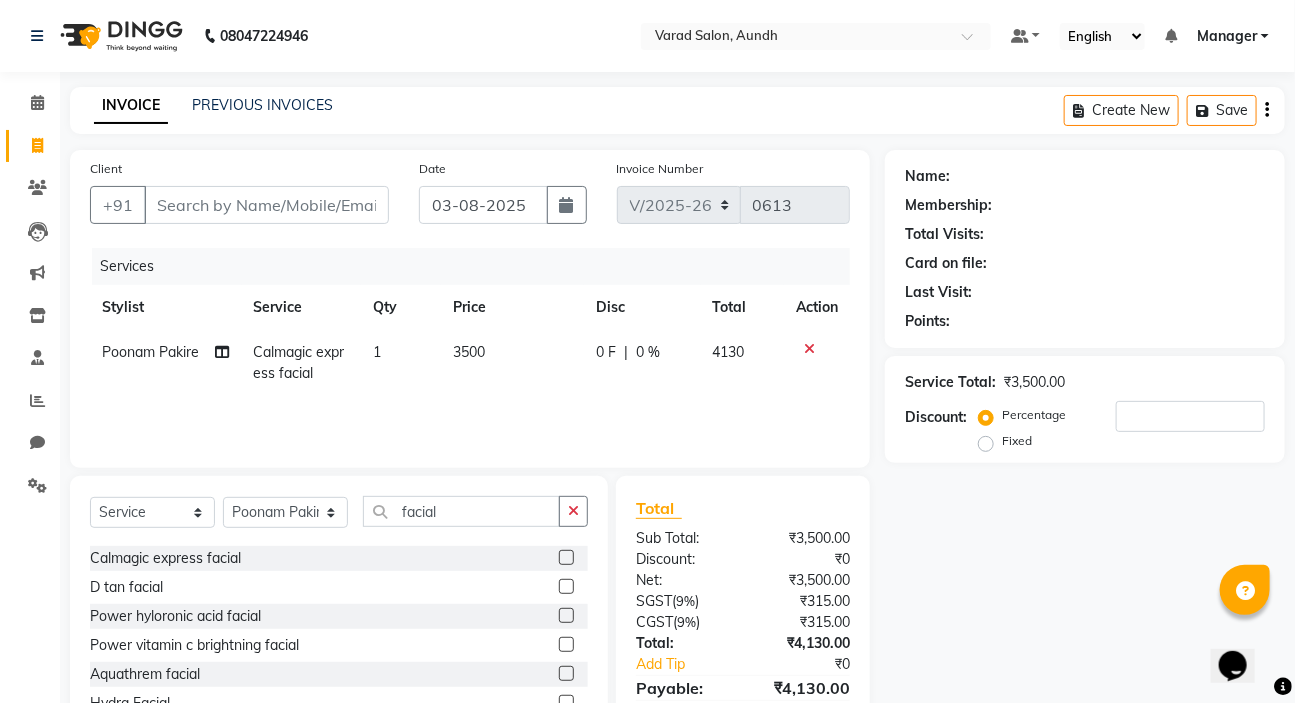 scroll, scrollTop: 119, scrollLeft: 0, axis: vertical 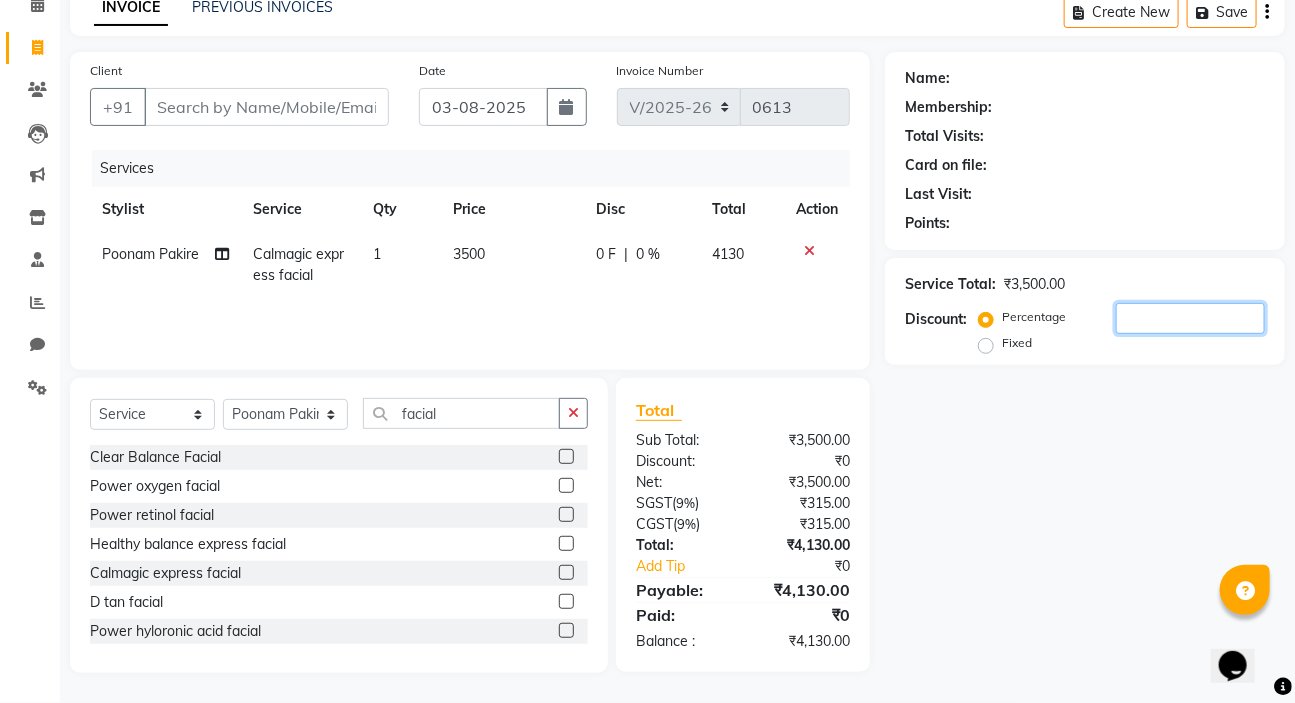 click 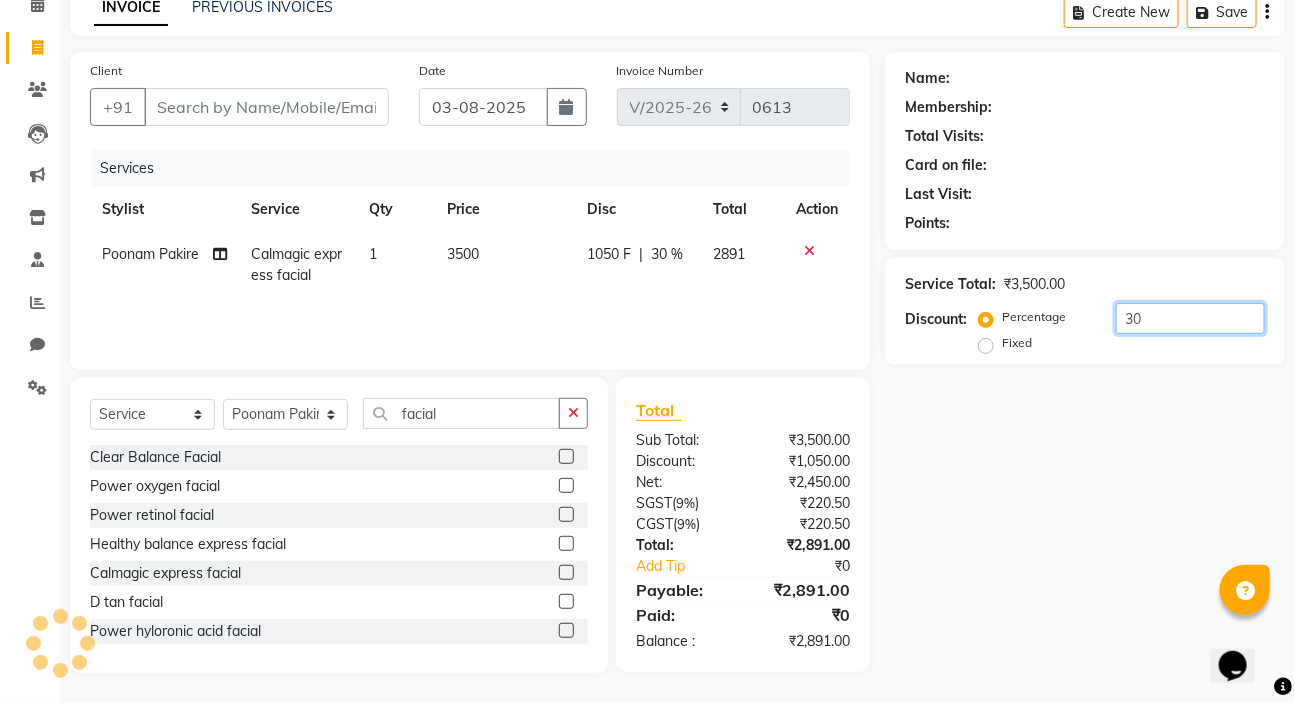 type on "3" 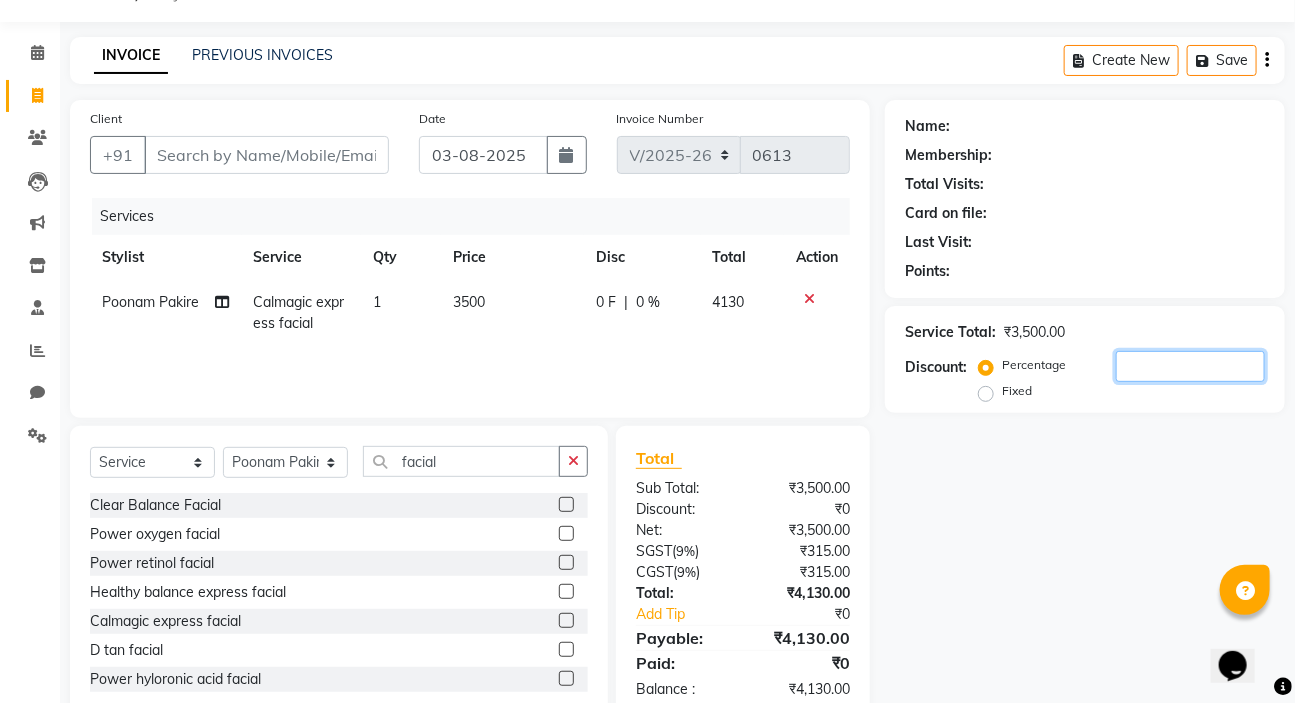 scroll, scrollTop: 99, scrollLeft: 0, axis: vertical 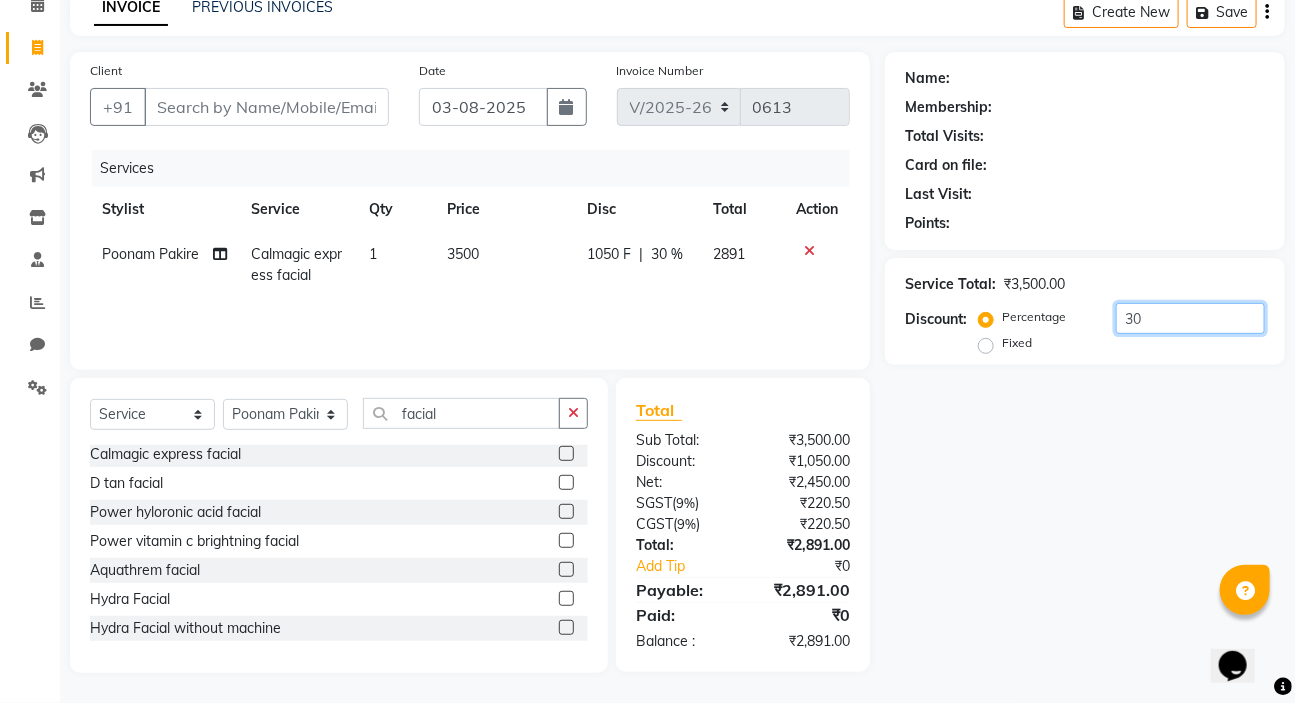 type on "30" 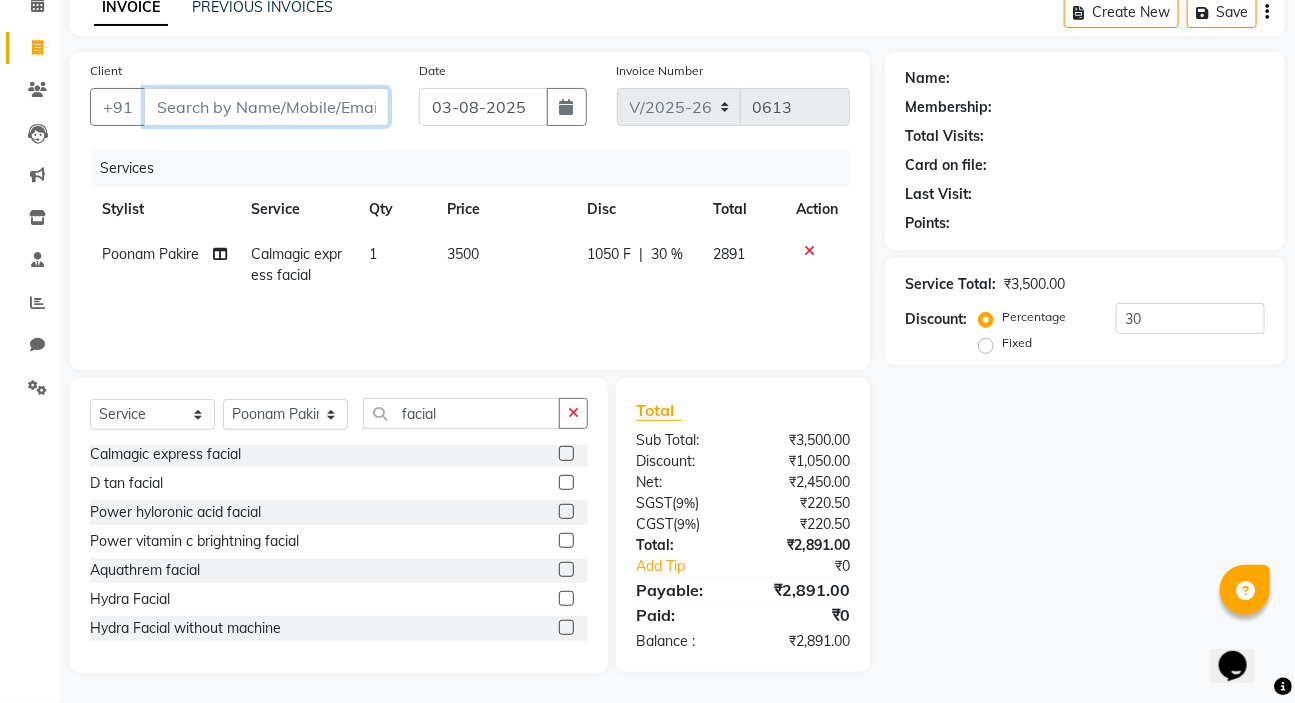 click on "Client" at bounding box center (266, 107) 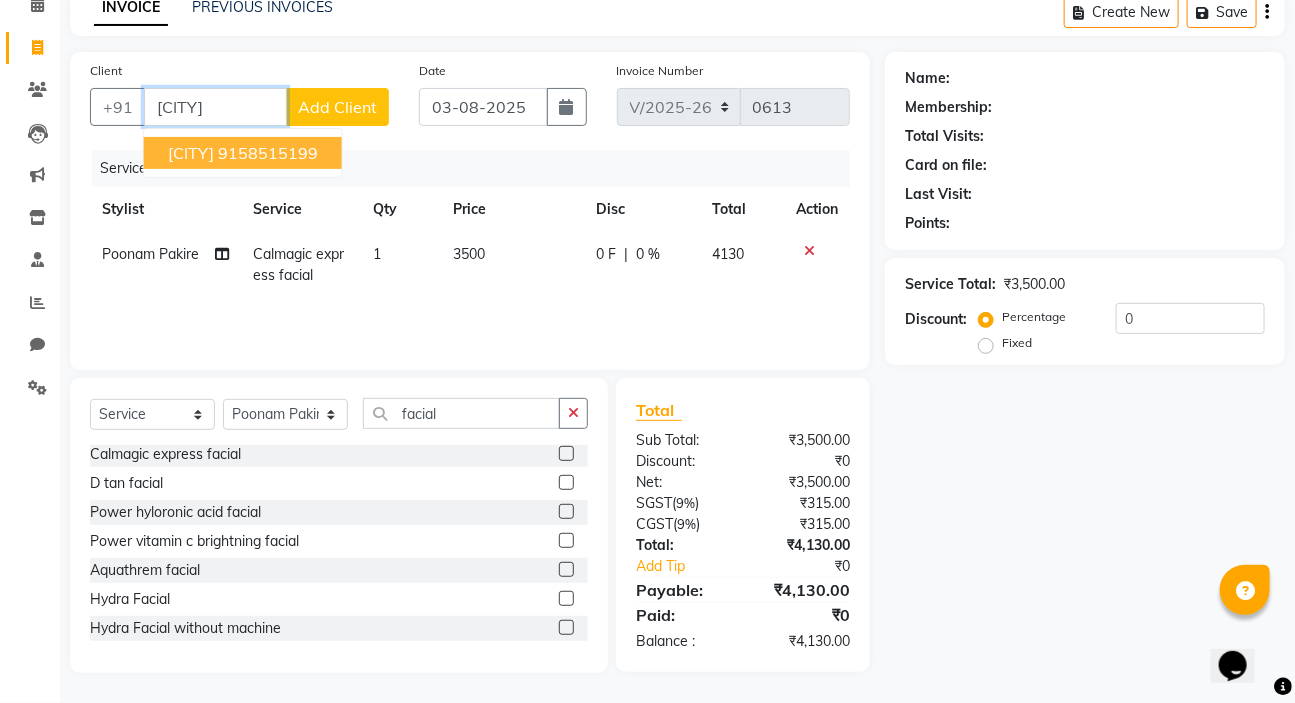 click on "9158515199" at bounding box center [268, 153] 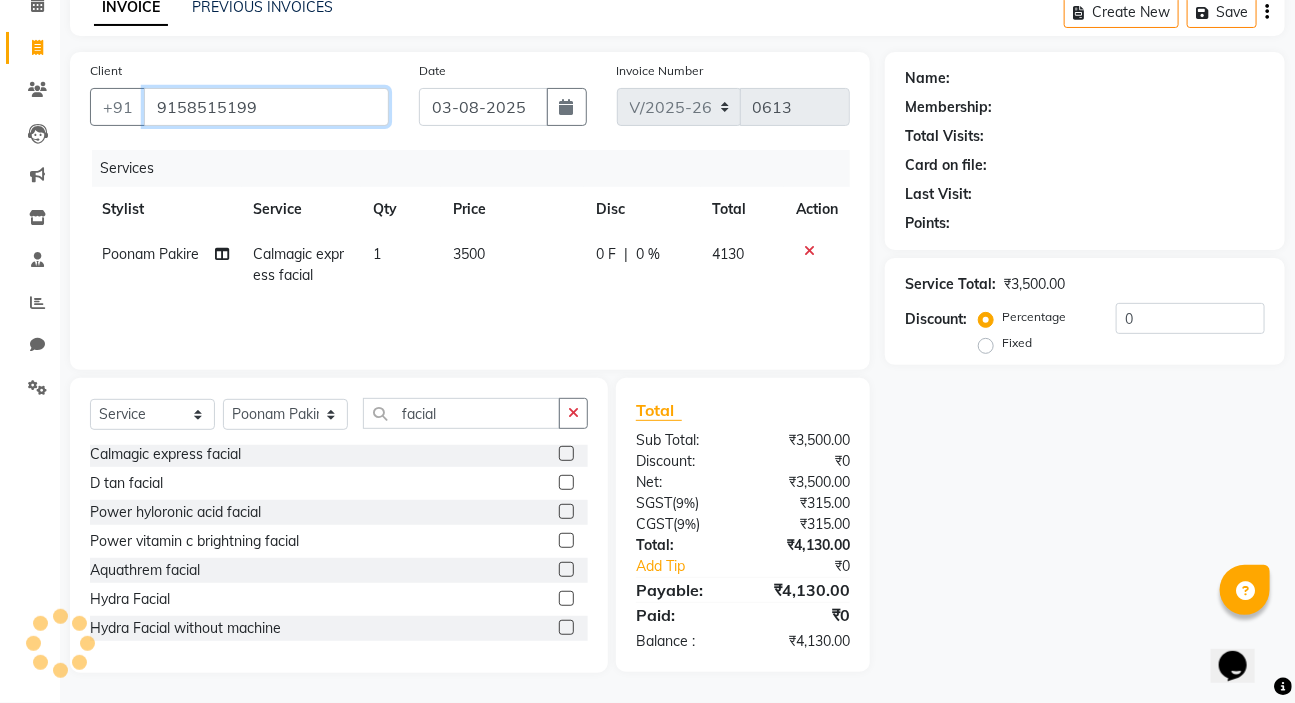 type on "9158515199" 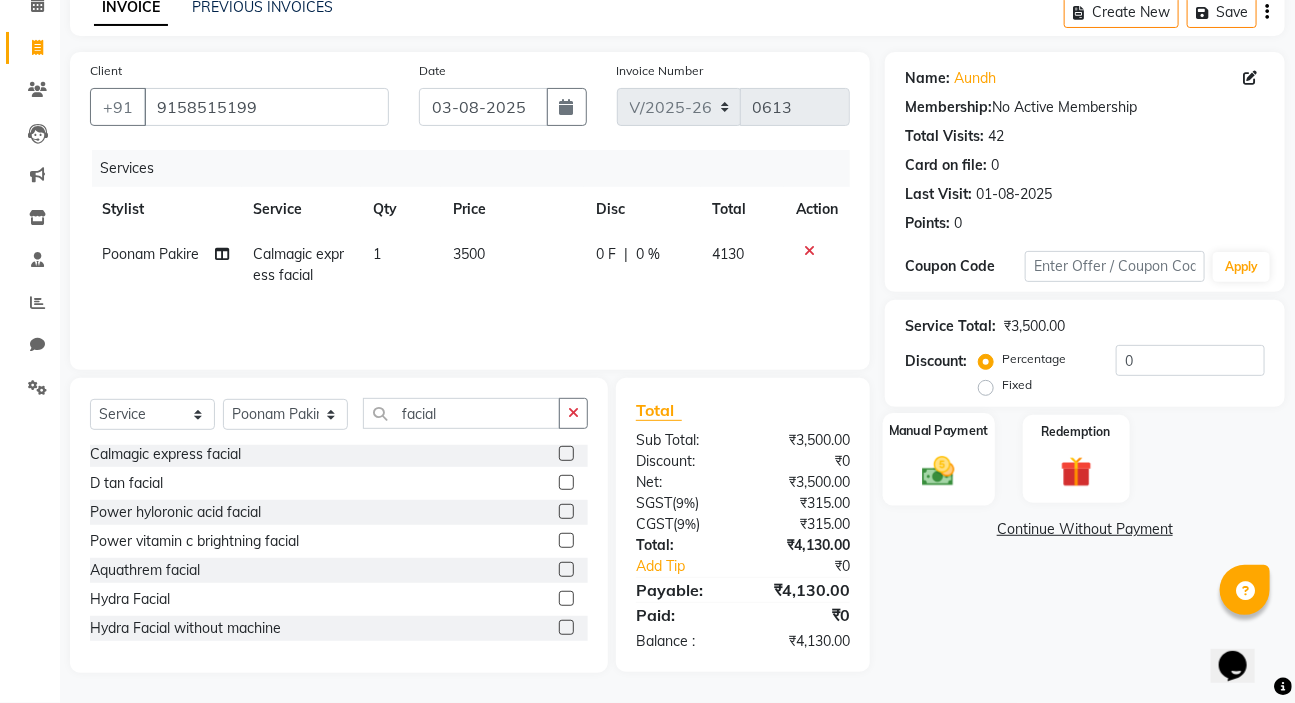 click on "Manual Payment" 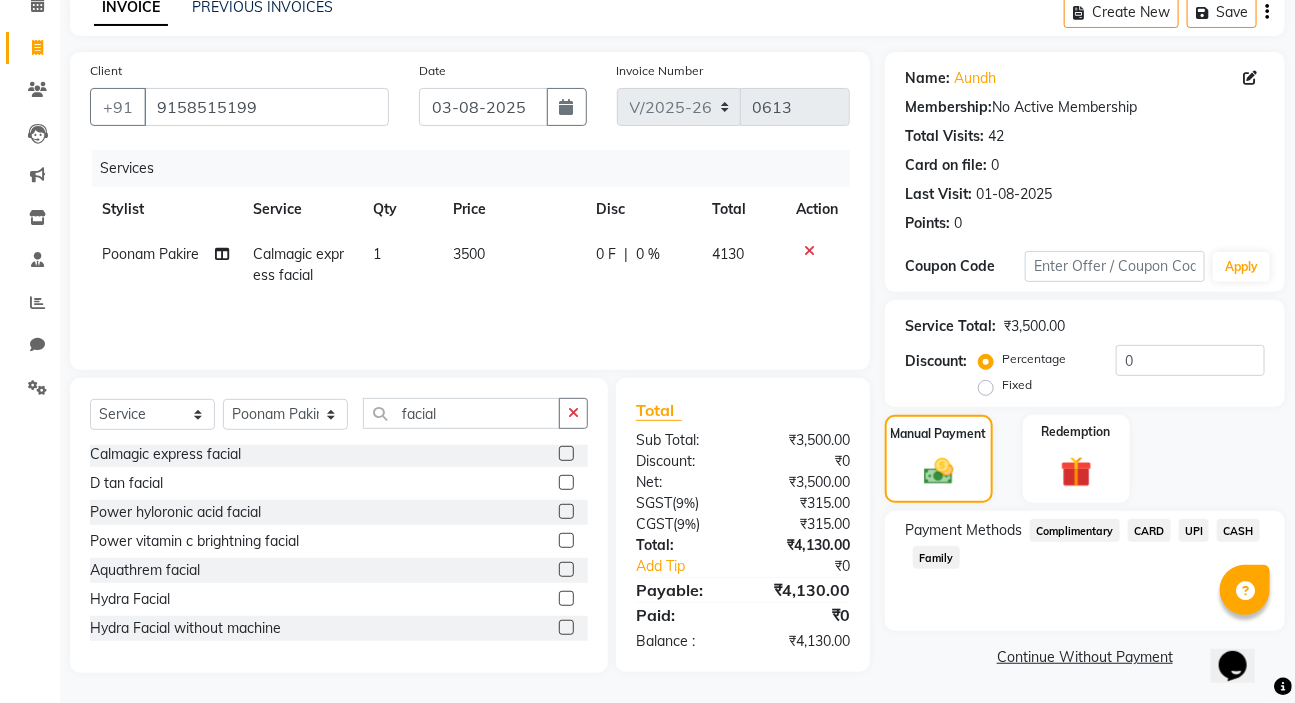 click on "CARD" 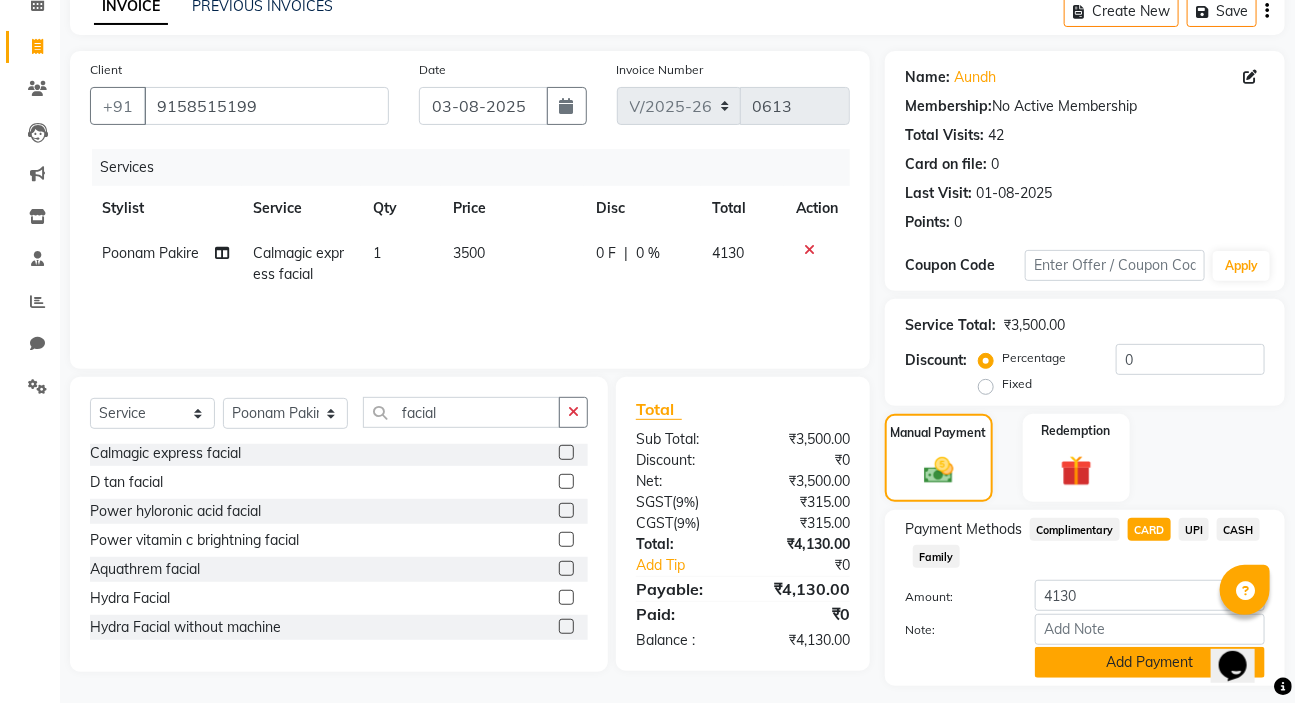 scroll, scrollTop: 153, scrollLeft: 0, axis: vertical 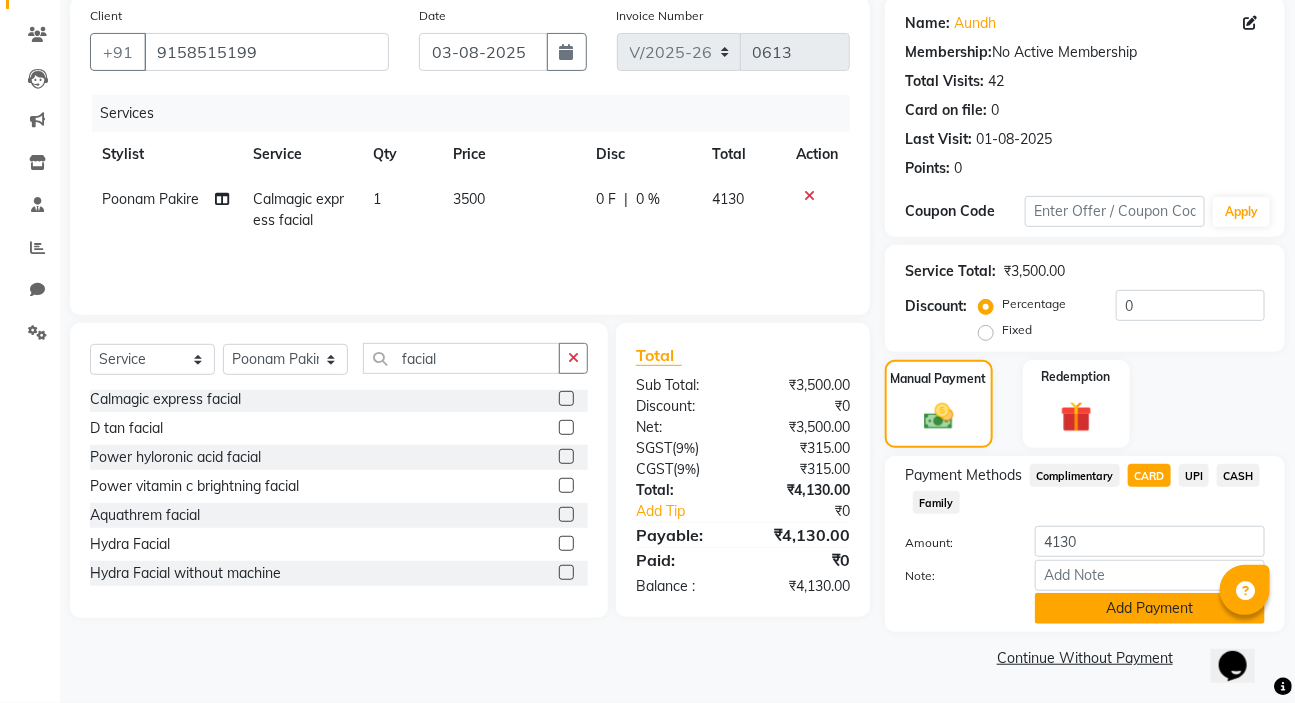 click on "Add Payment" 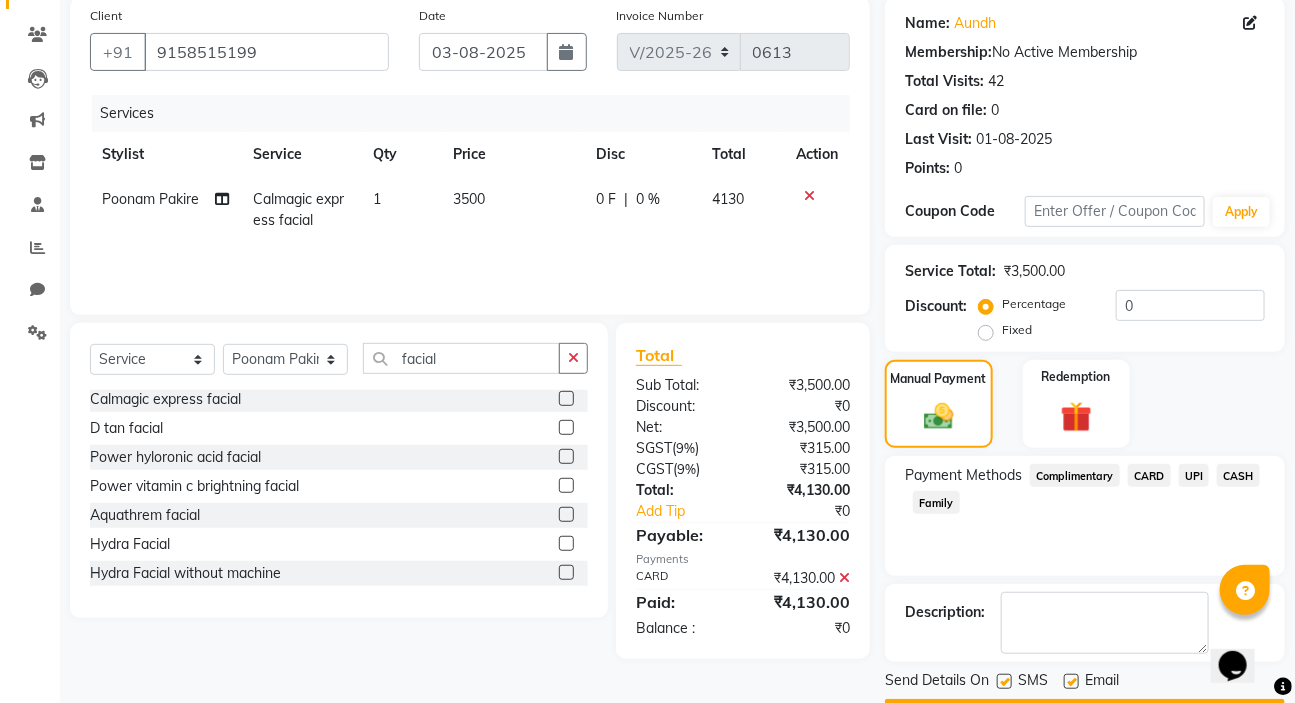 scroll, scrollTop: 210, scrollLeft: 0, axis: vertical 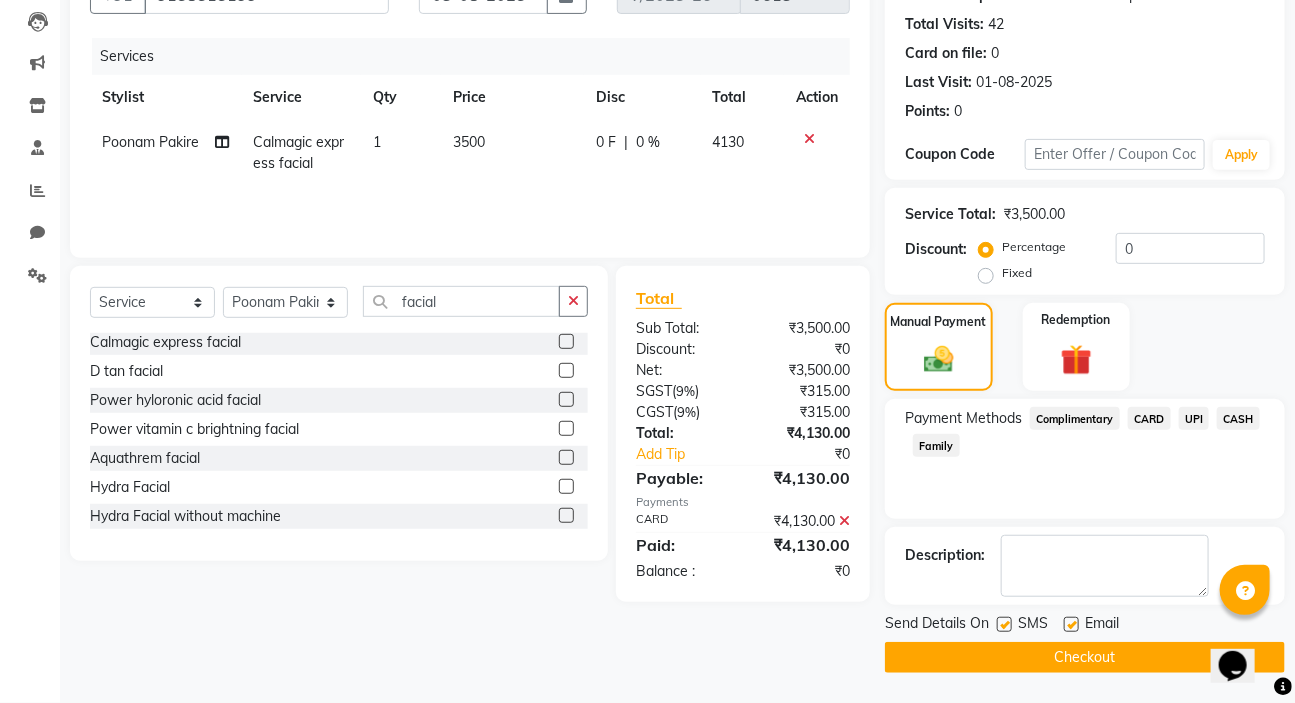 click on "Checkout" 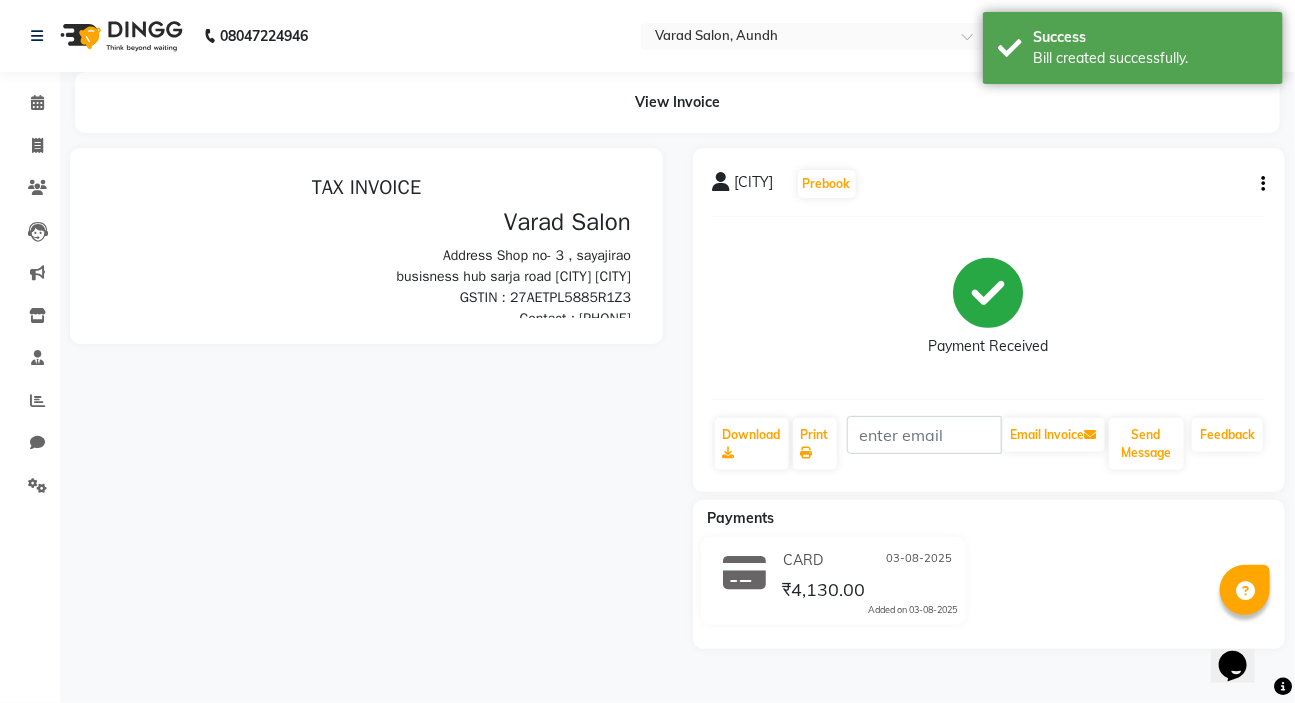 scroll, scrollTop: 0, scrollLeft: 0, axis: both 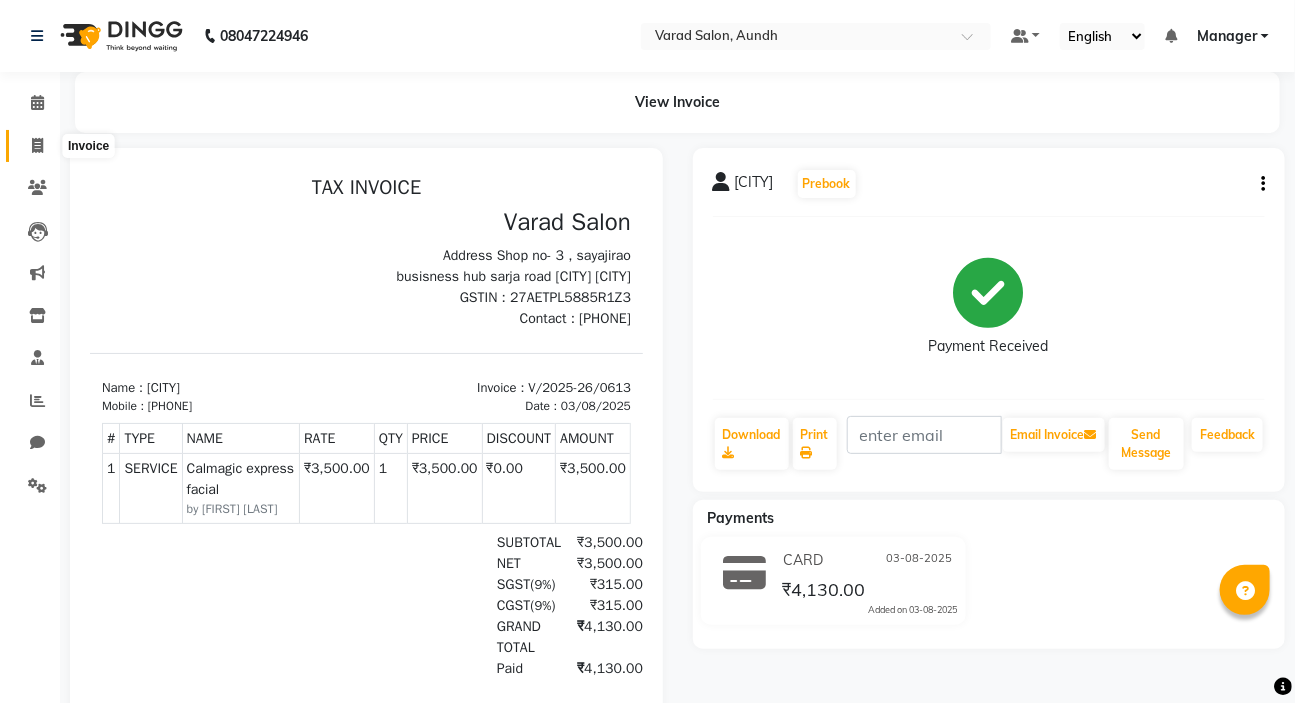 click 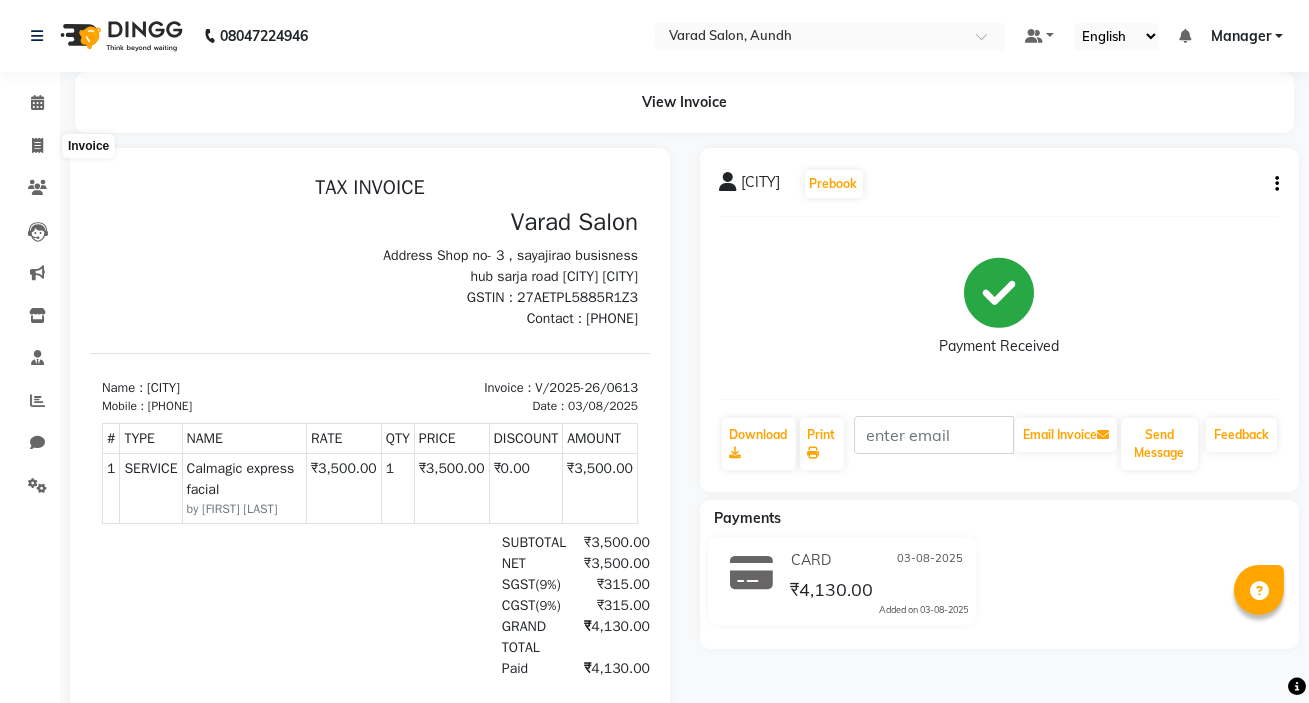 select on "7550" 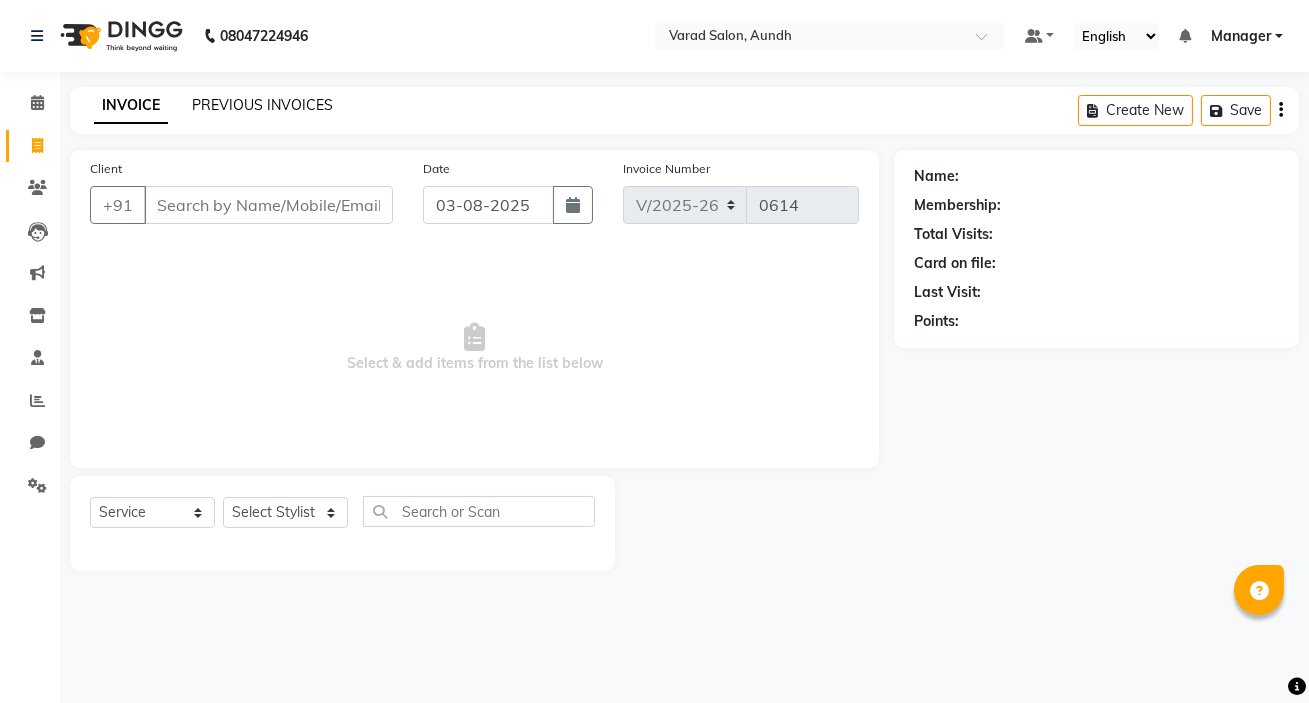 click on "PREVIOUS INVOICES" 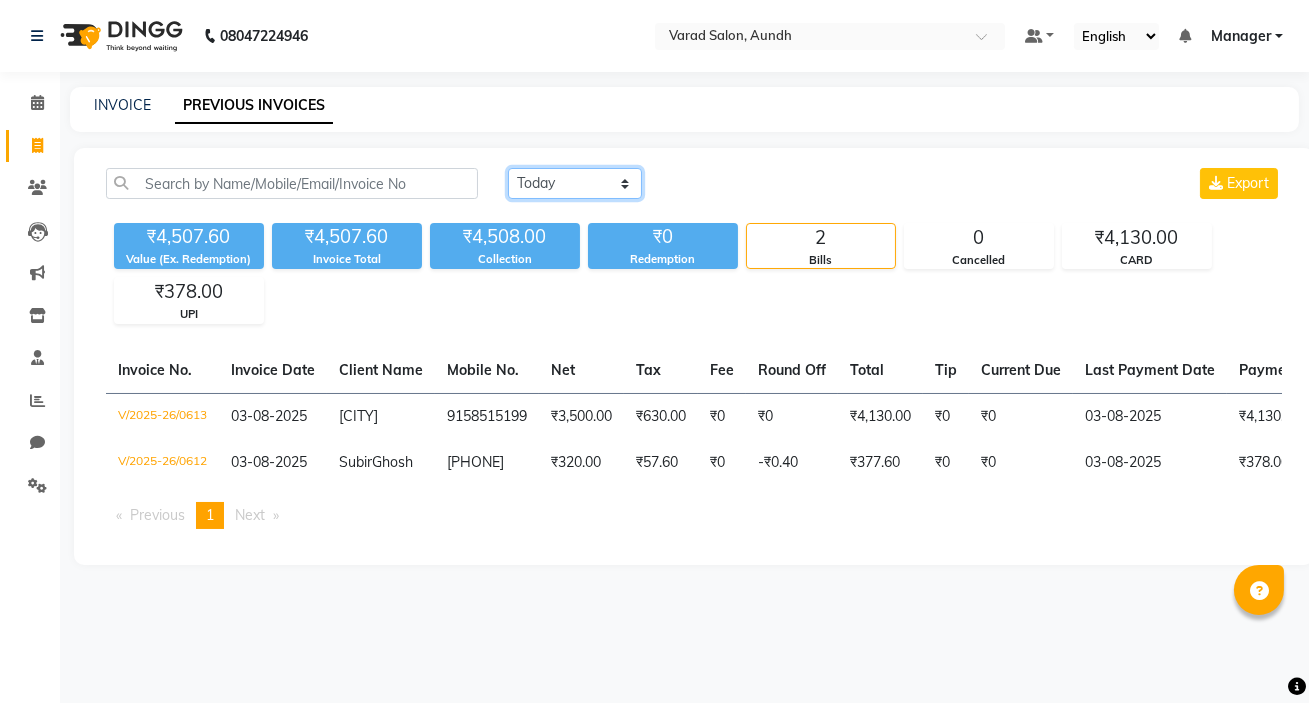 click on "Today Yesterday Custom Range" 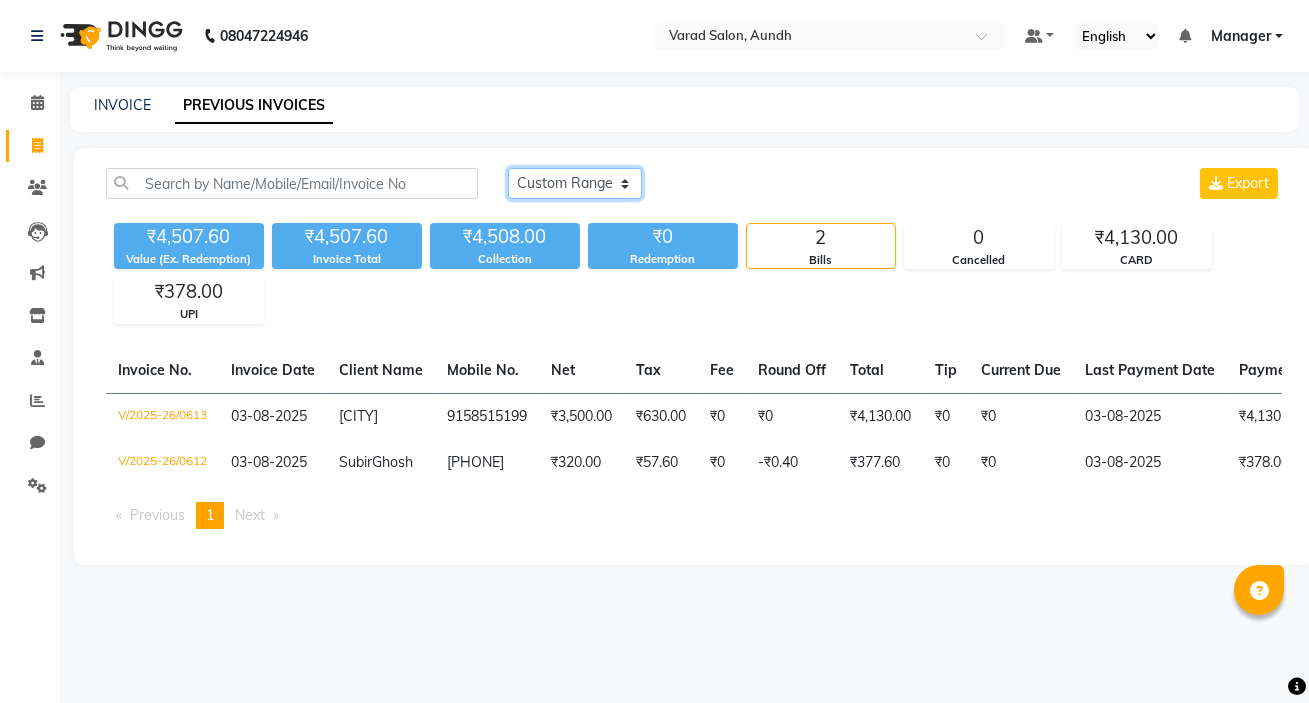 click on "Today Yesterday Custom Range" 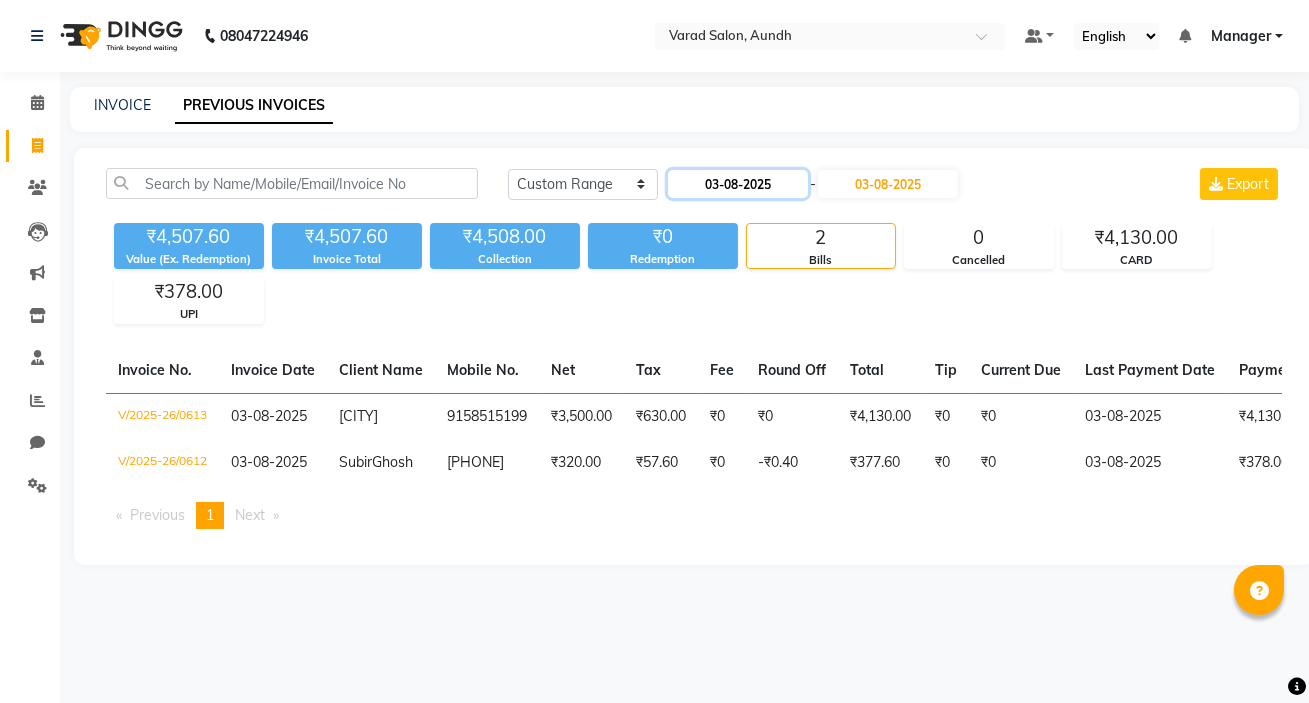 click on "03-08-2025" 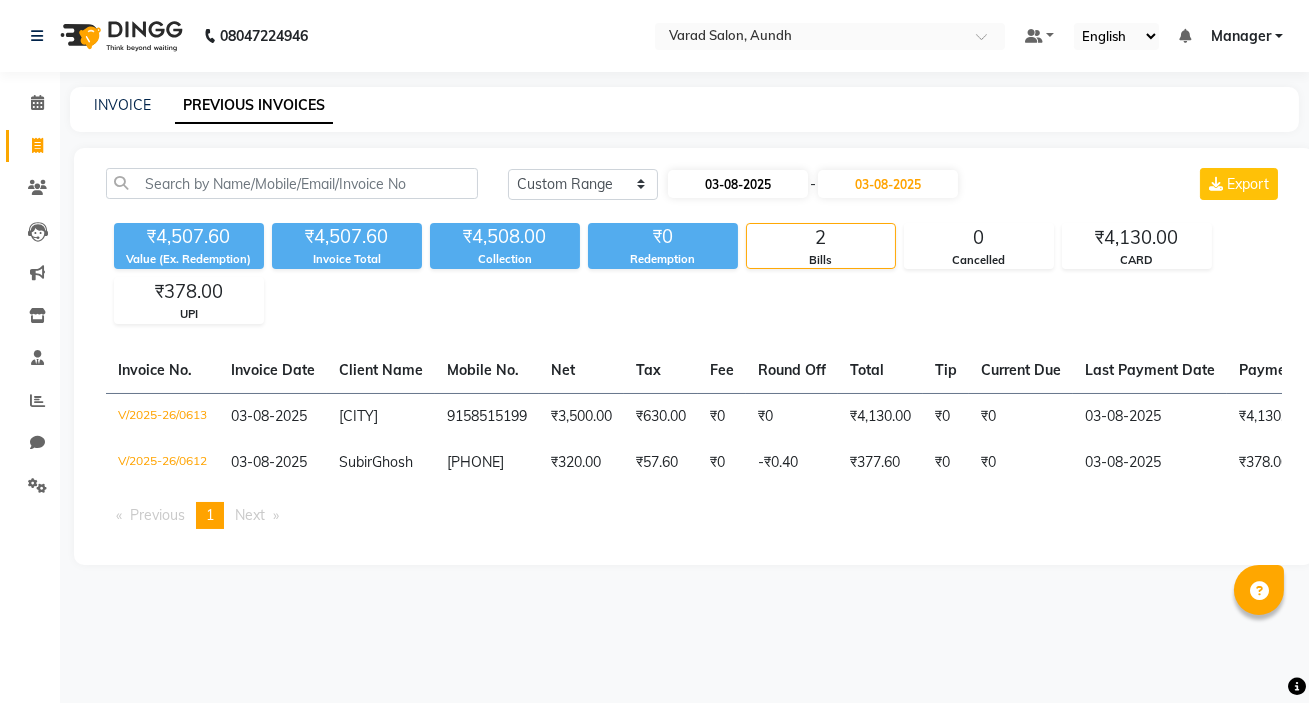 select on "8" 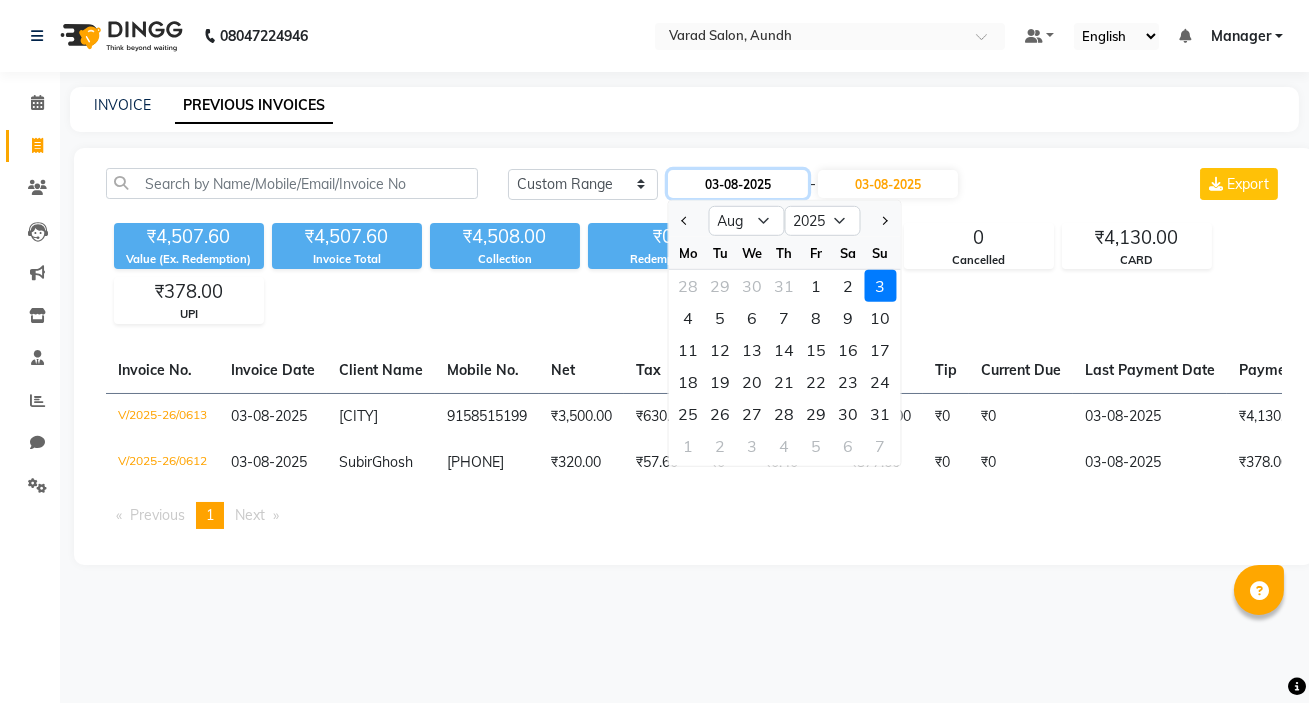 click on "03-08-2025" 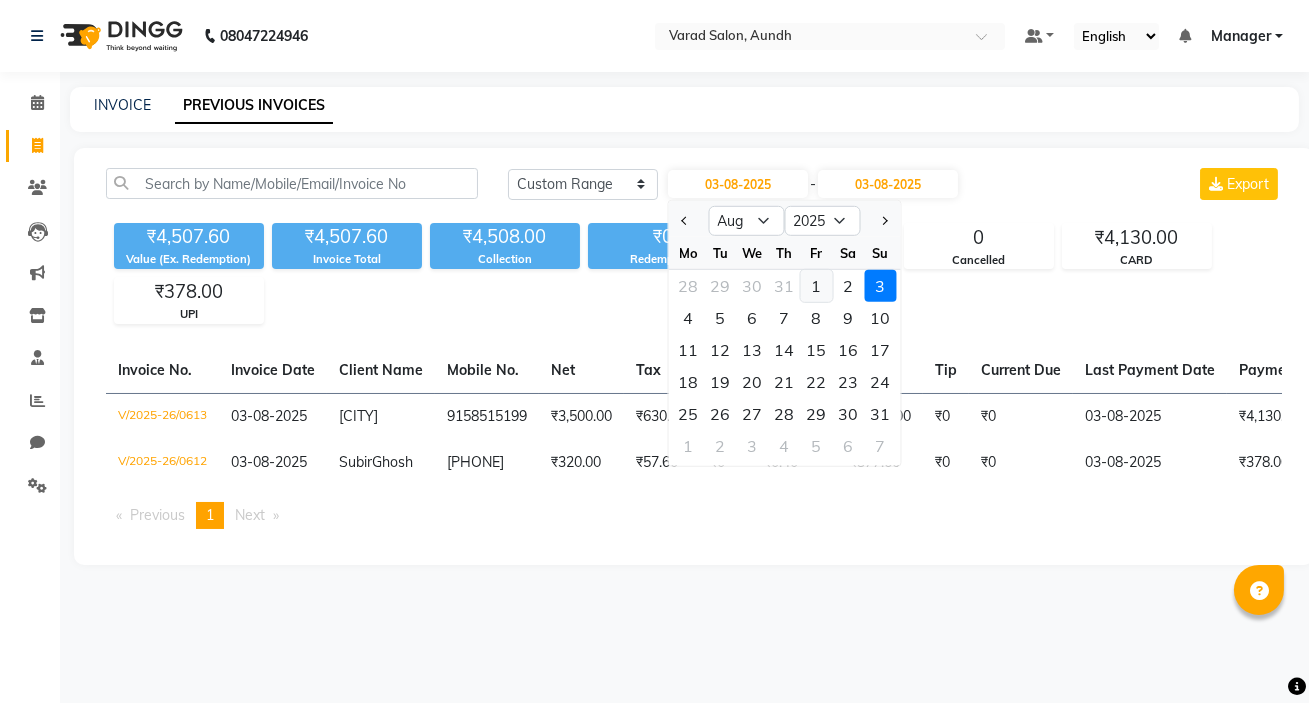 click on "1" 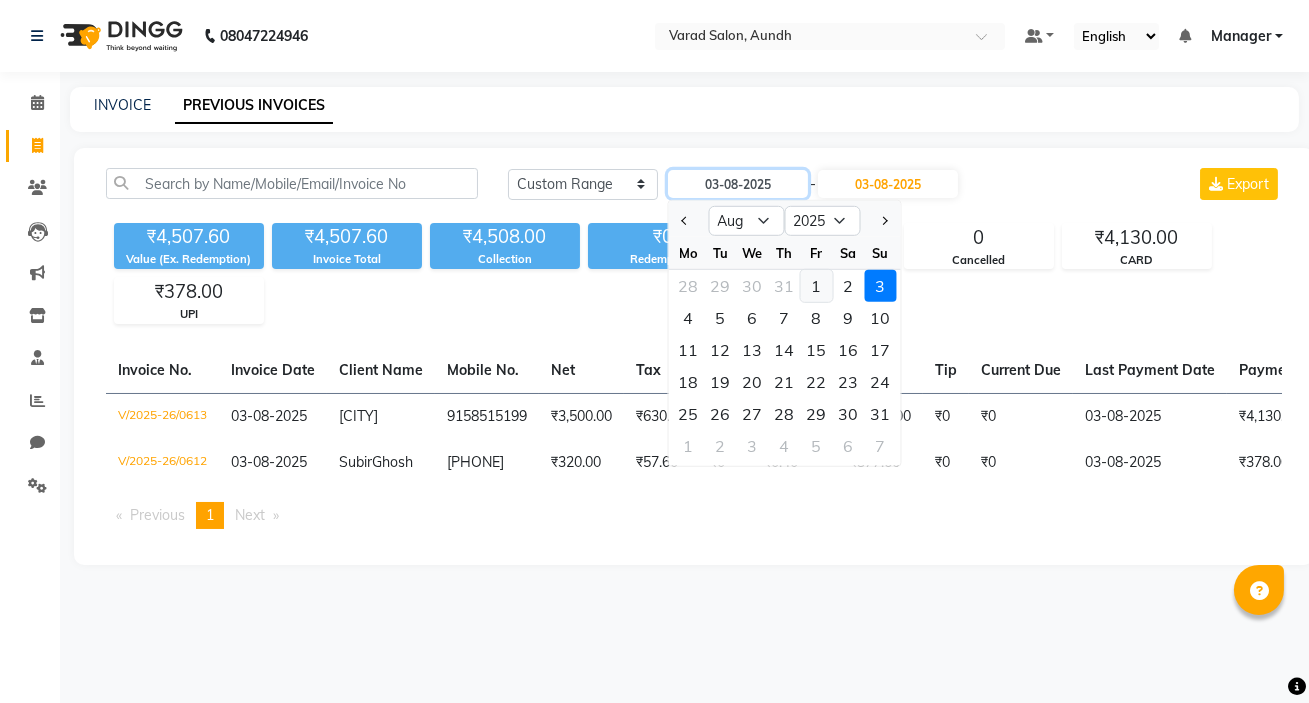type on "01-08-2025" 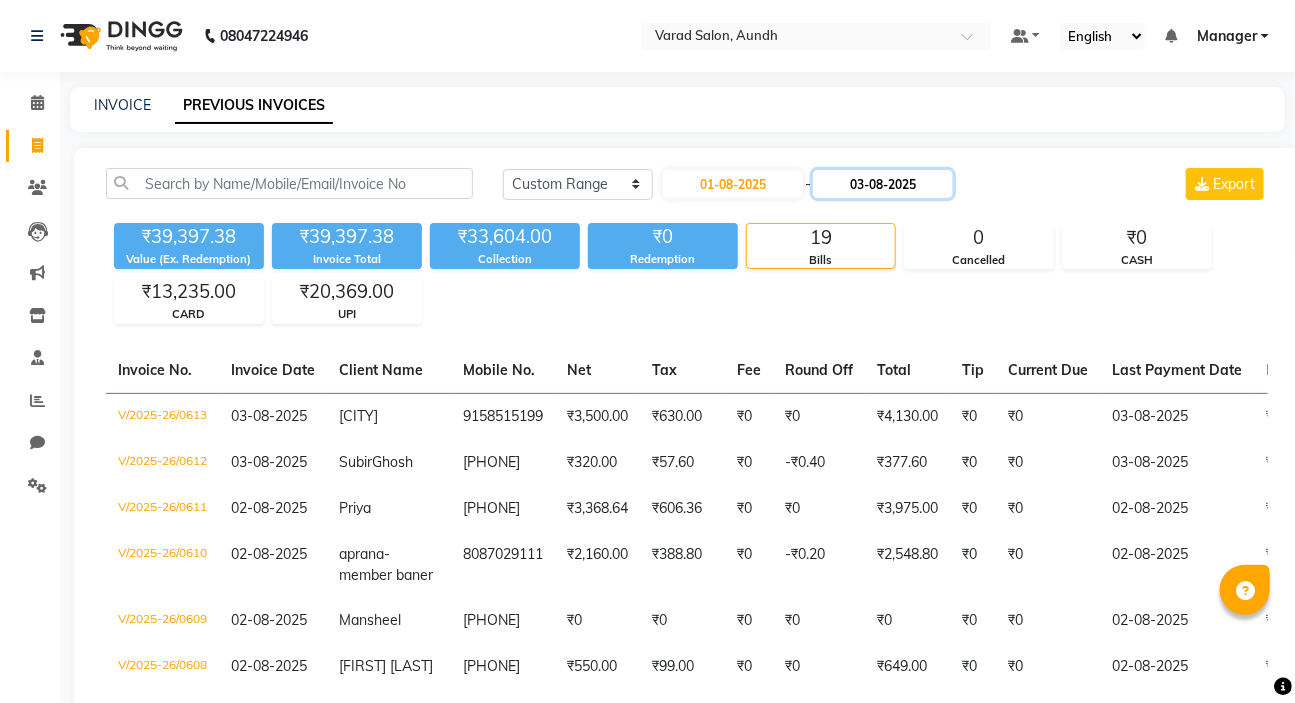 click on "03-08-2025" 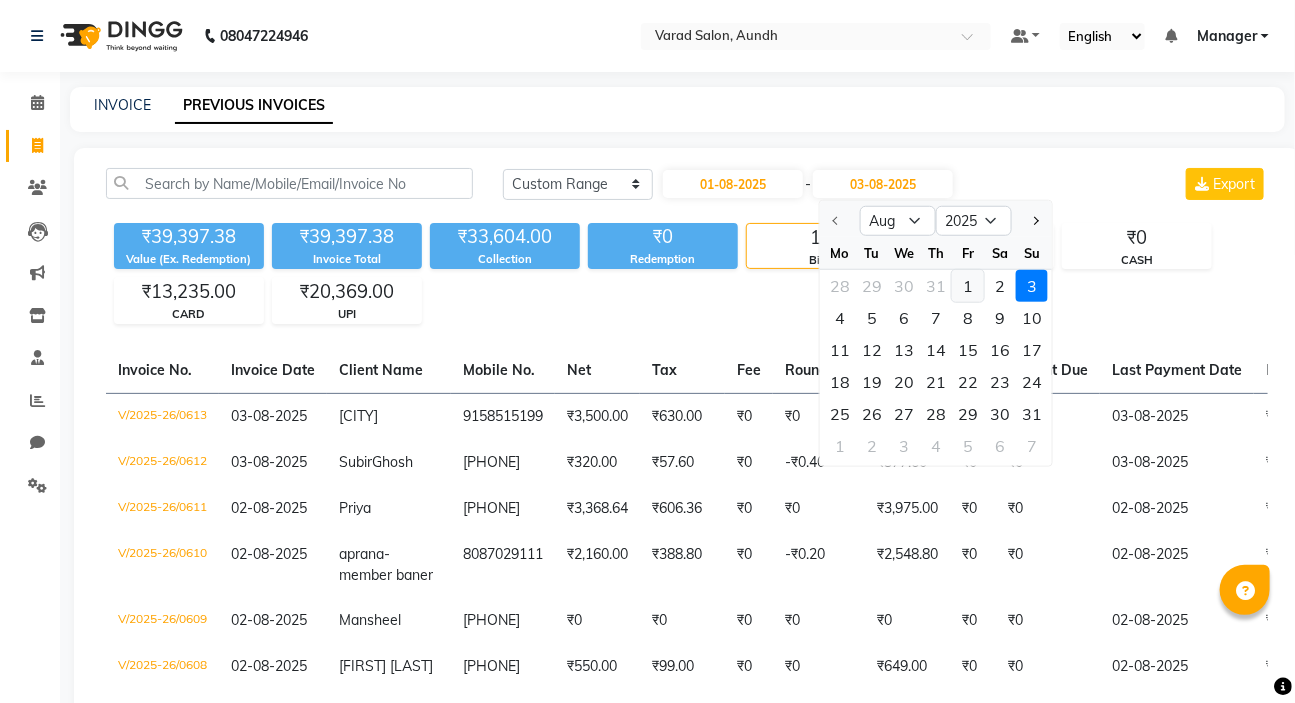 click on "1" 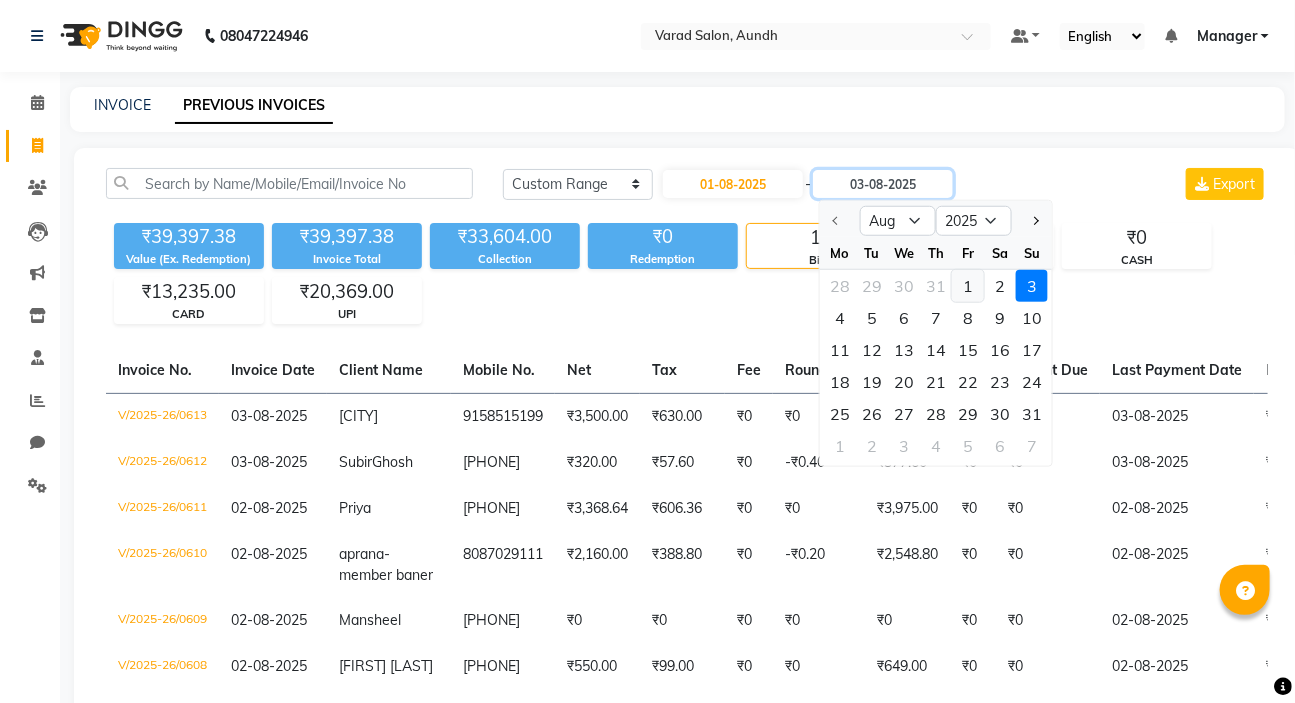 type on "01-08-2025" 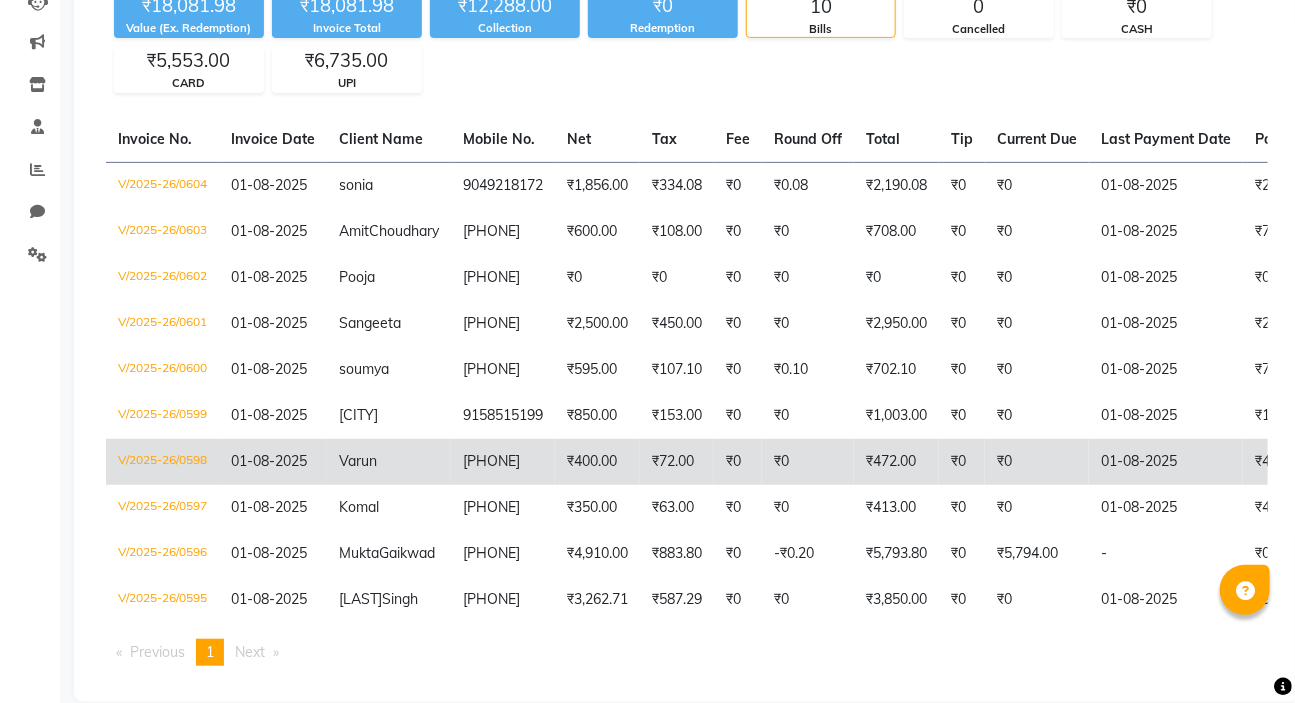 scroll, scrollTop: 272, scrollLeft: 0, axis: vertical 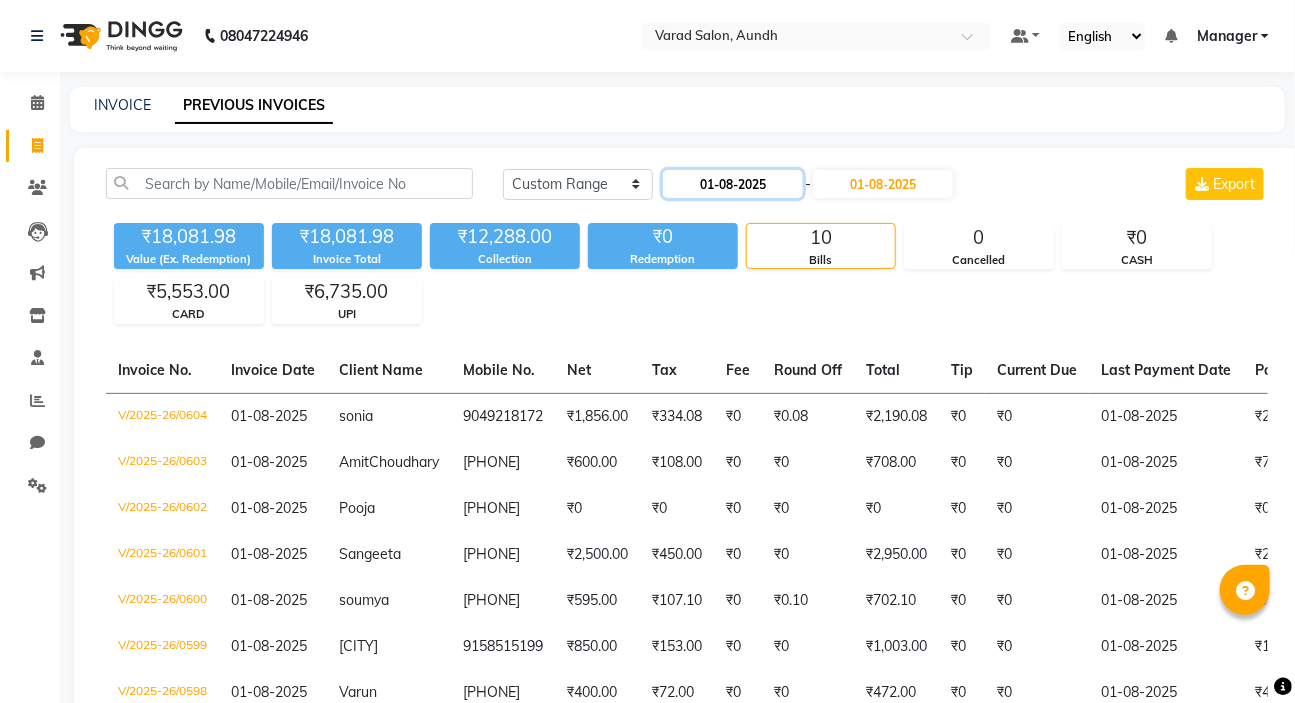 click on "01-08-2025" 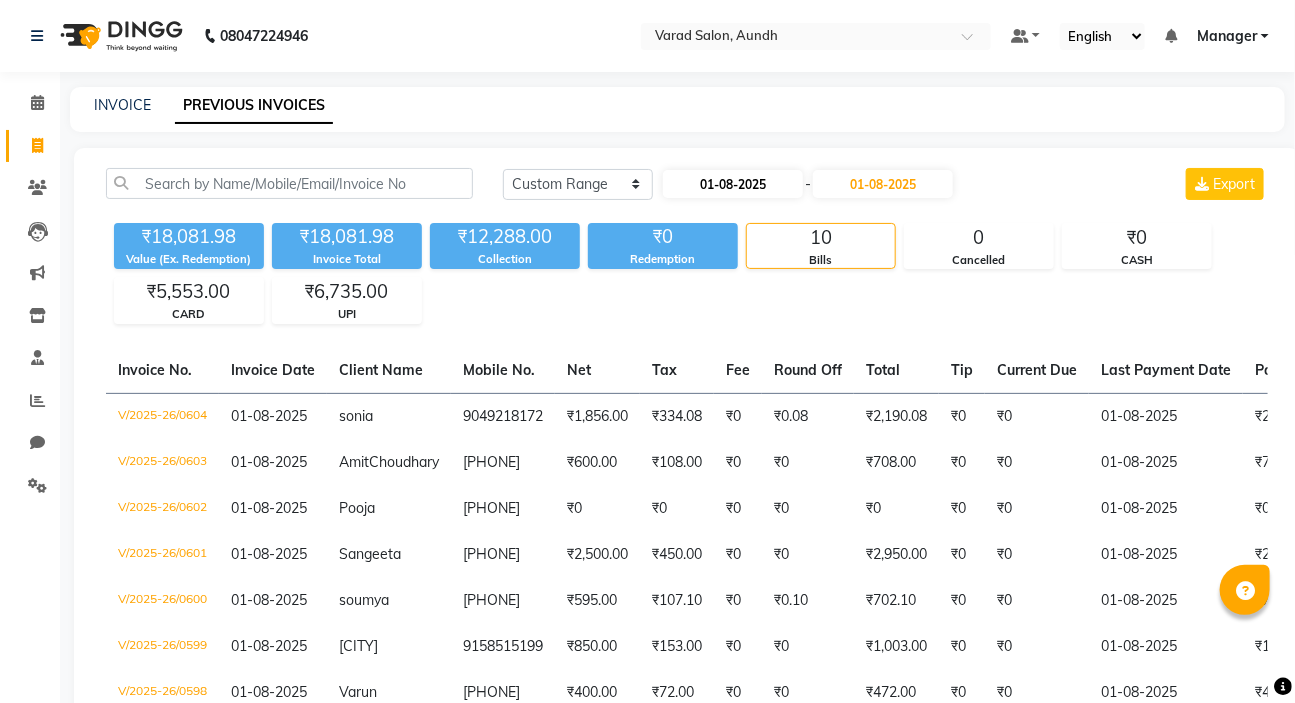 select on "8" 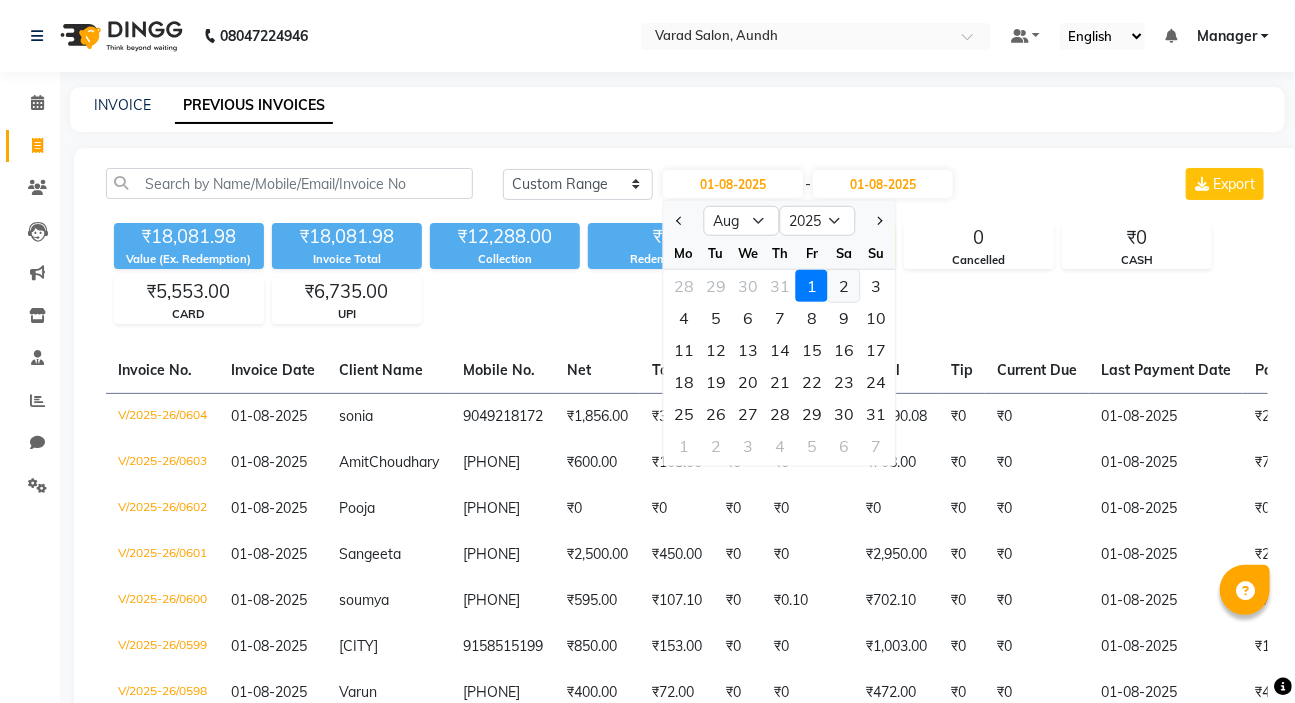 click on "2" 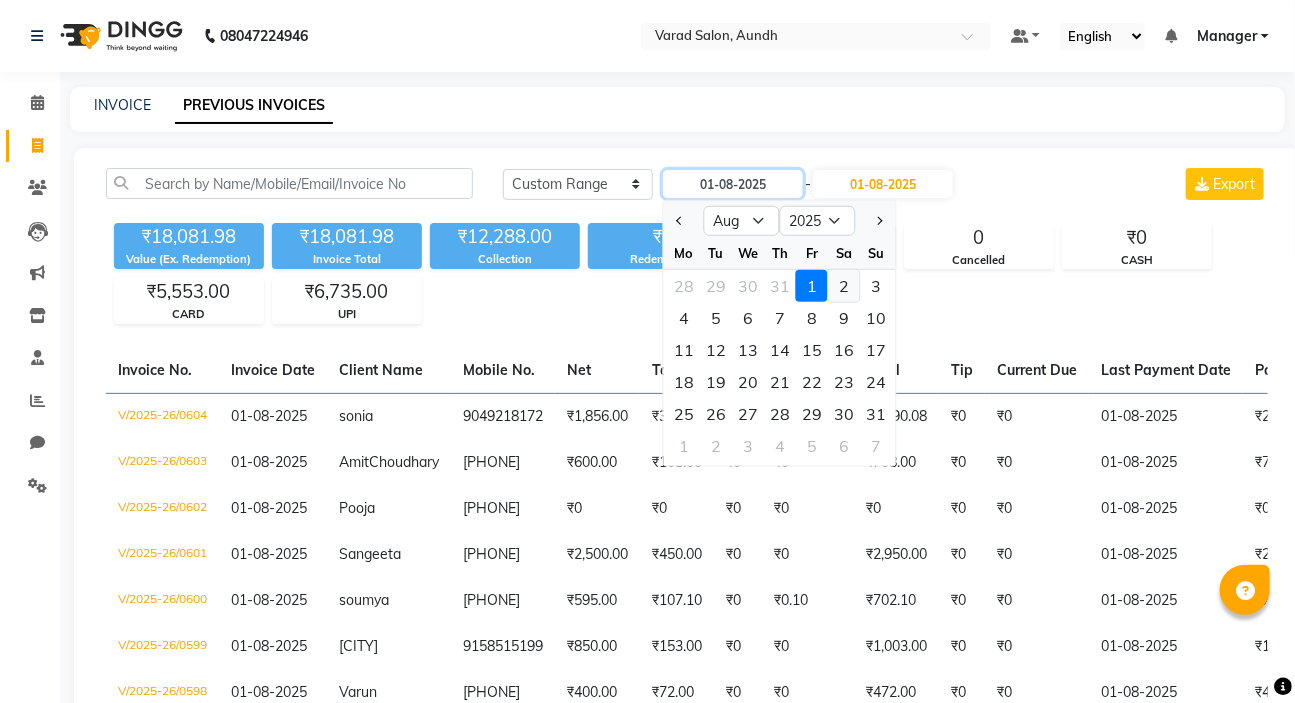 type on "02-08-2025" 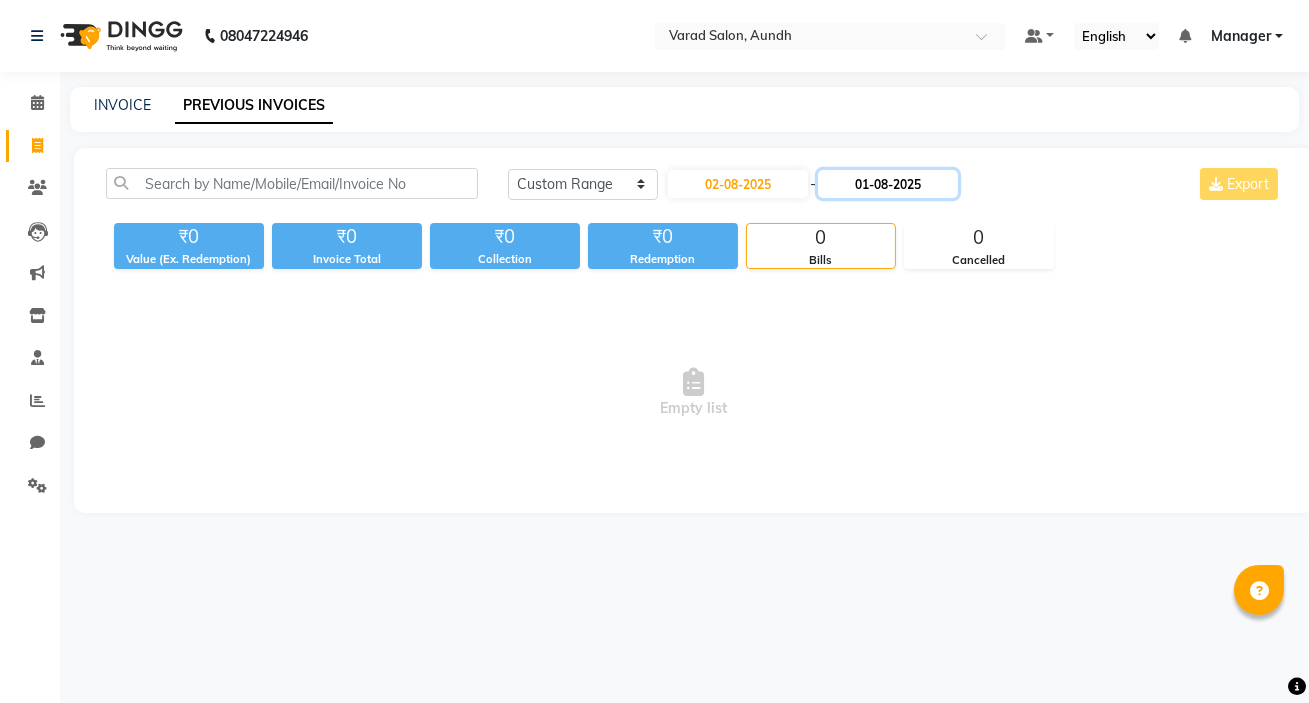 click on "01-08-2025" 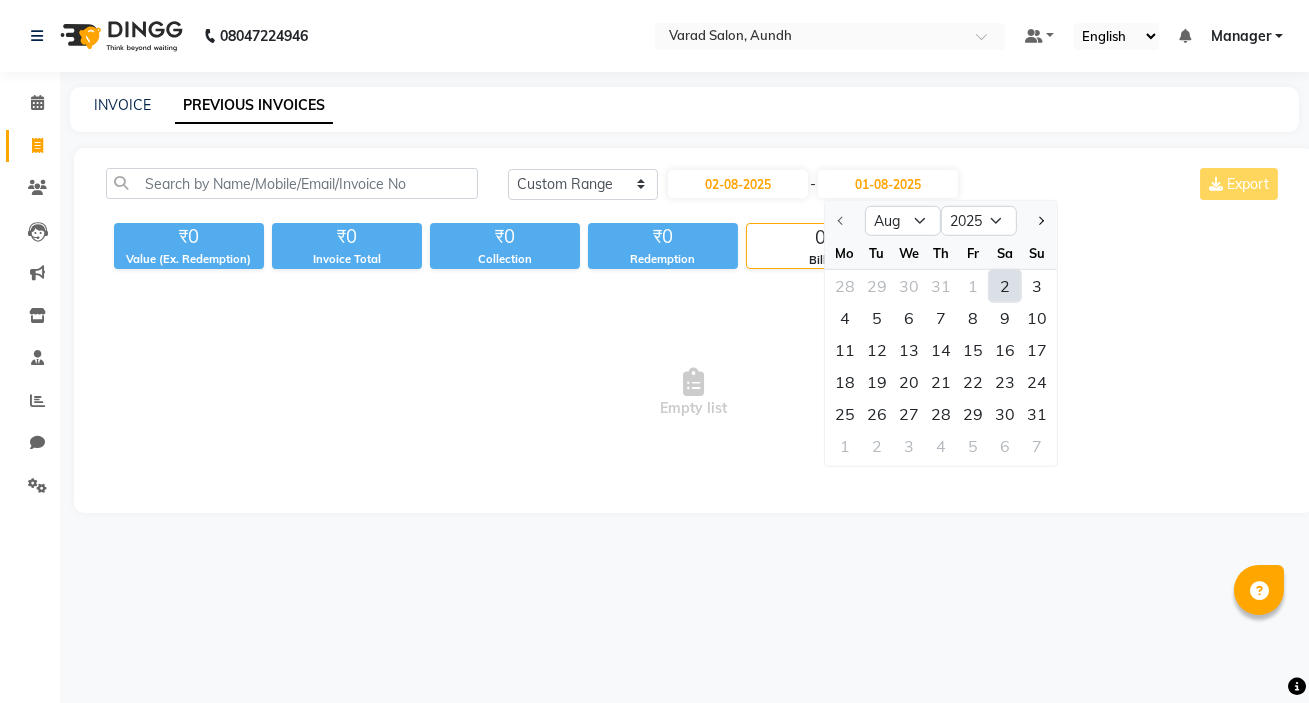 click on "2" 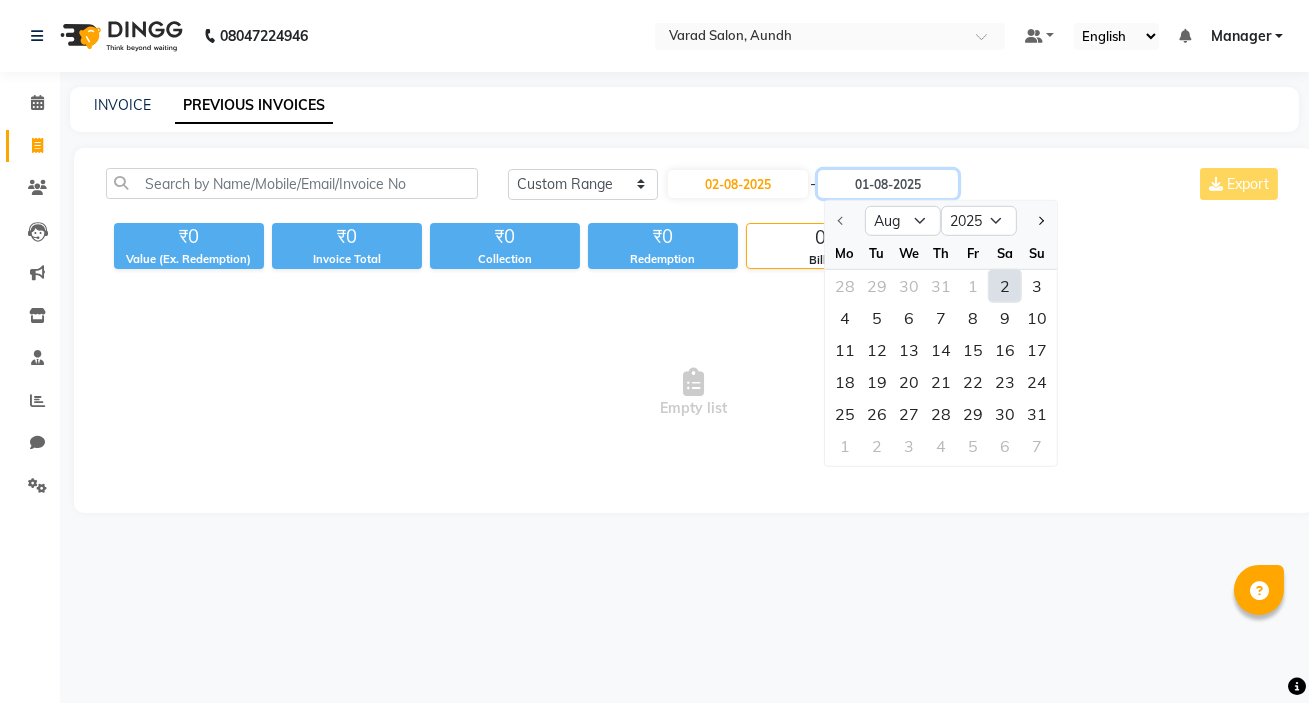 type on "02-08-2025" 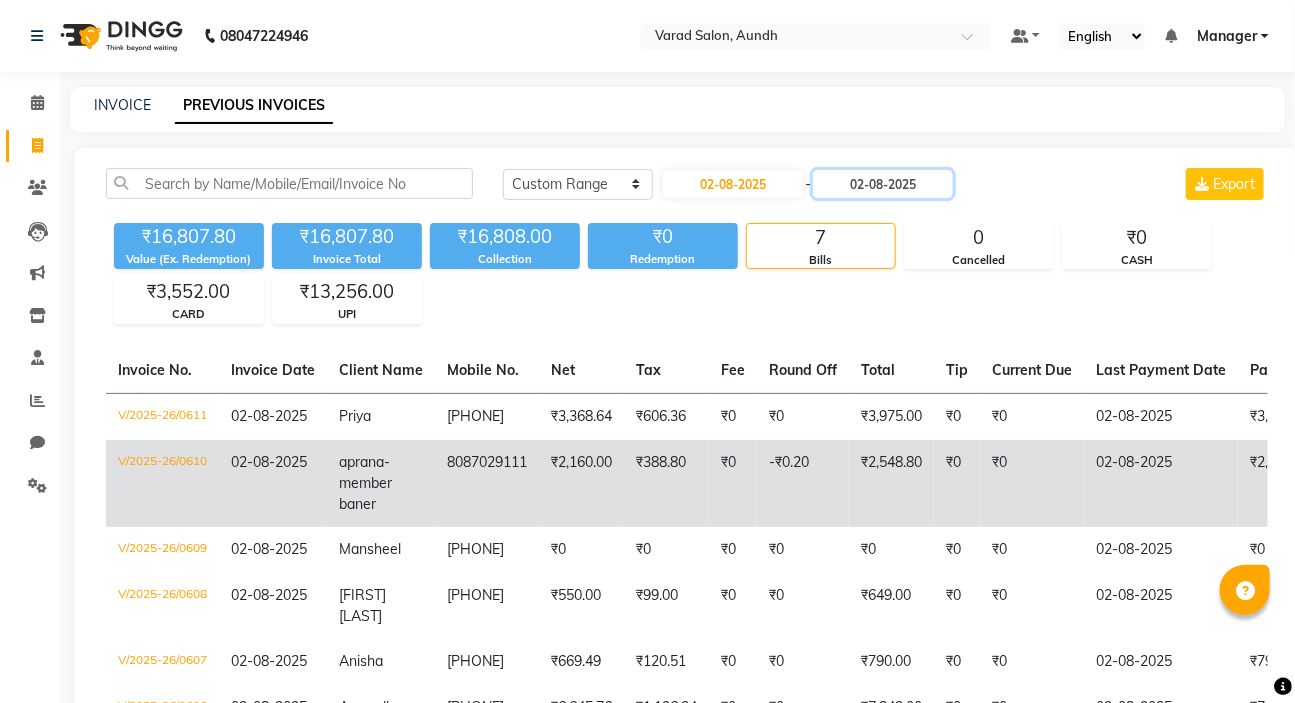 scroll, scrollTop: 177, scrollLeft: 0, axis: vertical 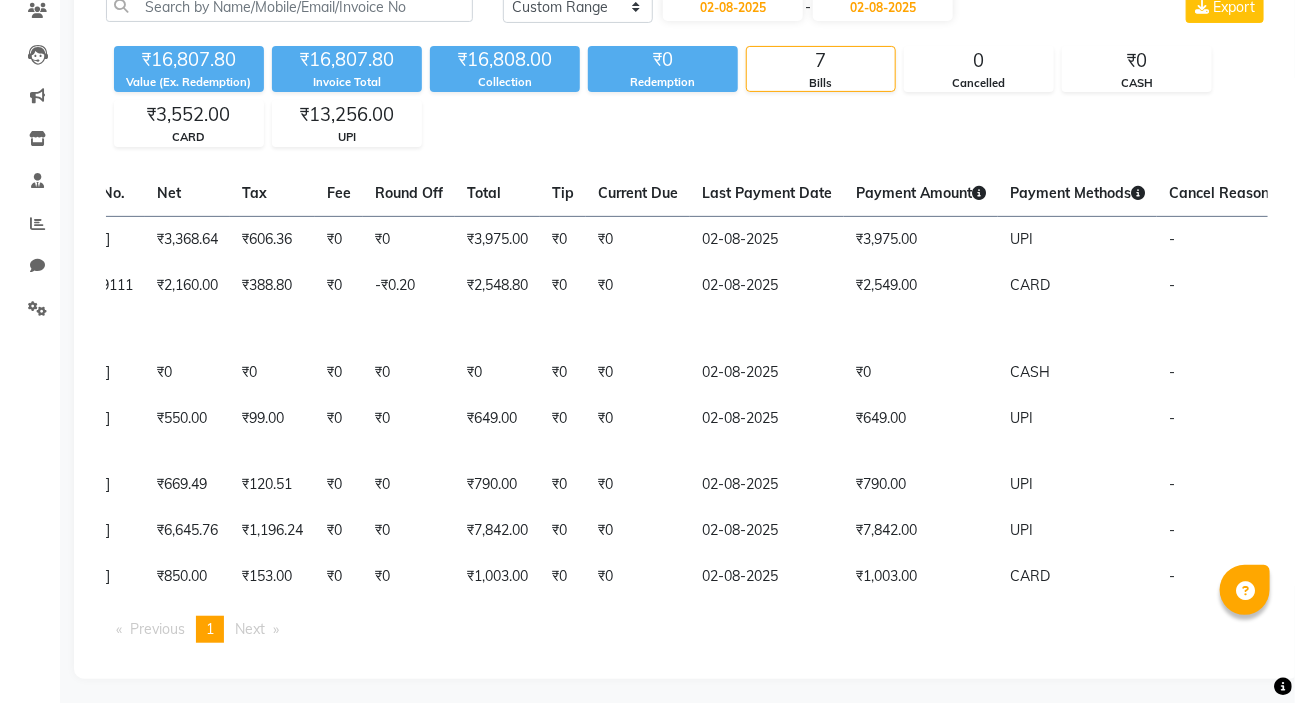 drag, startPoint x: 748, startPoint y: 593, endPoint x: 1016, endPoint y: 589, distance: 268.02985 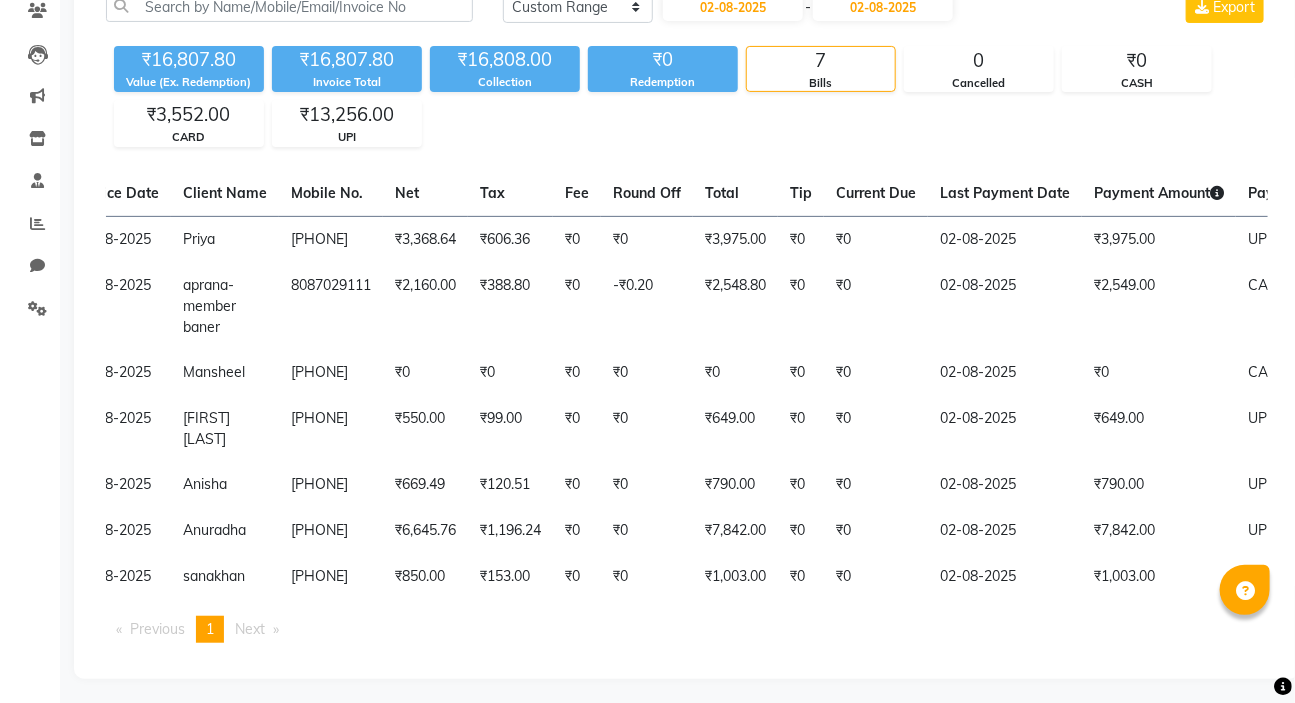 scroll, scrollTop: 0, scrollLeft: 0, axis: both 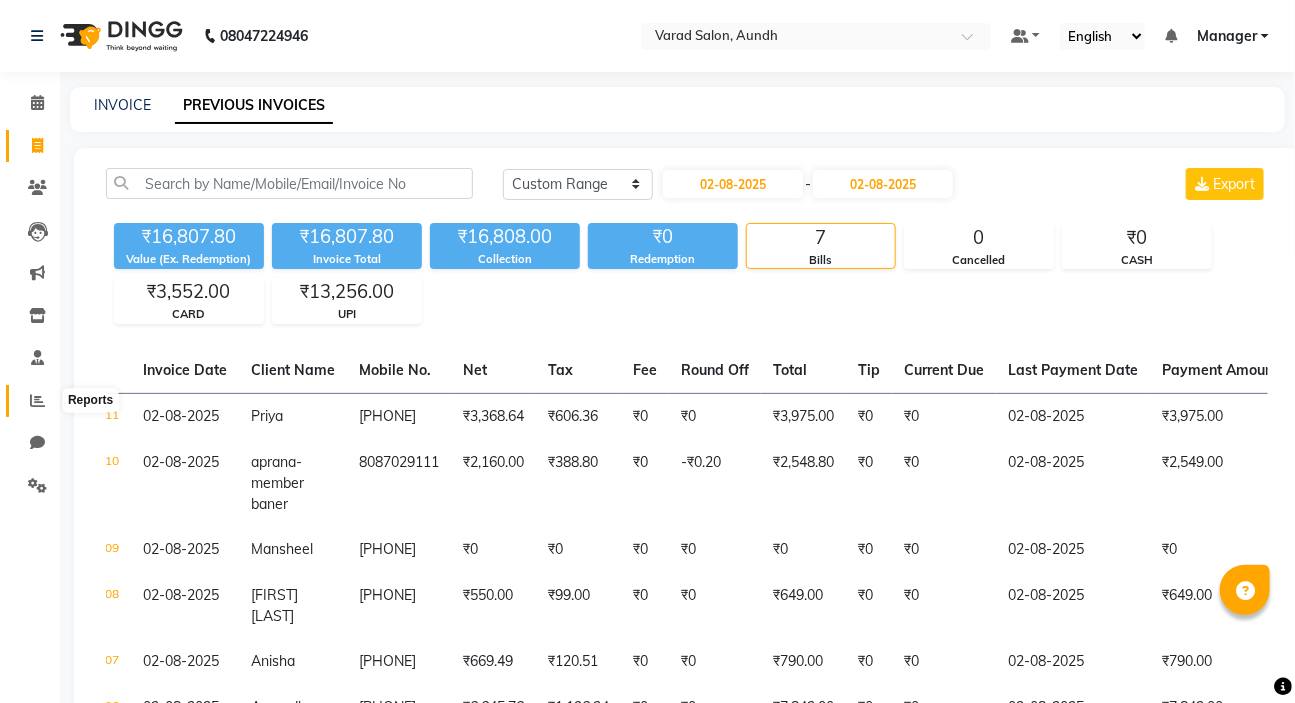 click 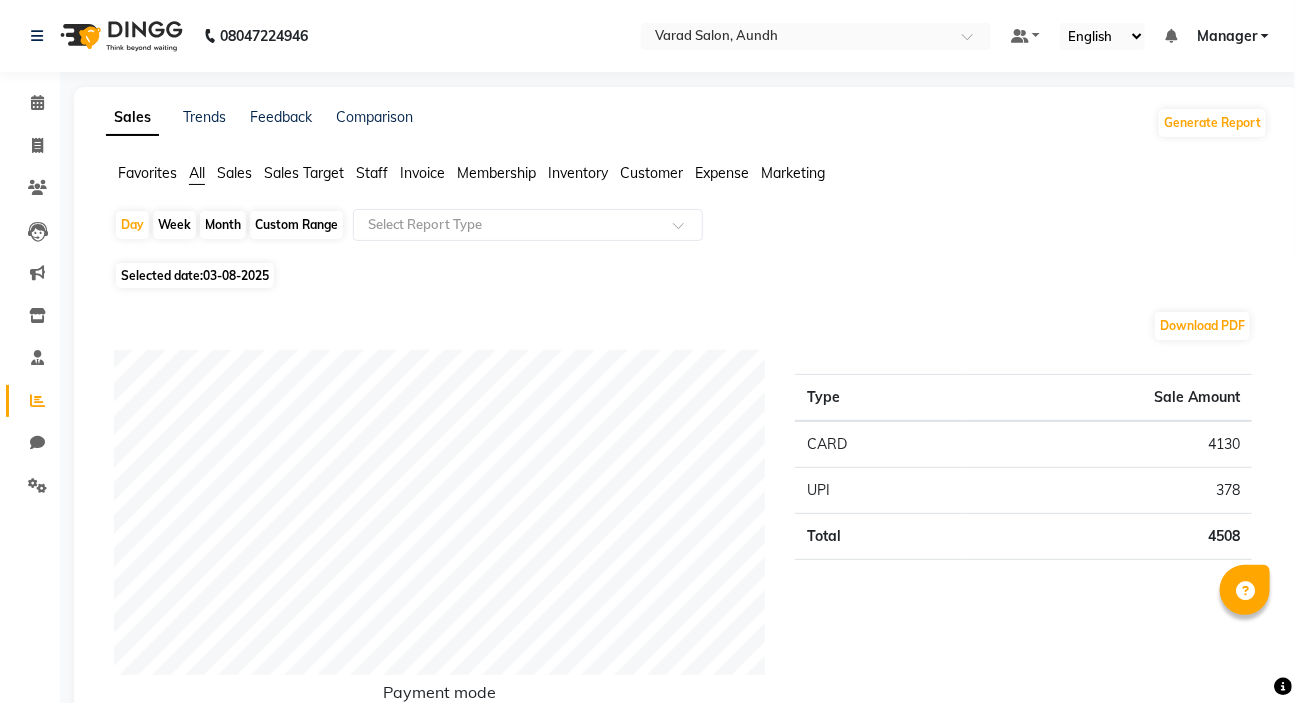 click on "Staff" 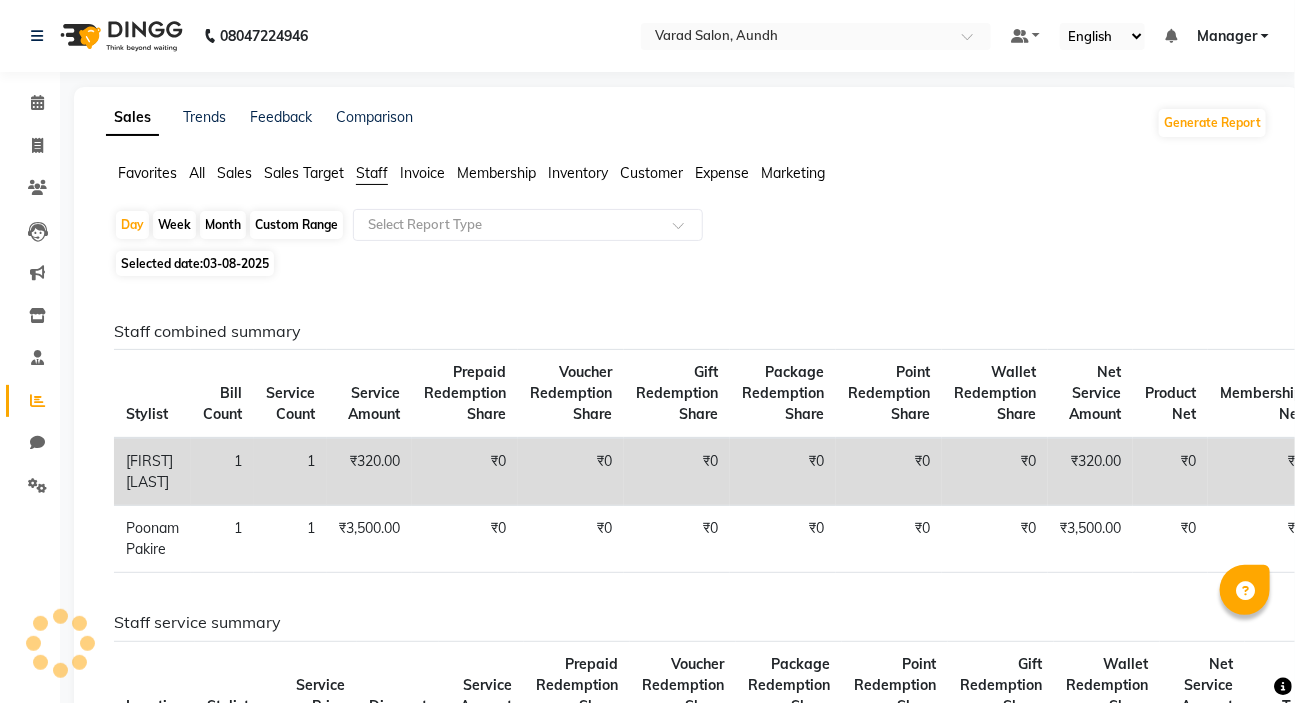 click on "Sales" 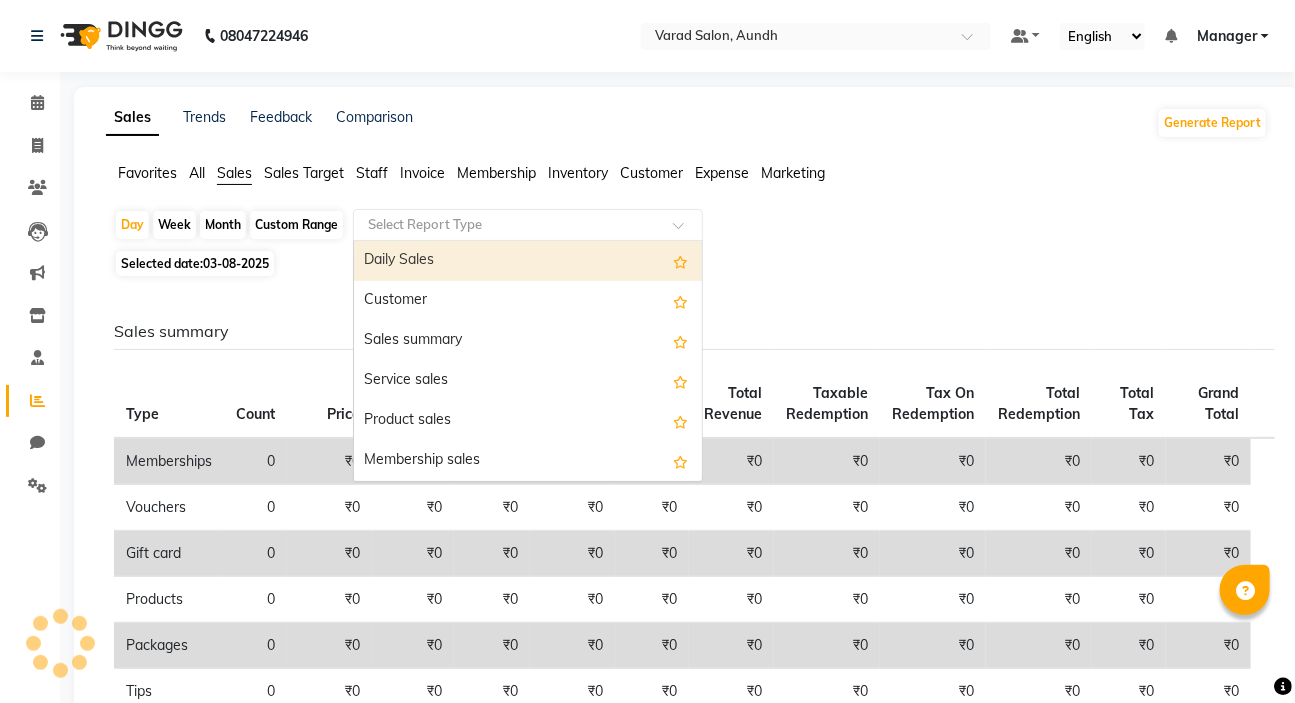 click 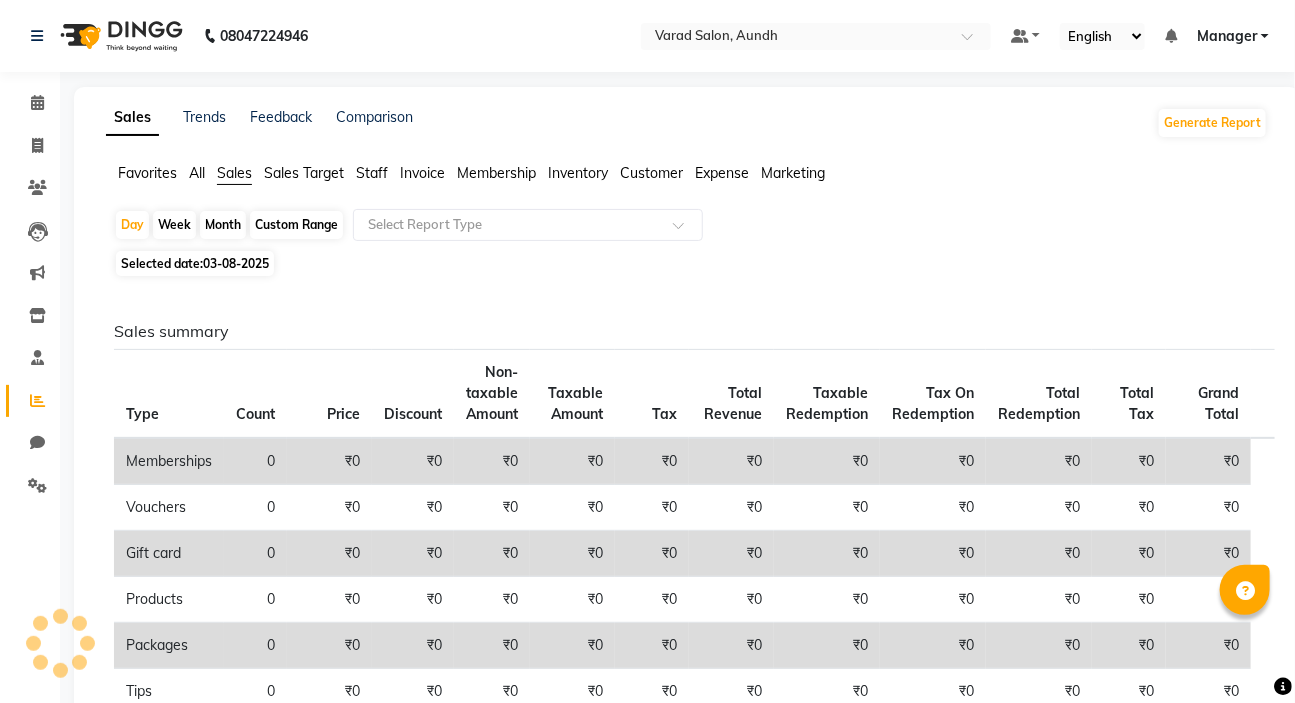 click on "Custom Range" 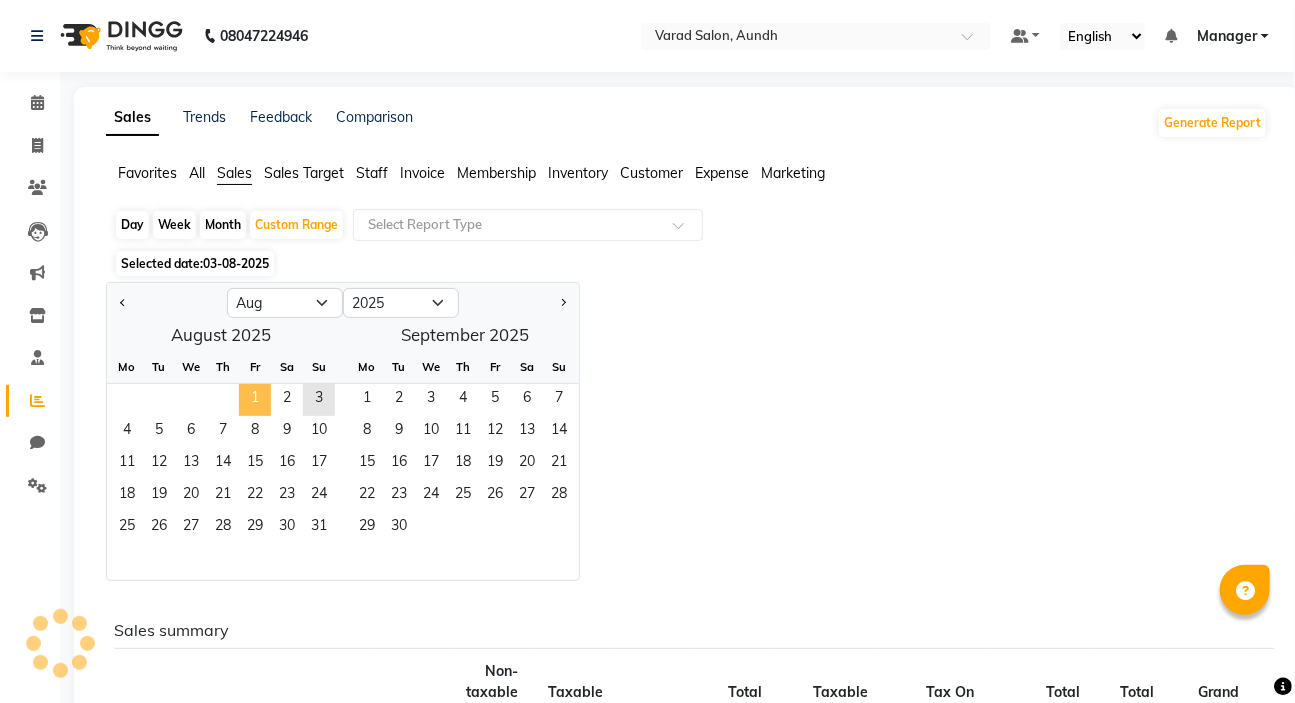 click on "1" 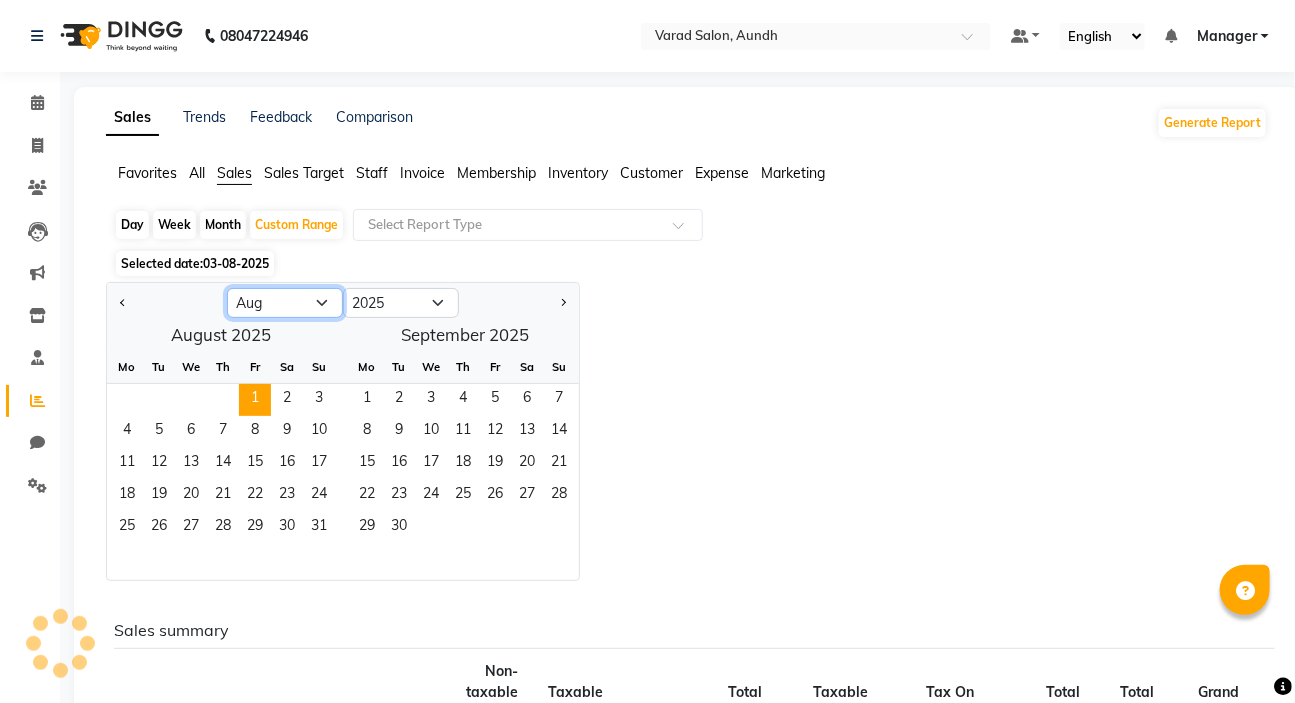 click on "Jan Feb Mar Apr May Jun Jul Aug Sep Oct Nov Dec" 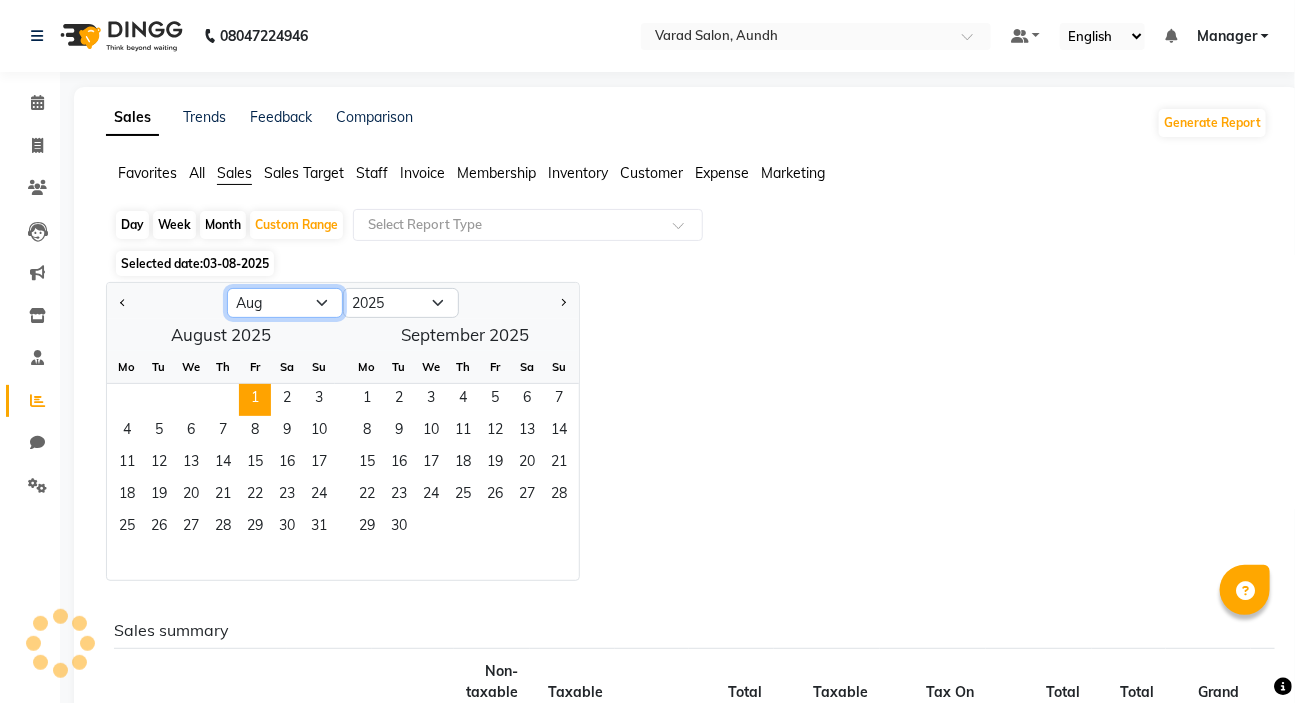 select on "7" 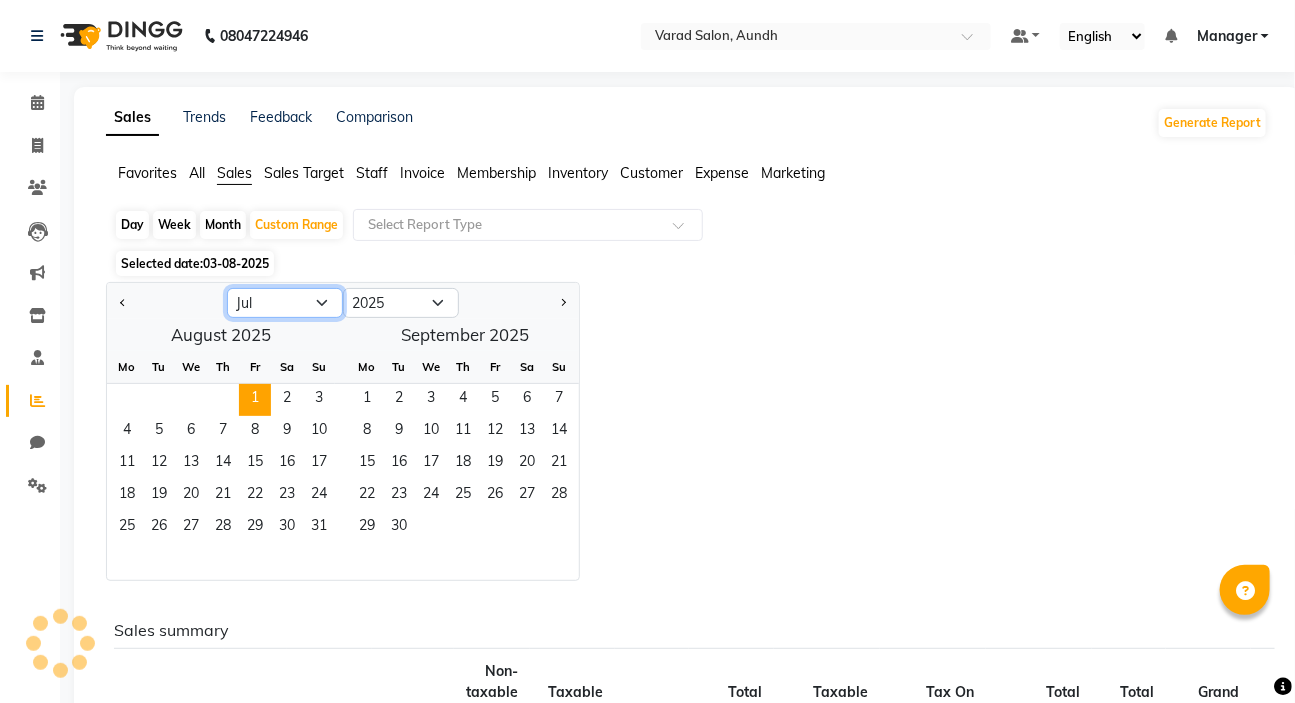 click on "Jan Feb Mar Apr May Jun Jul Aug Sep Oct Nov Dec" 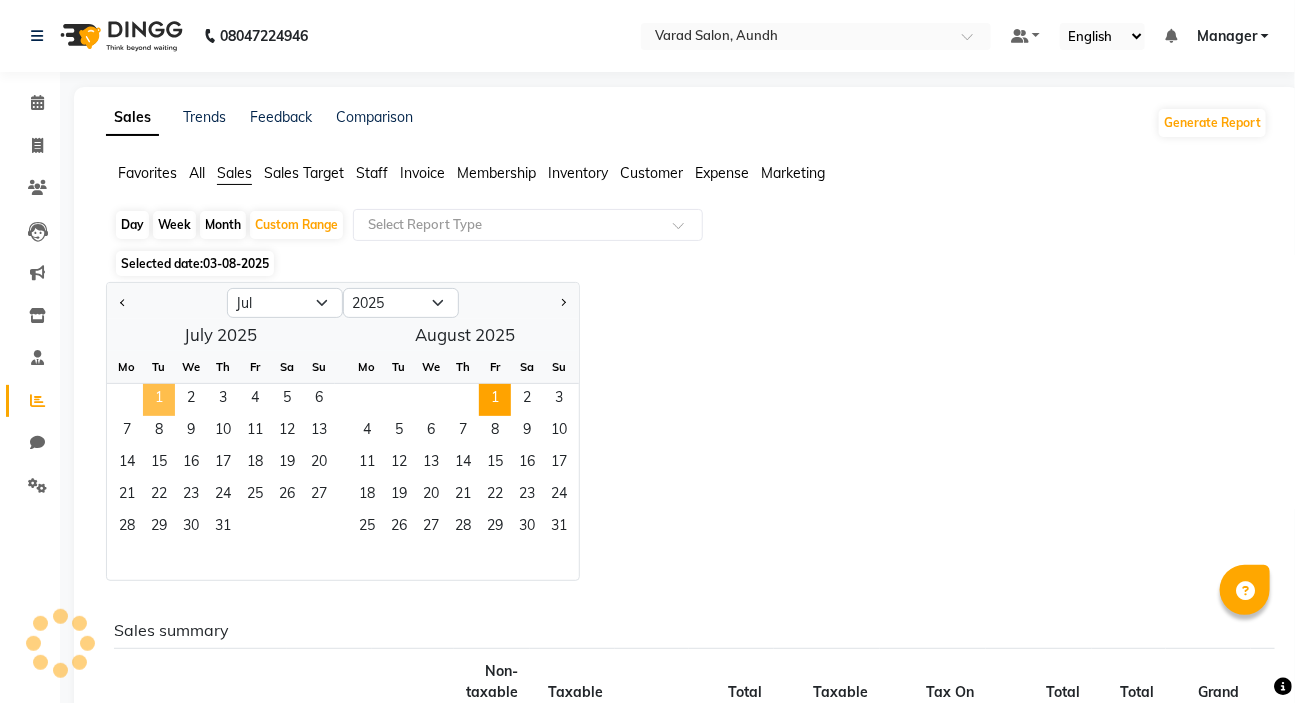 click on "1" 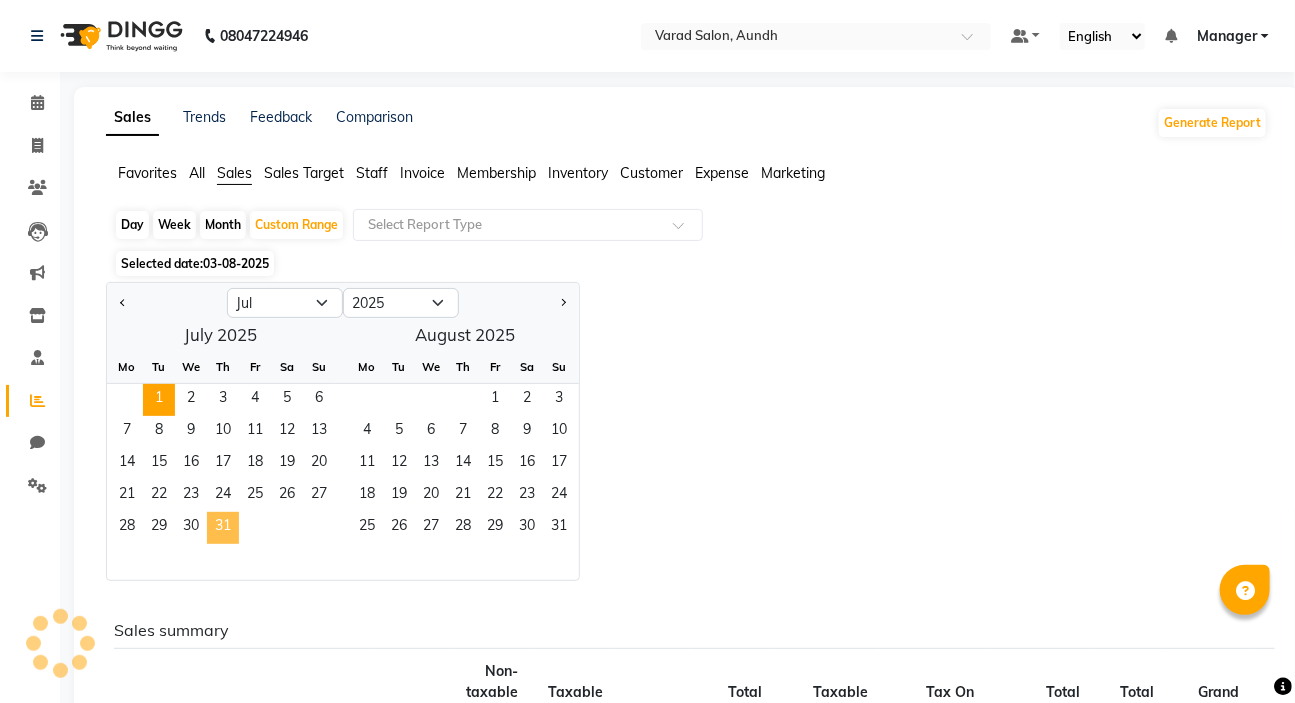click on "31" 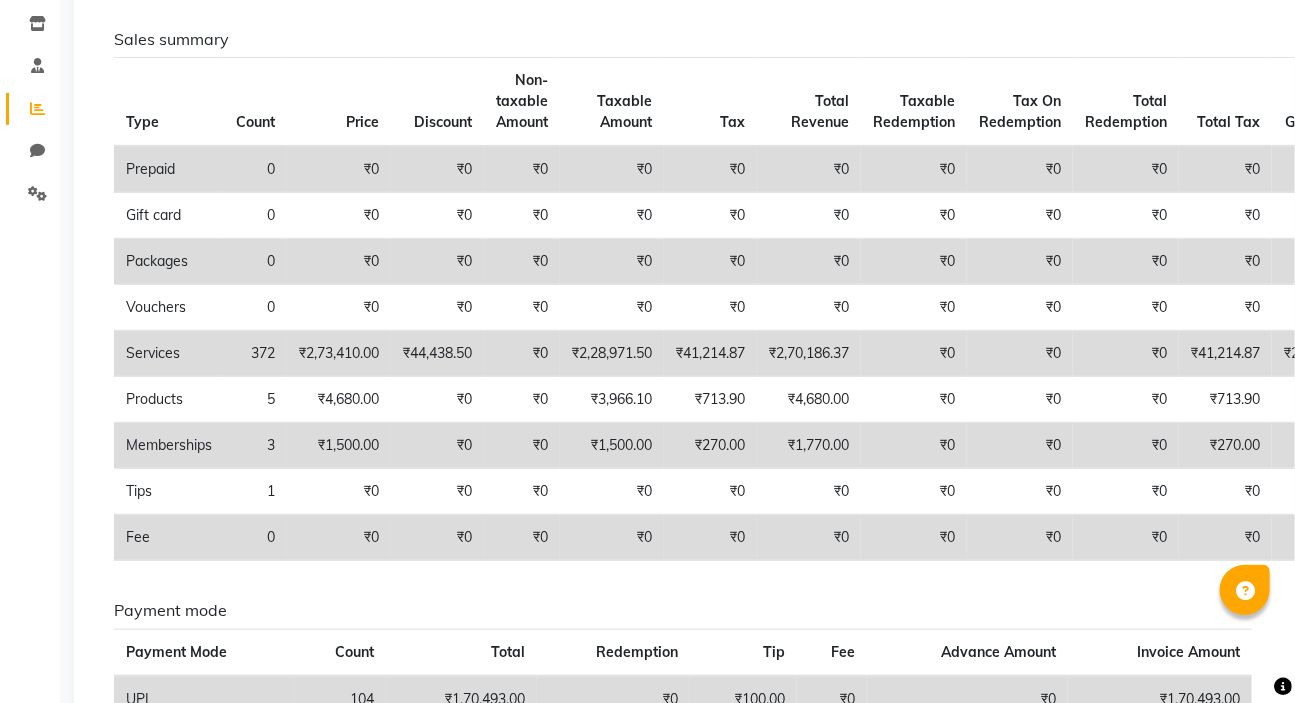 scroll, scrollTop: 0, scrollLeft: 0, axis: both 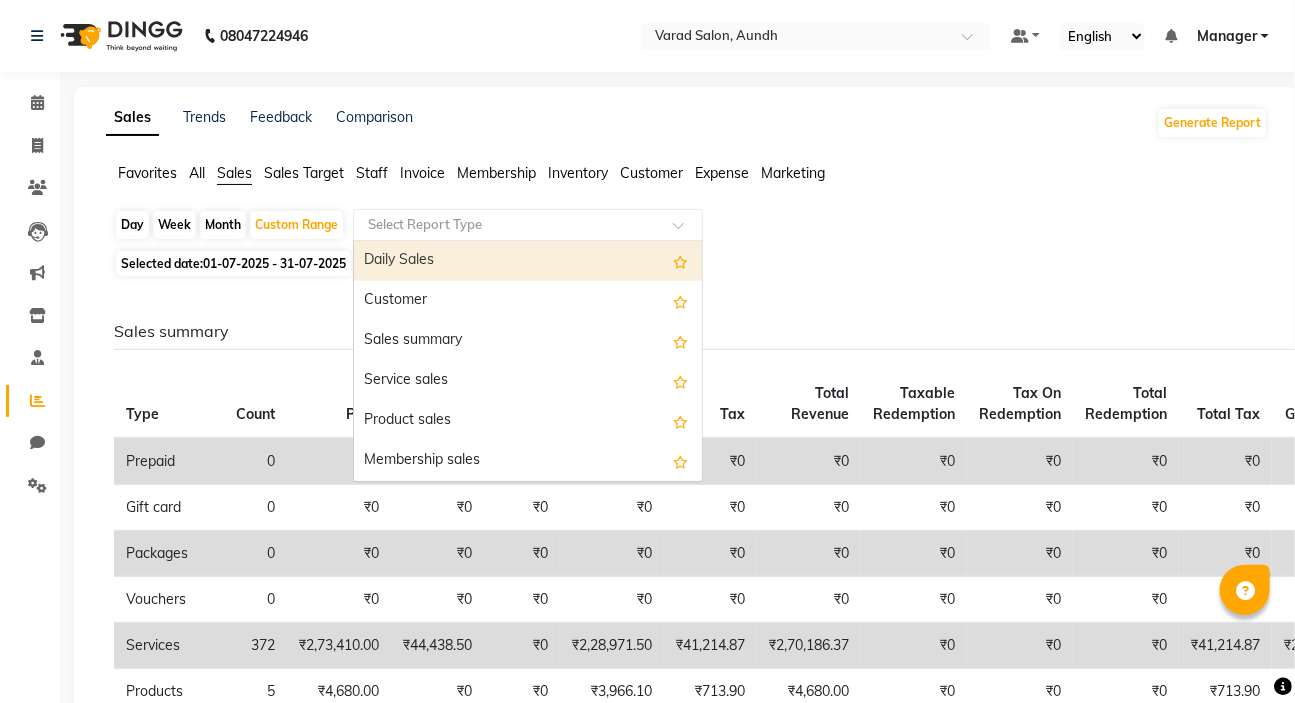 click 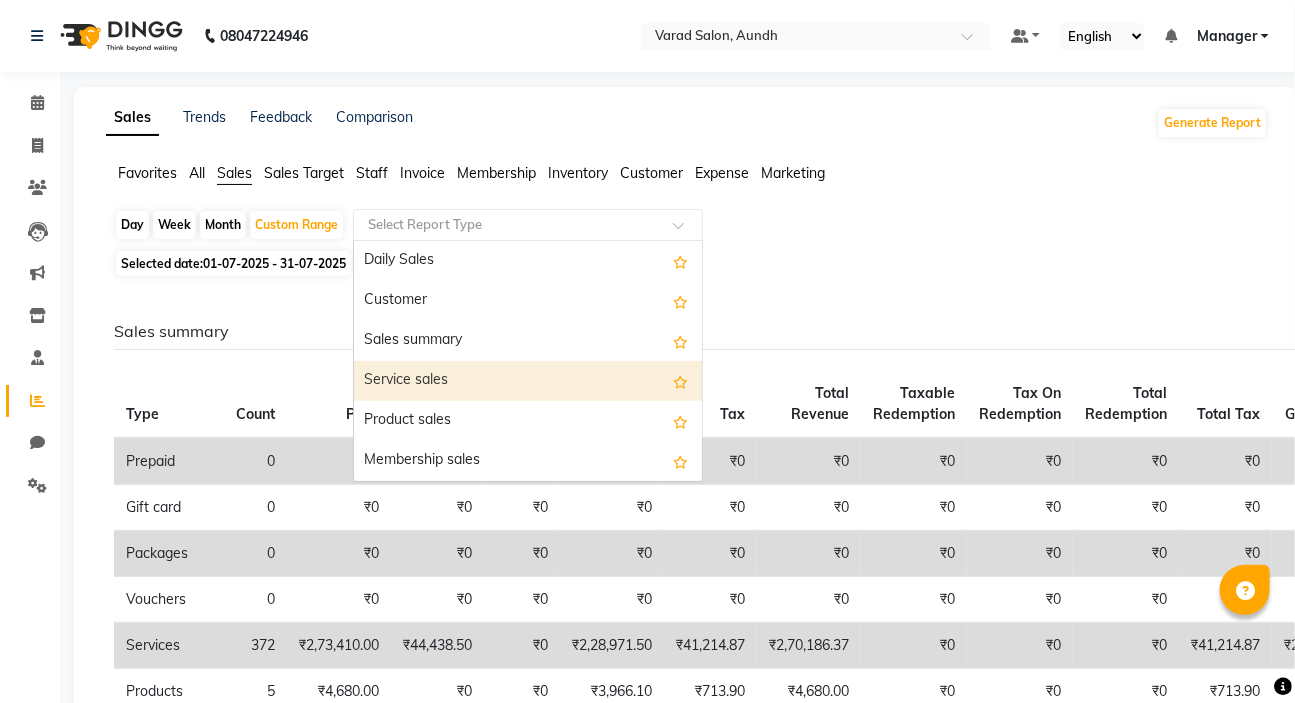 click on "Service sales" at bounding box center [528, 381] 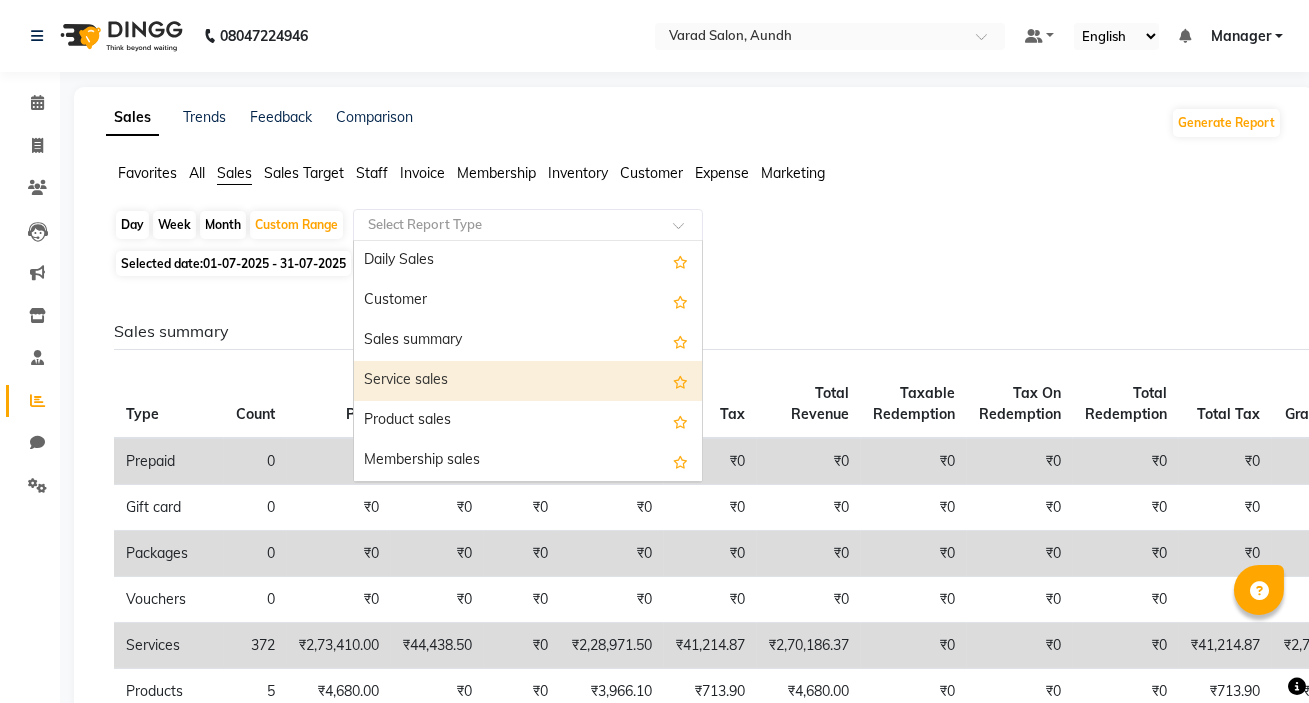 select on "full_report" 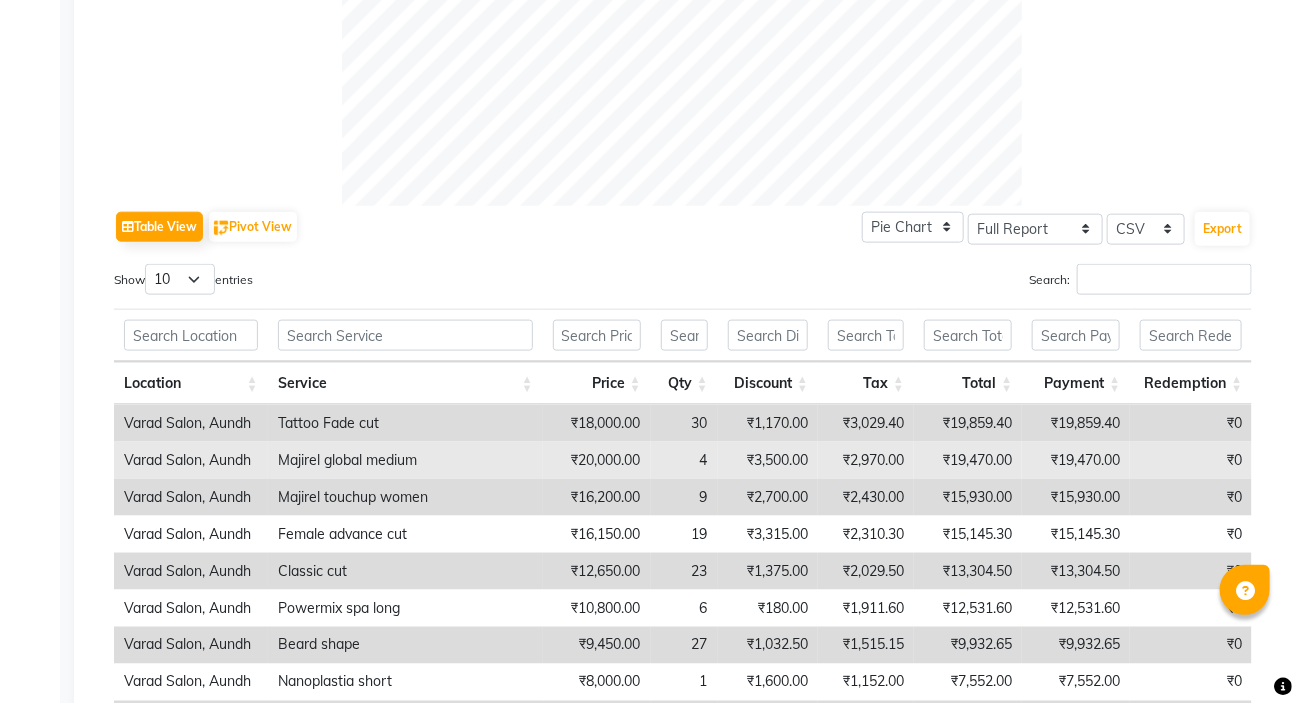 scroll, scrollTop: 850, scrollLeft: 0, axis: vertical 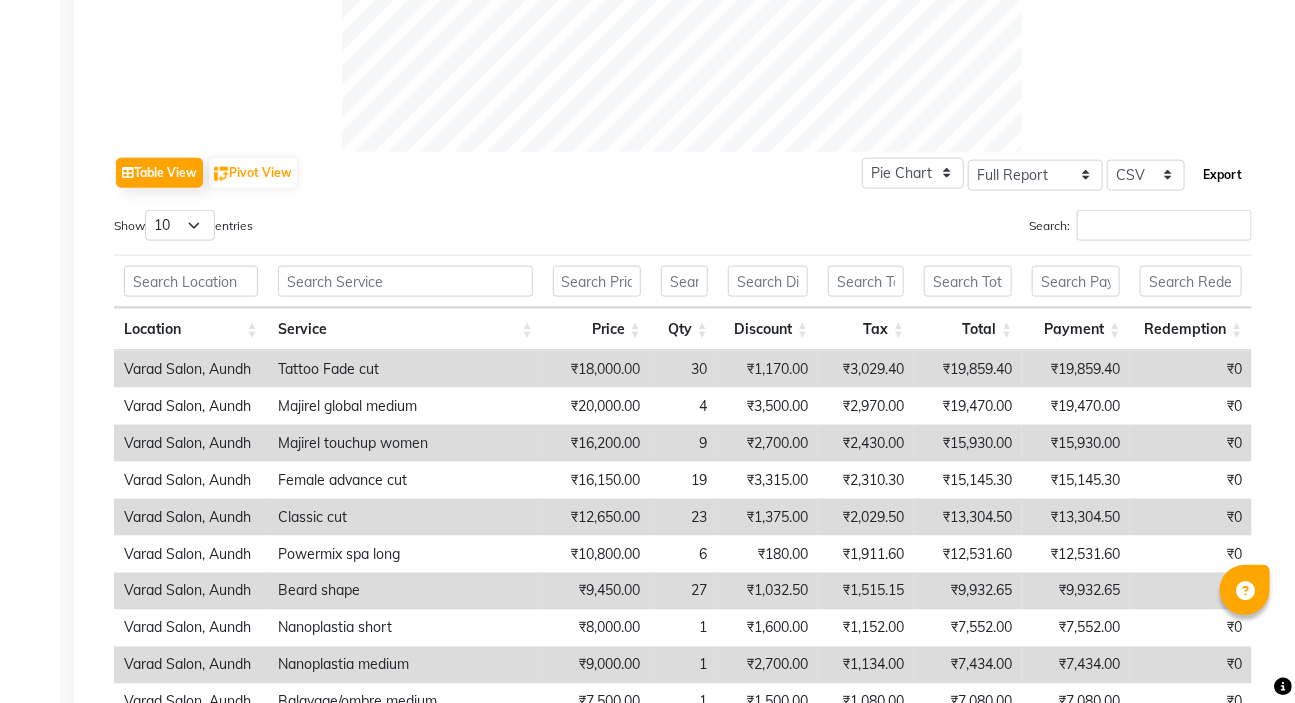 click on "Export" 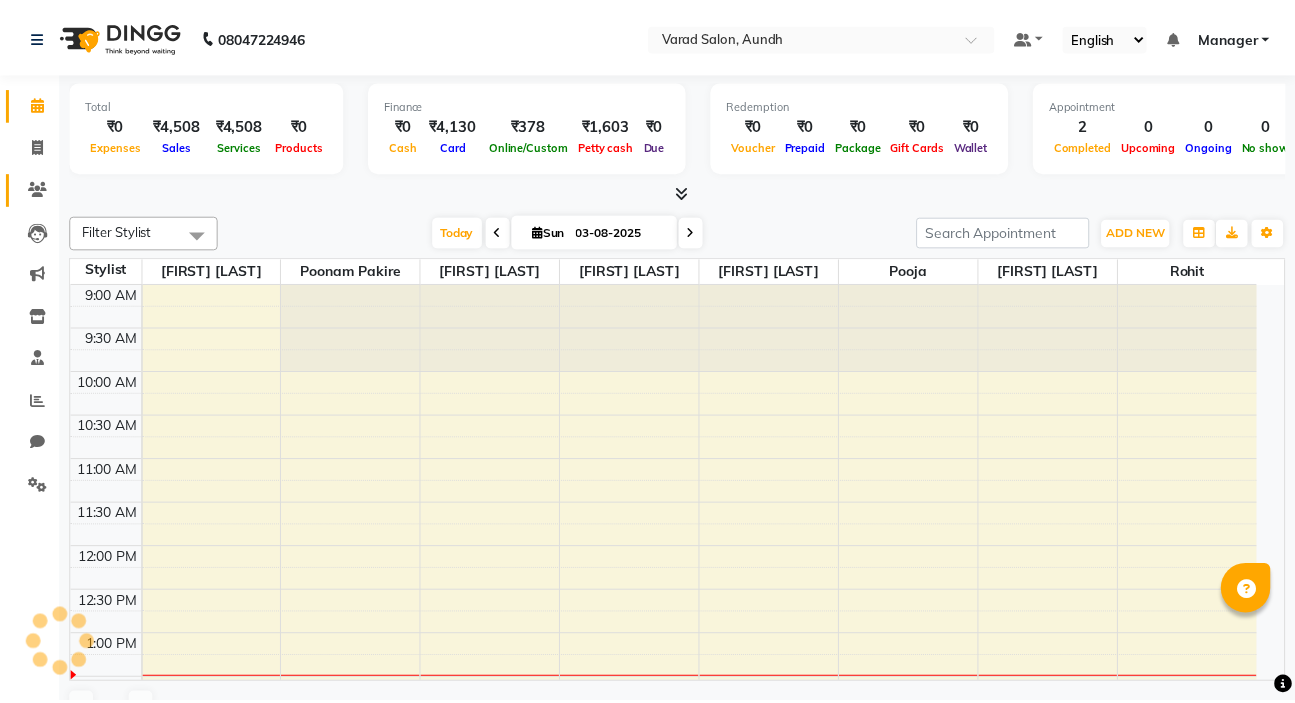 scroll, scrollTop: 0, scrollLeft: 0, axis: both 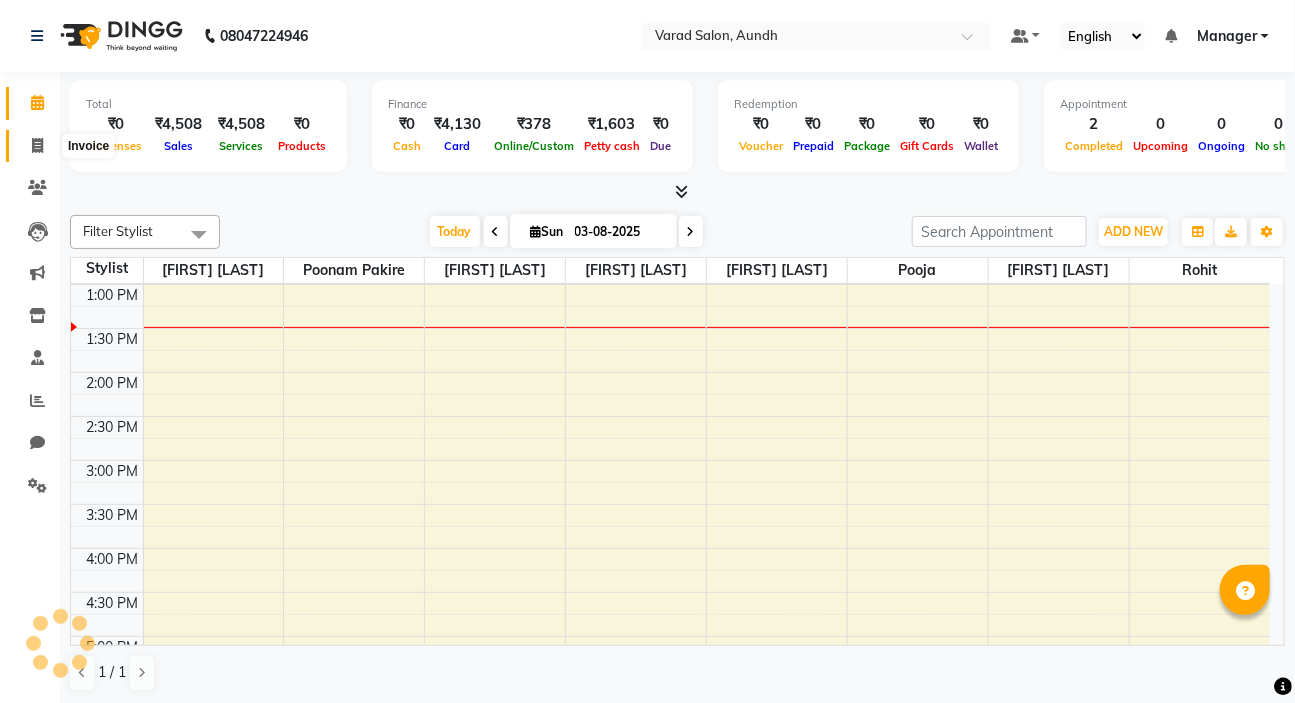 click 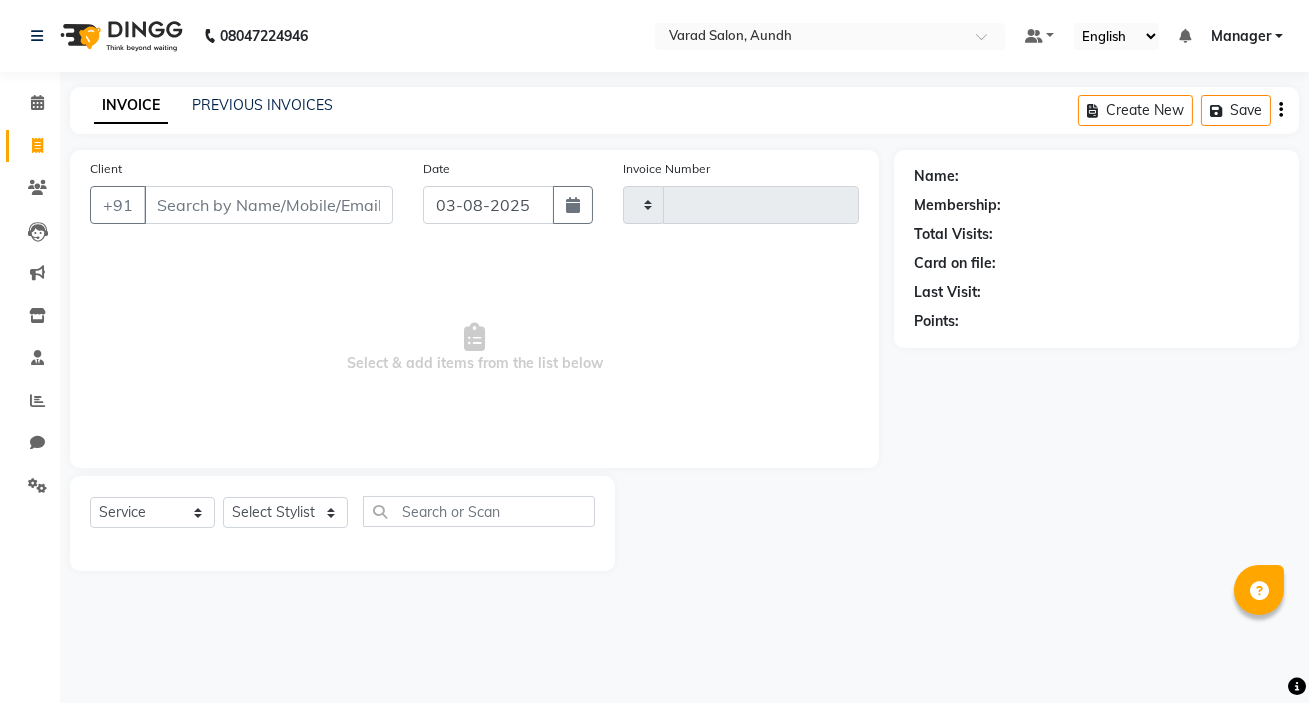 type on "0614" 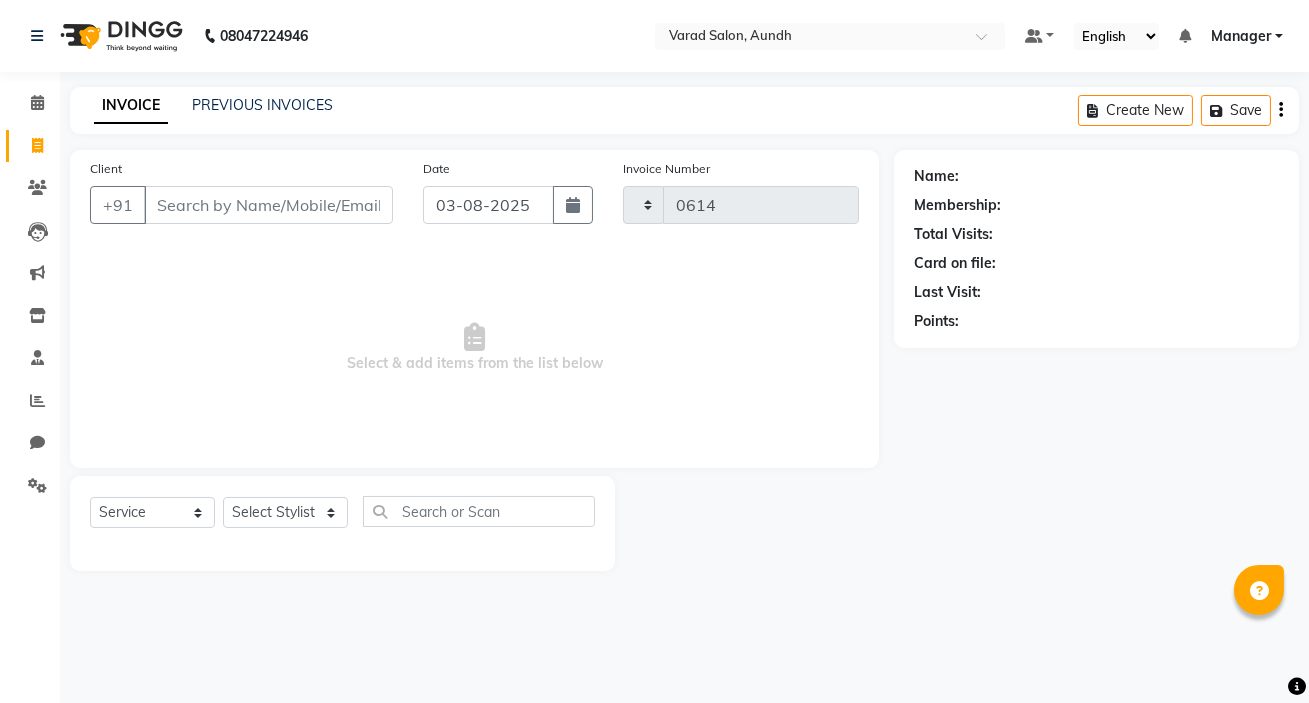 select on "7550" 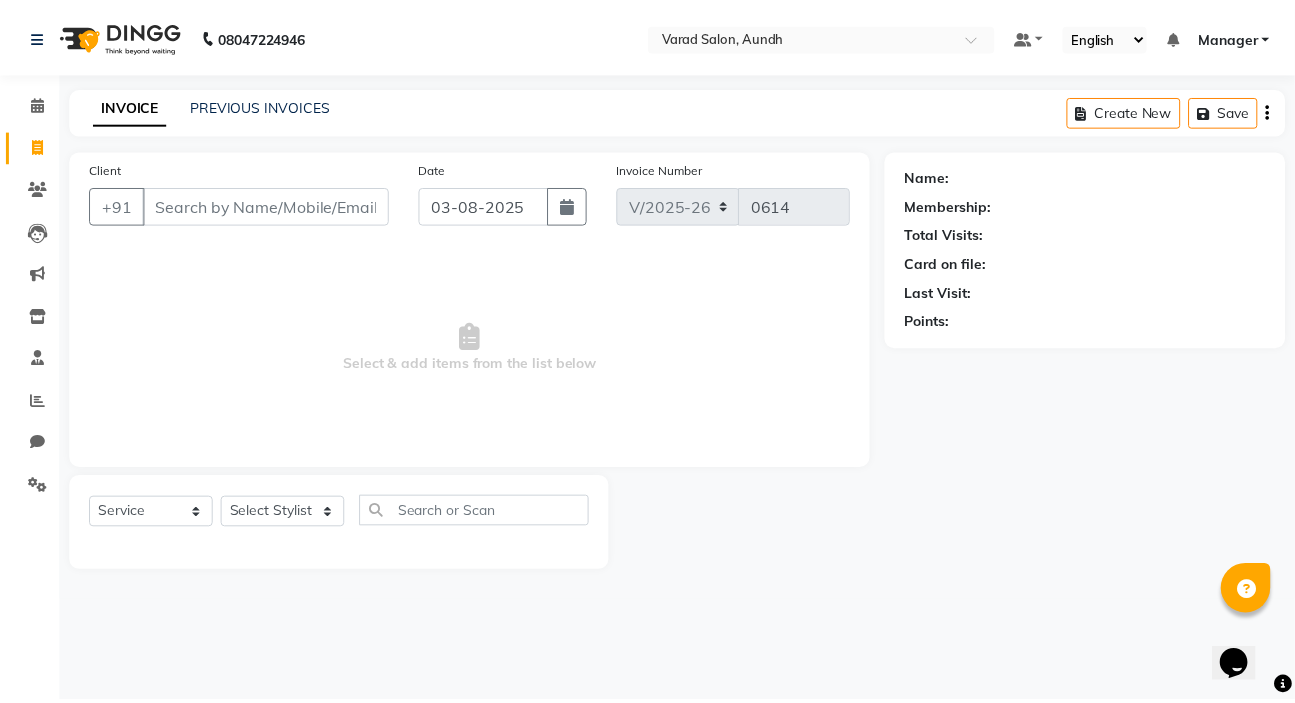 scroll, scrollTop: 0, scrollLeft: 0, axis: both 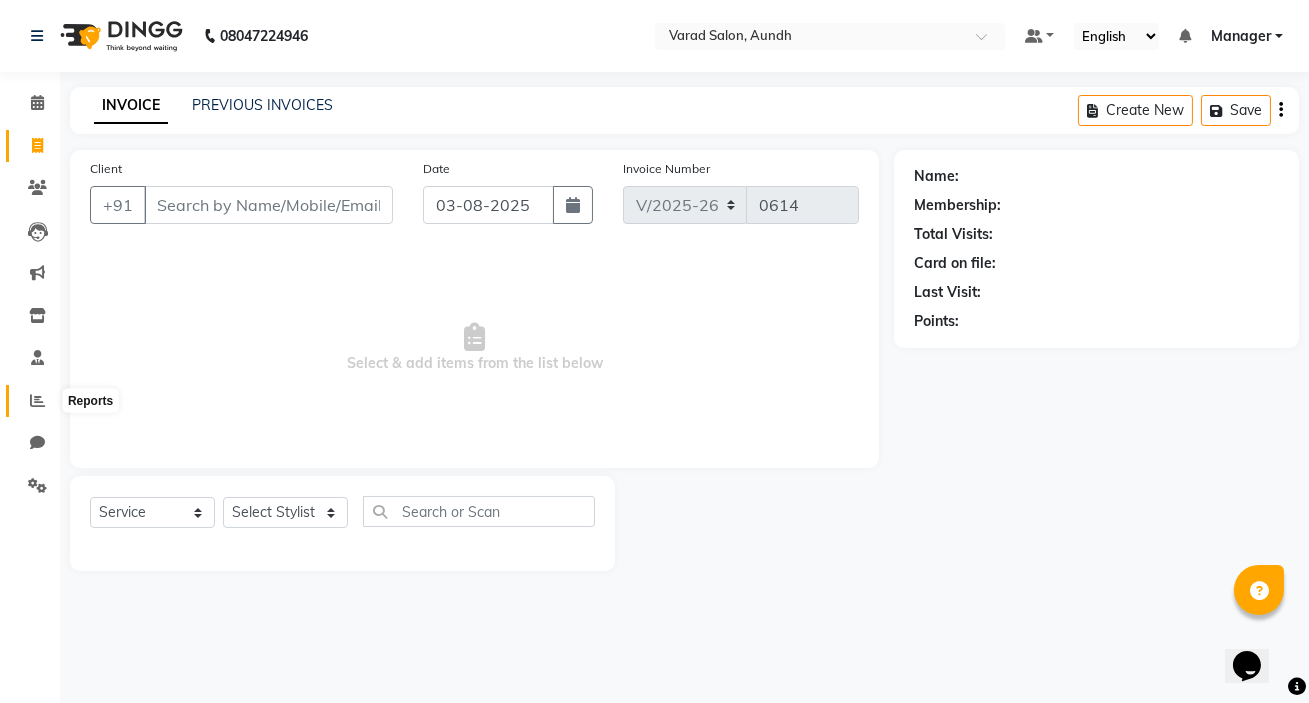 click 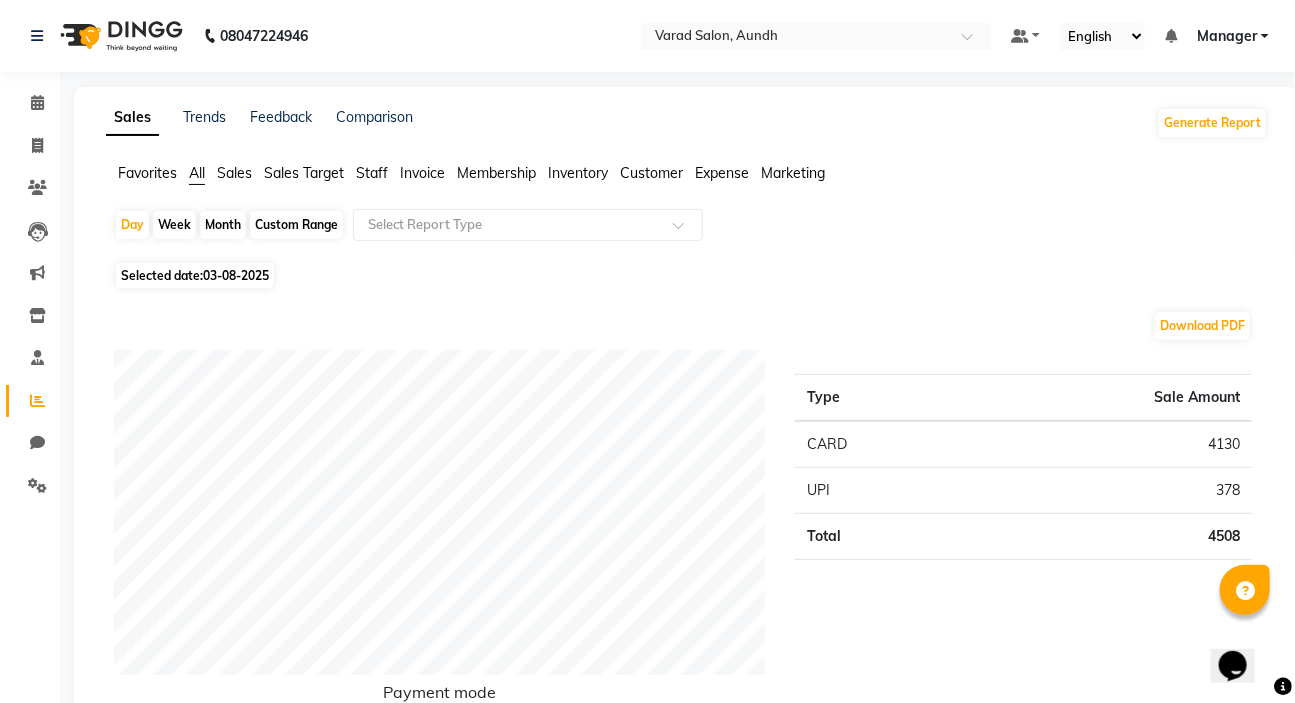 click on "03-08-2025" 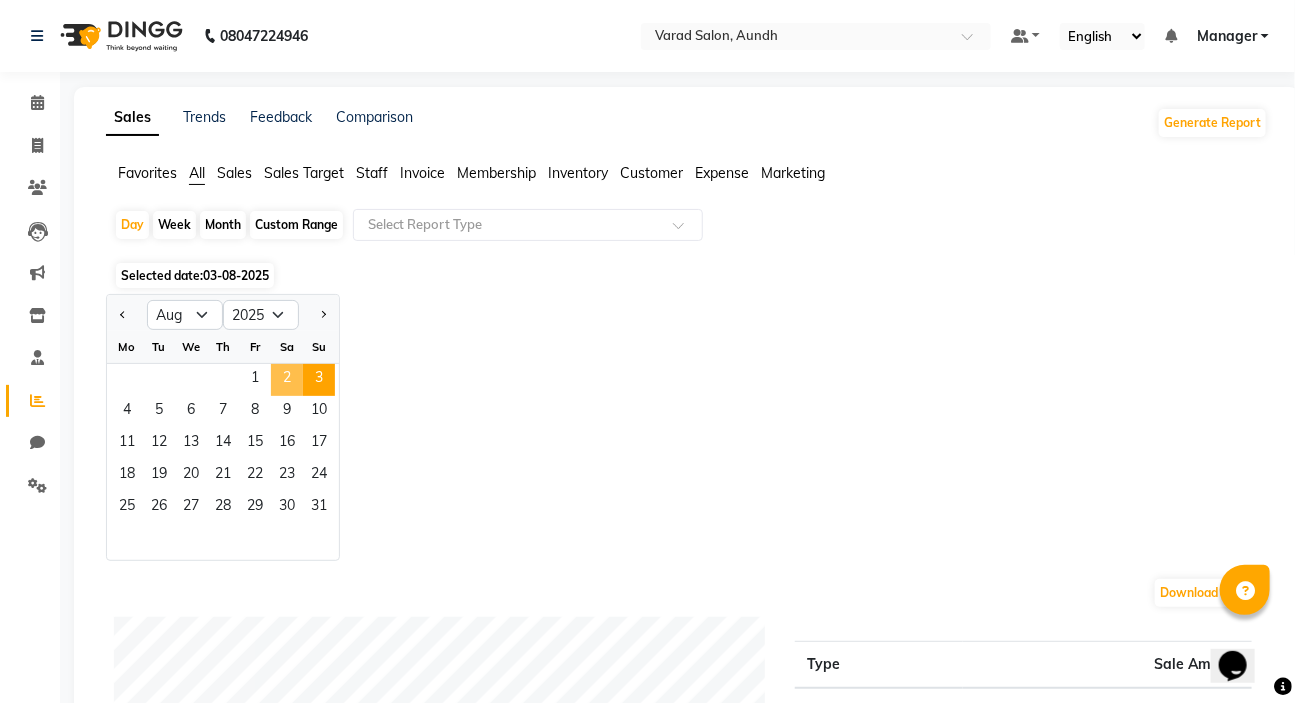 click on "2" 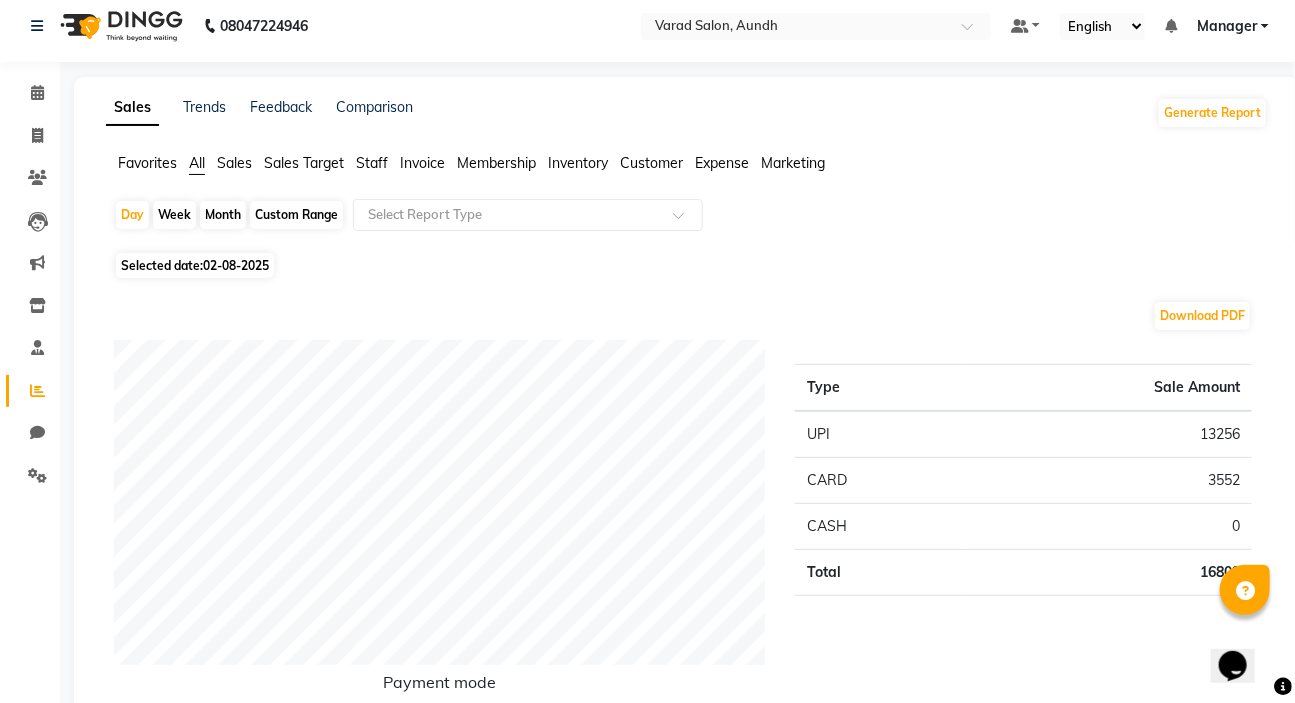scroll, scrollTop: 0, scrollLeft: 0, axis: both 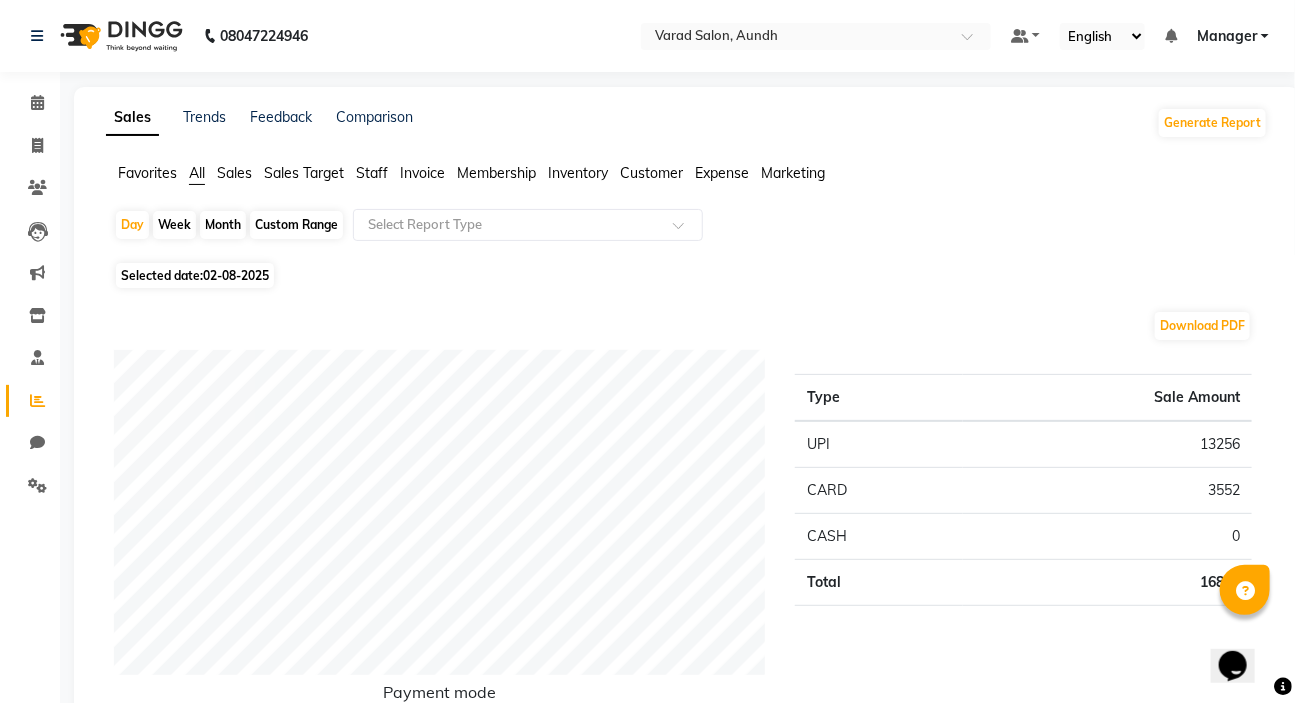 click on "02-08-2025" 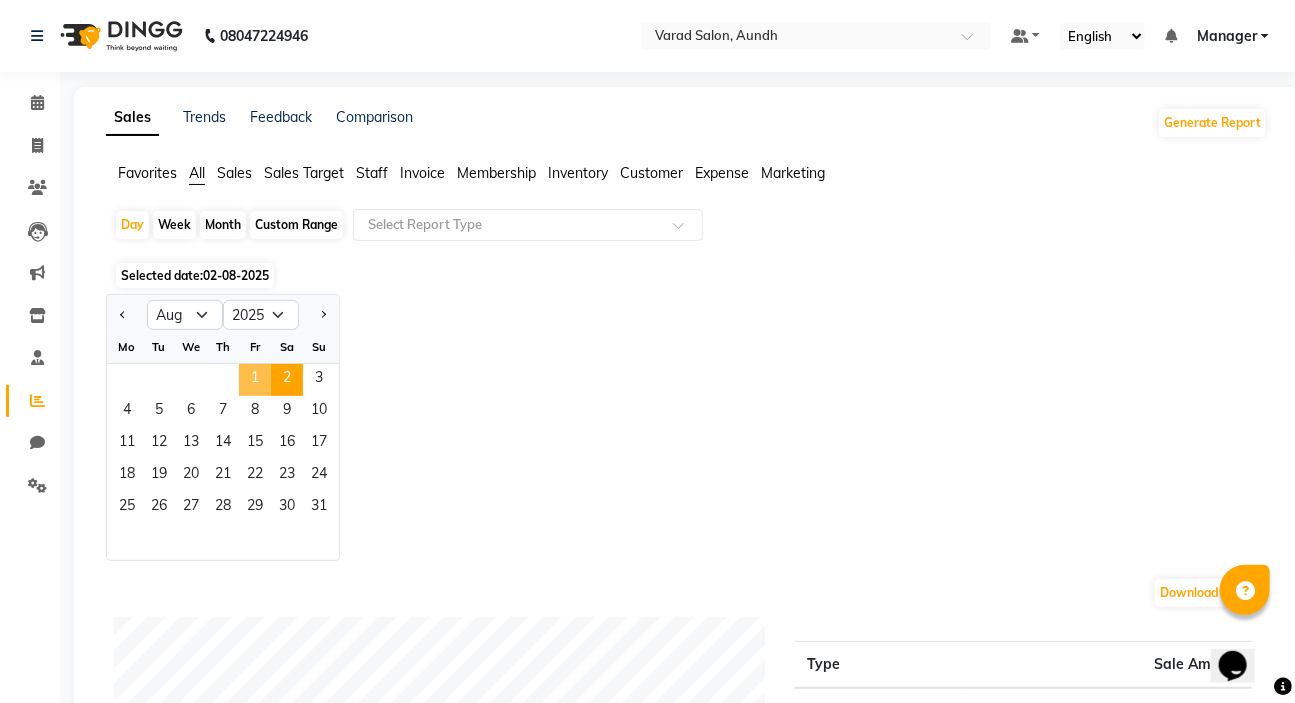 click on "1" 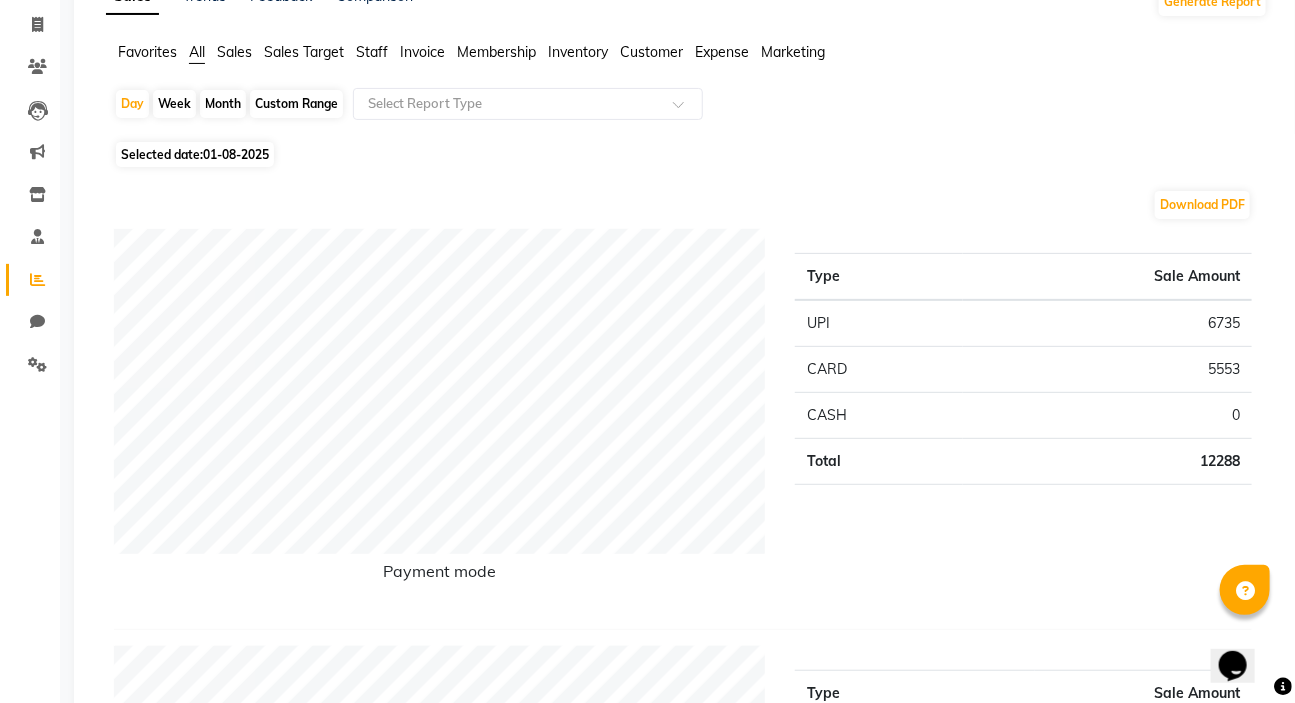 scroll, scrollTop: 90, scrollLeft: 0, axis: vertical 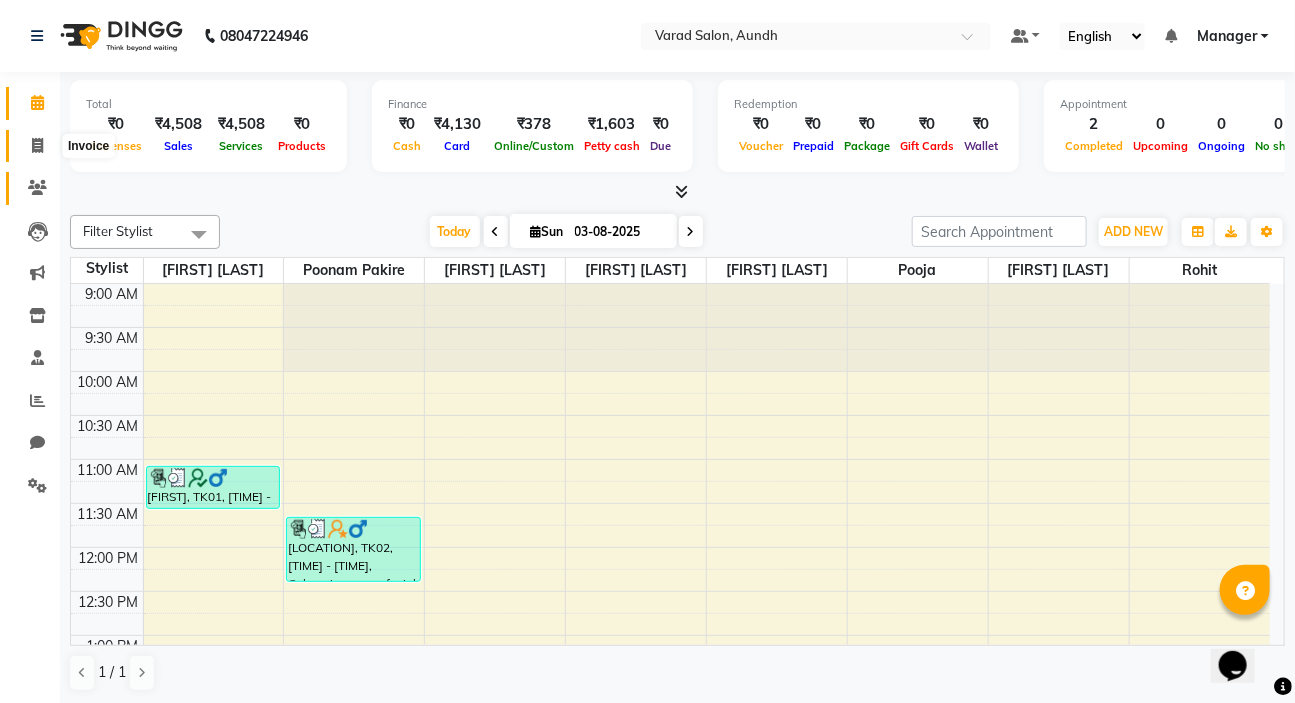 drag, startPoint x: 43, startPoint y: 150, endPoint x: 43, endPoint y: 176, distance: 26 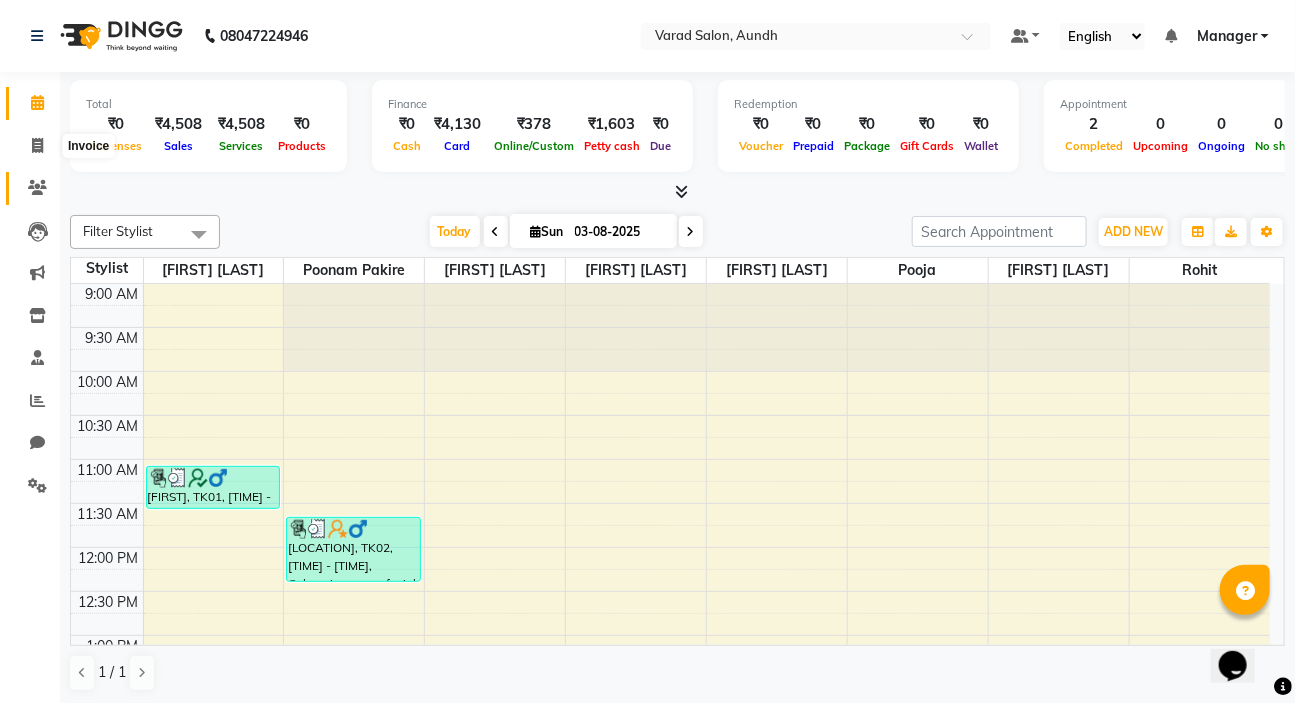 select on "service" 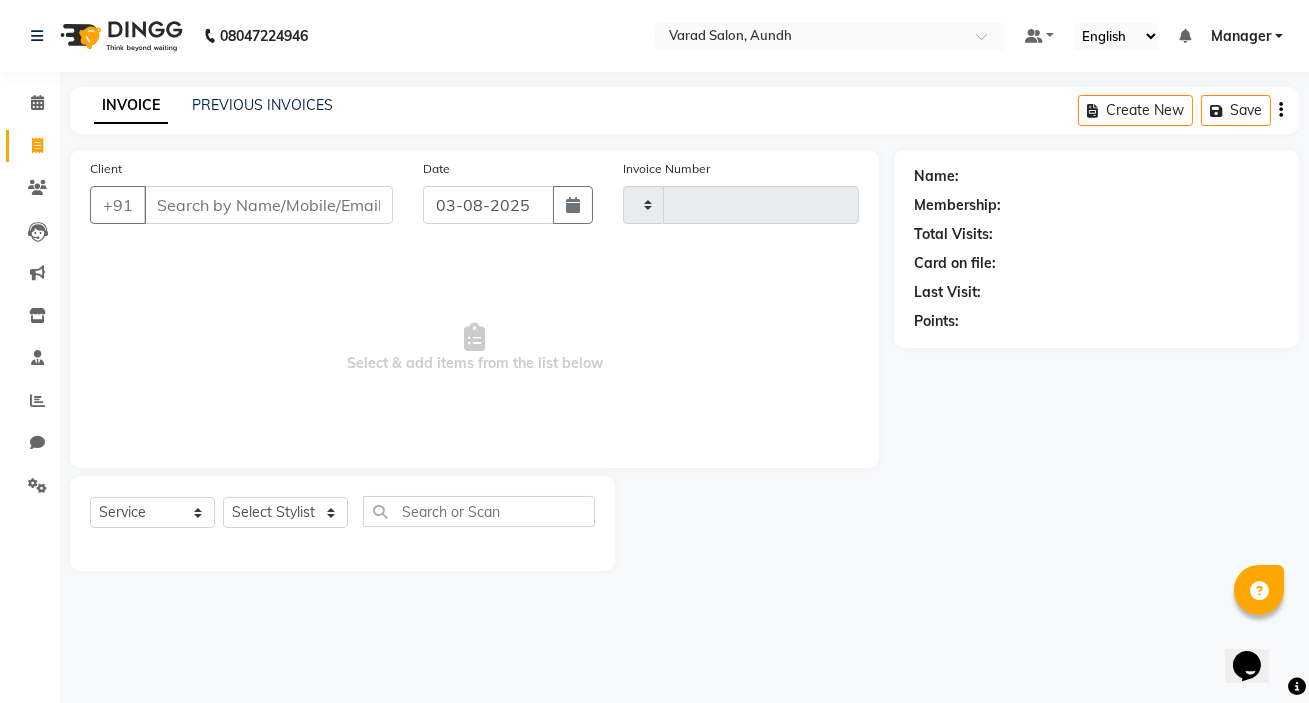 type on "0614" 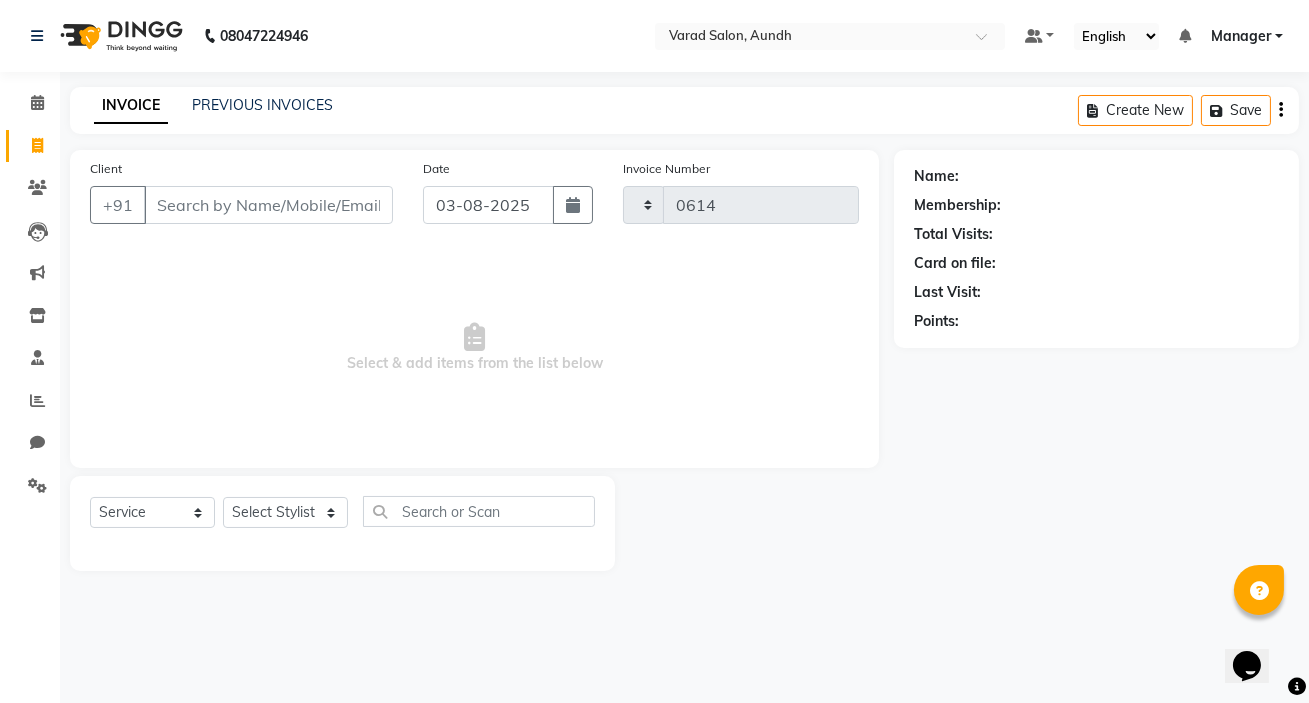 select on "7550" 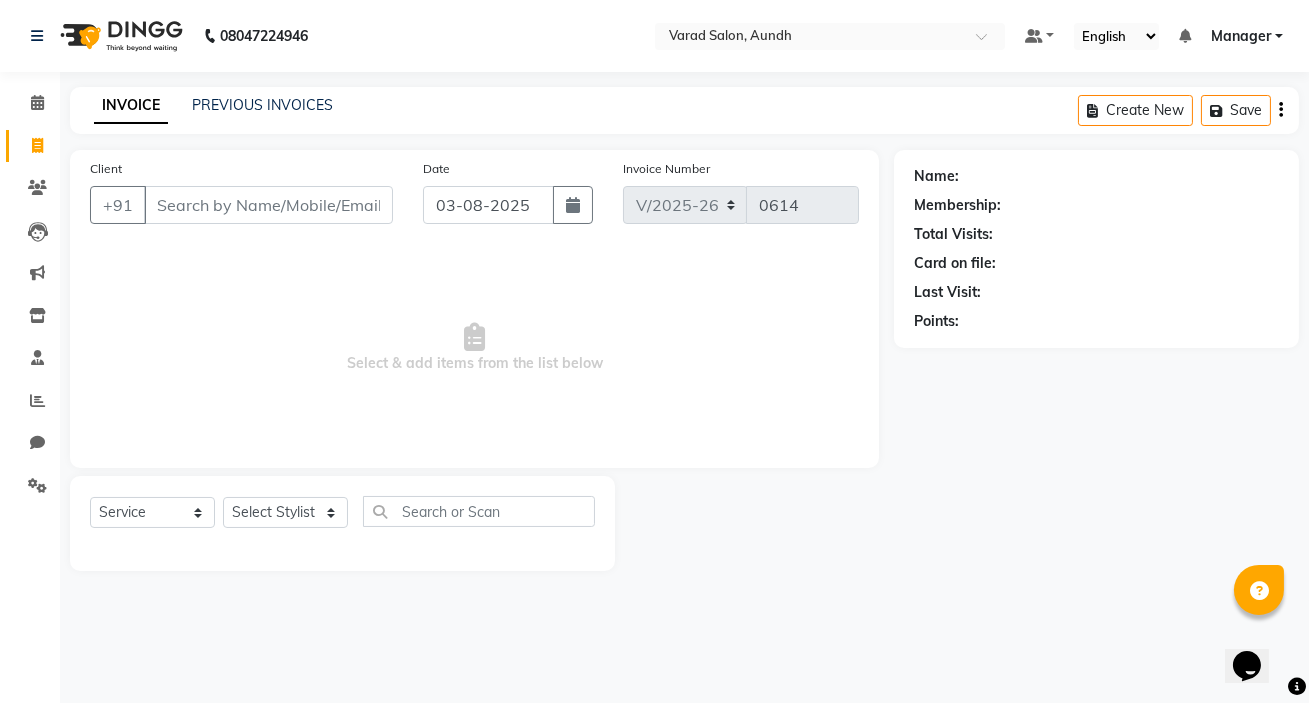 click on "Client" at bounding box center (268, 205) 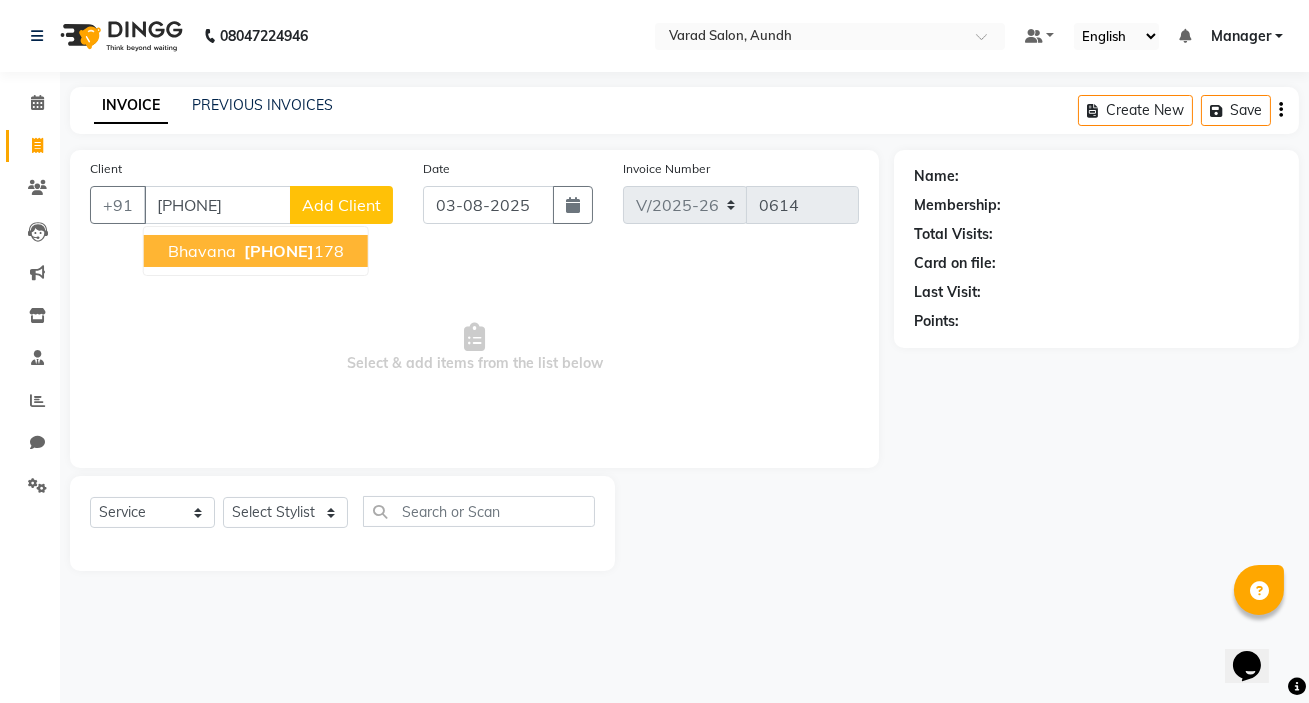 click on "8005524" at bounding box center [279, 251] 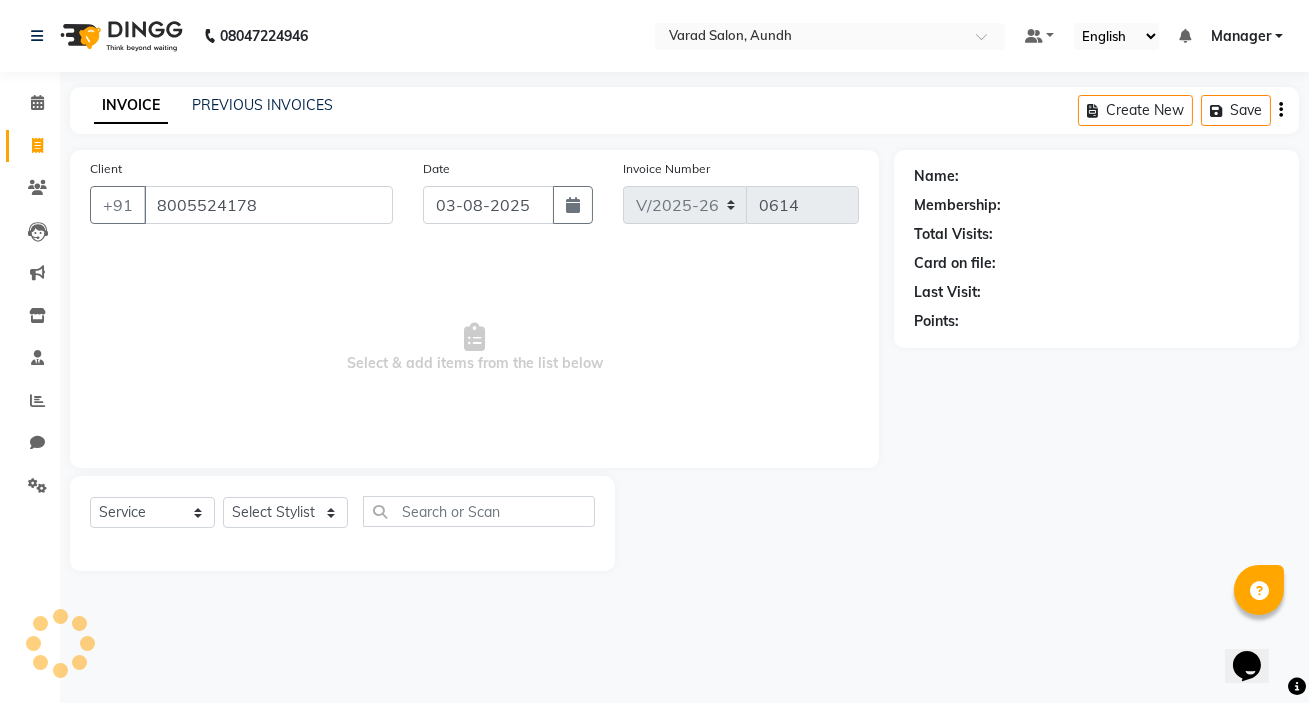 type on "8005524178" 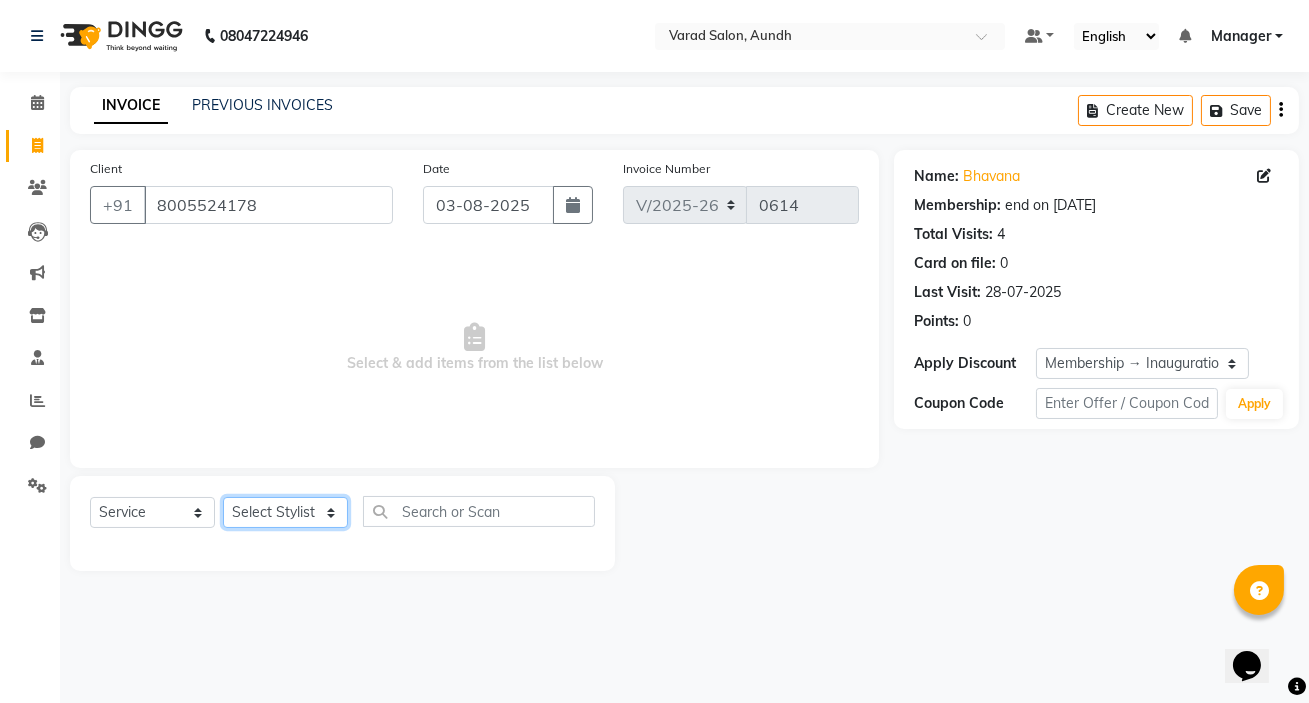 drag, startPoint x: 240, startPoint y: 514, endPoint x: 230, endPoint y: 504, distance: 14.142136 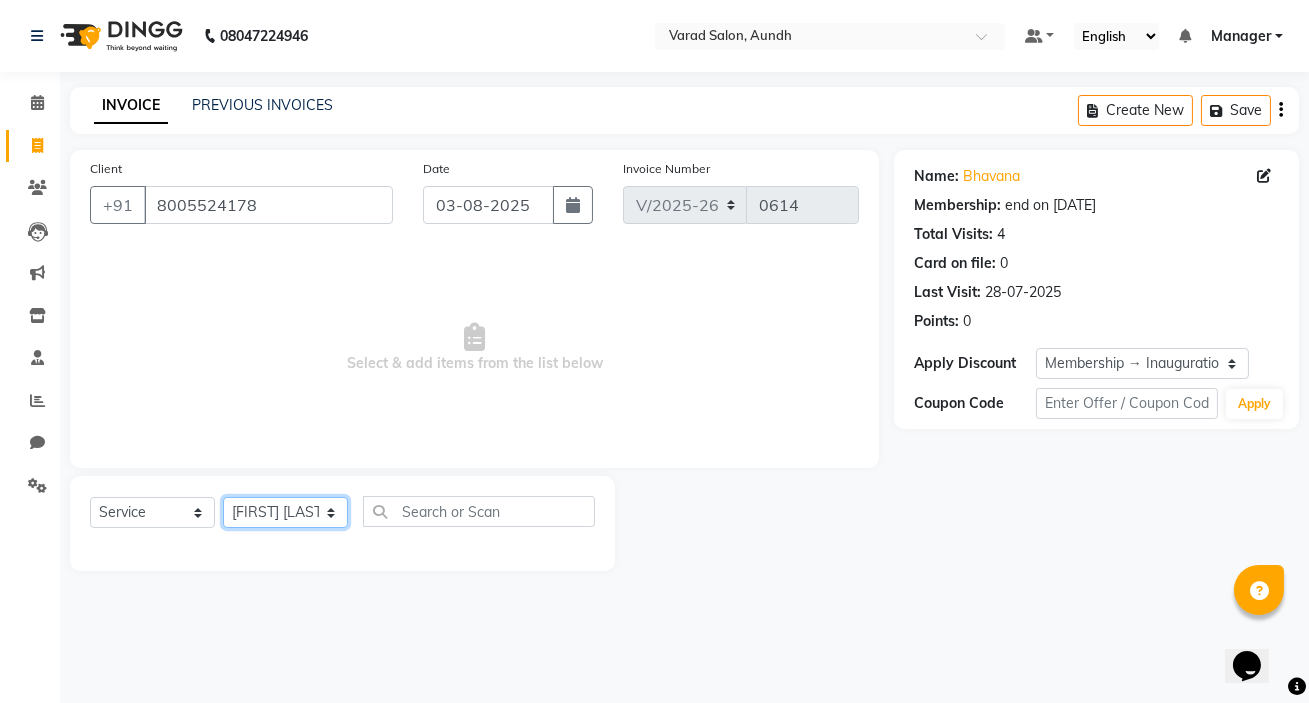 click on "Select Stylist [FIRST] [LAST] Manager [FIRST] [LAST]  [FIRST] [LAST]  [FIRST] [LAST] [FIRST] [LAST] [FIRST] [LAST]" 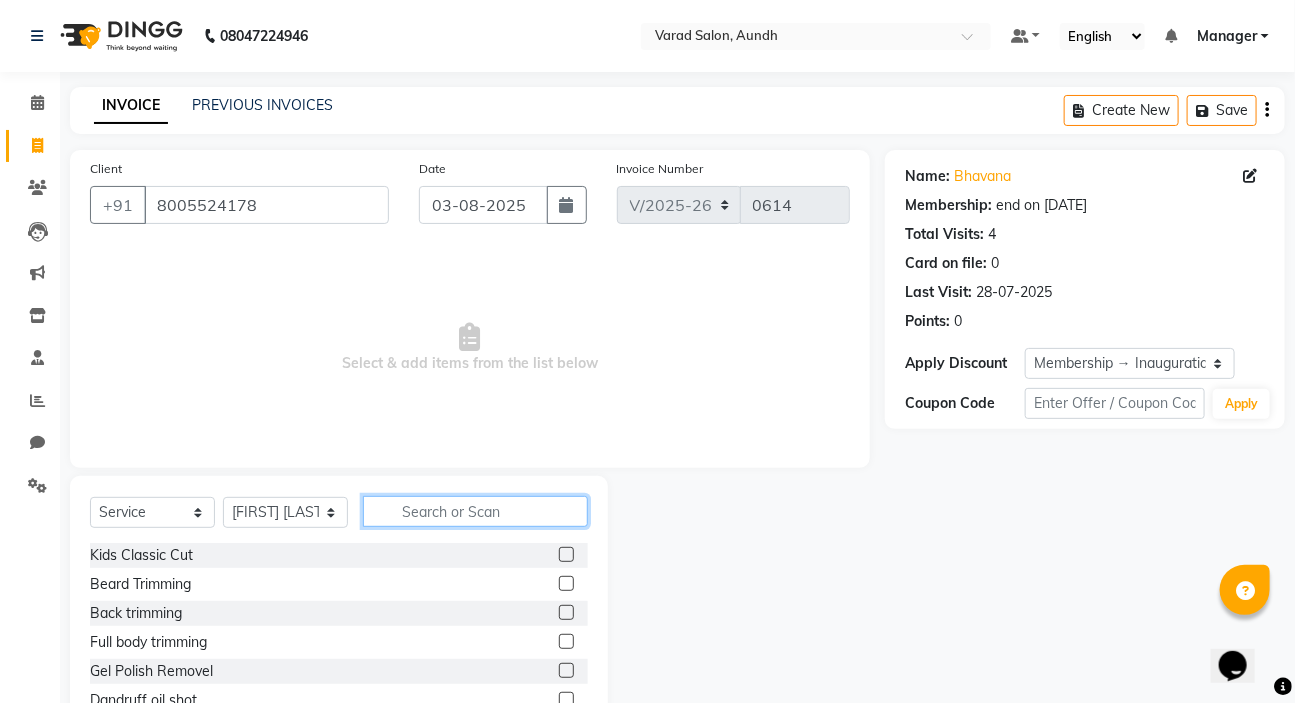 click 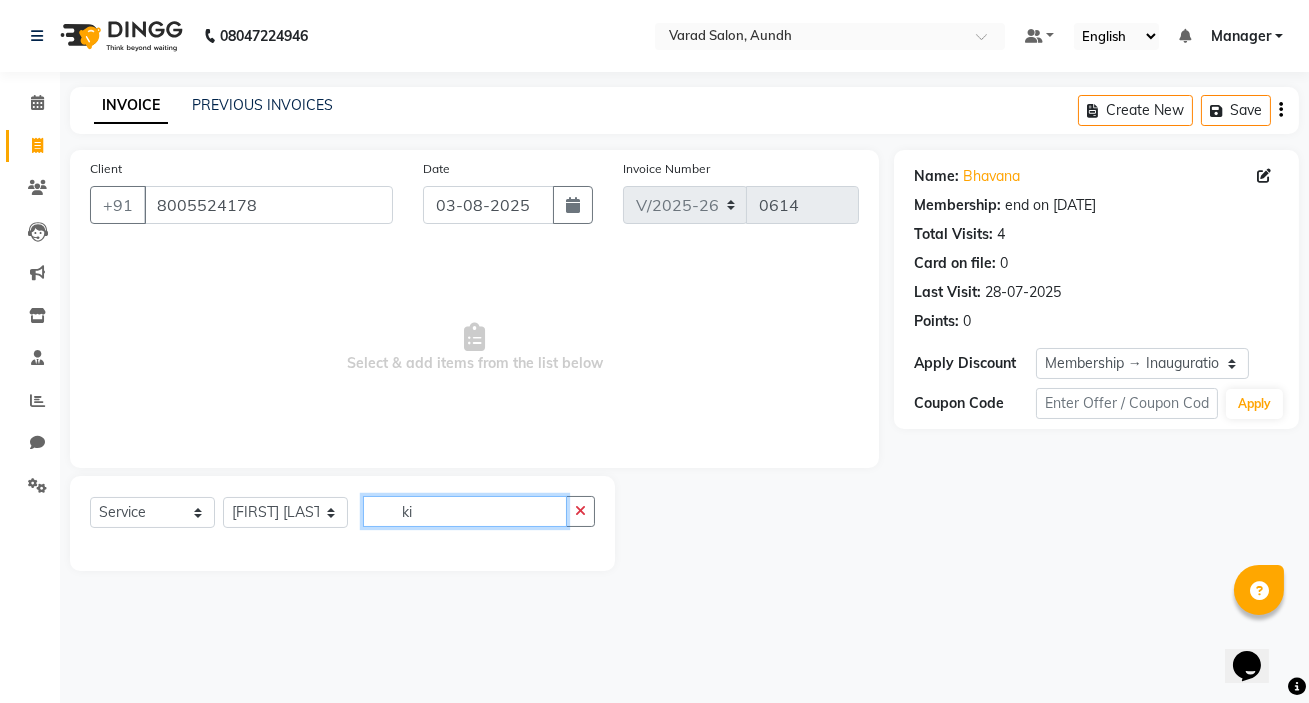 type on "k" 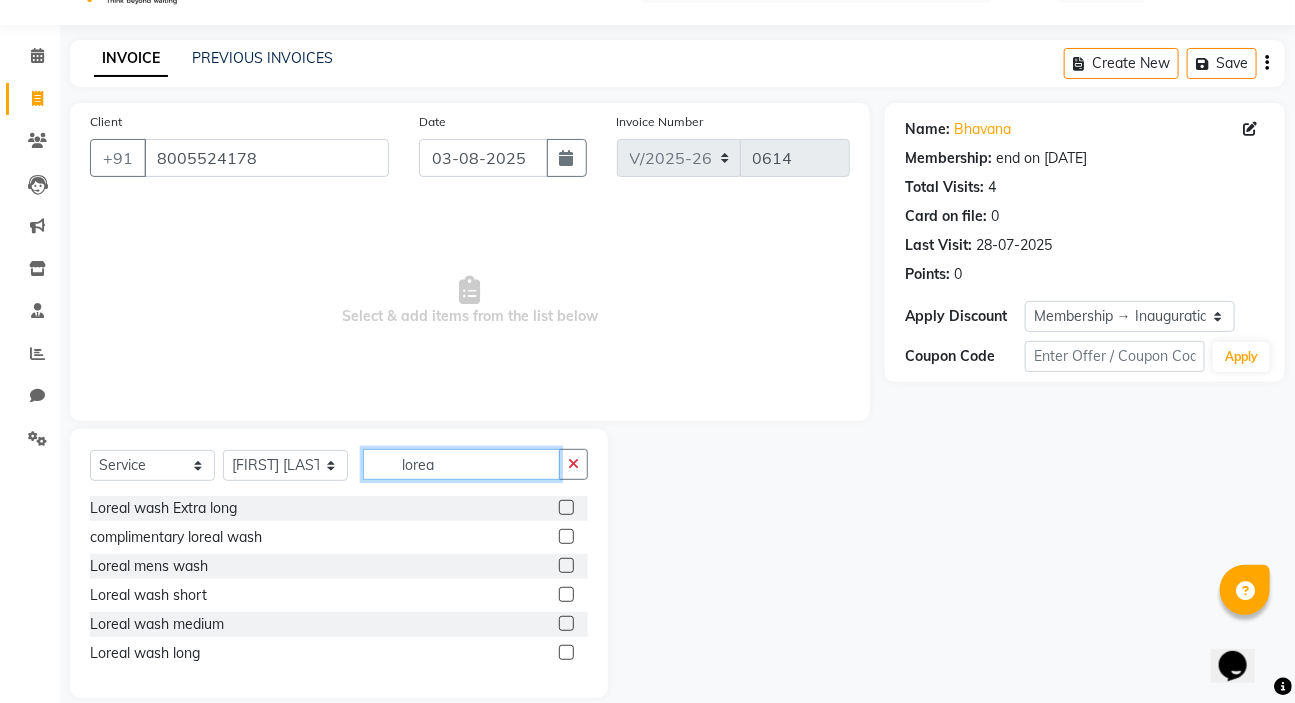 scroll, scrollTop: 72, scrollLeft: 0, axis: vertical 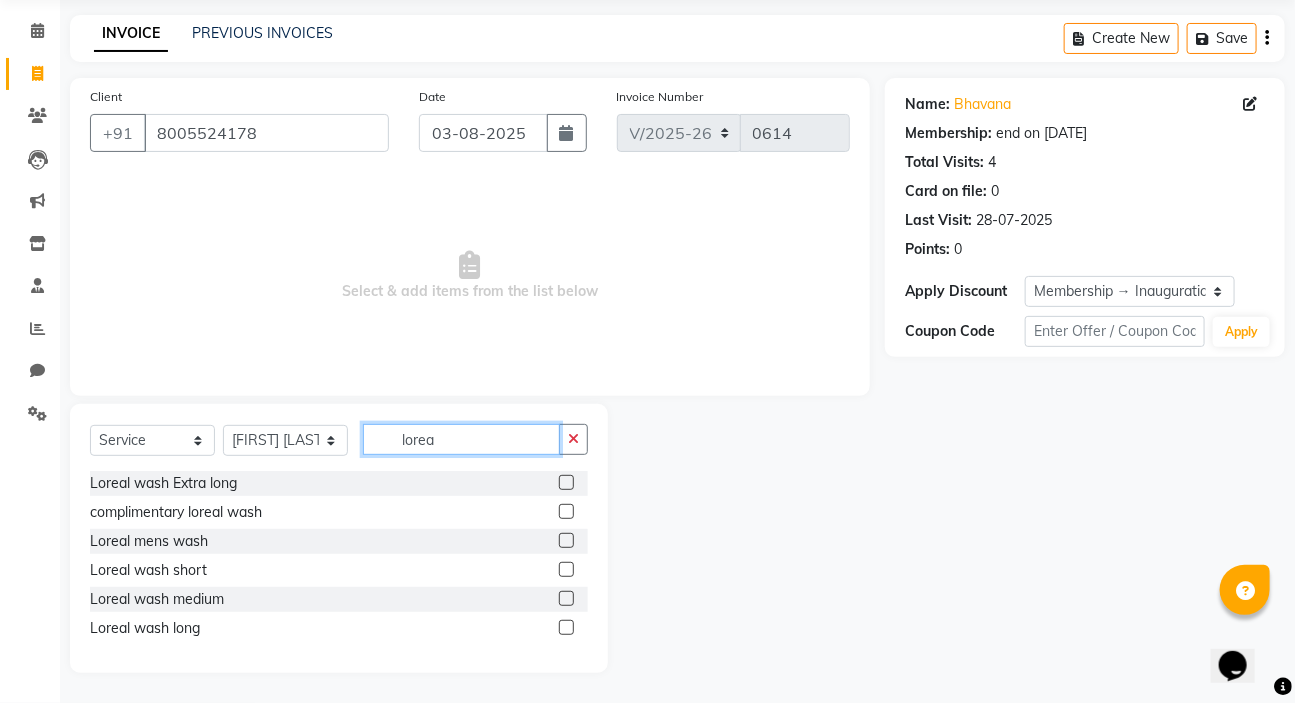 type on "lorea" 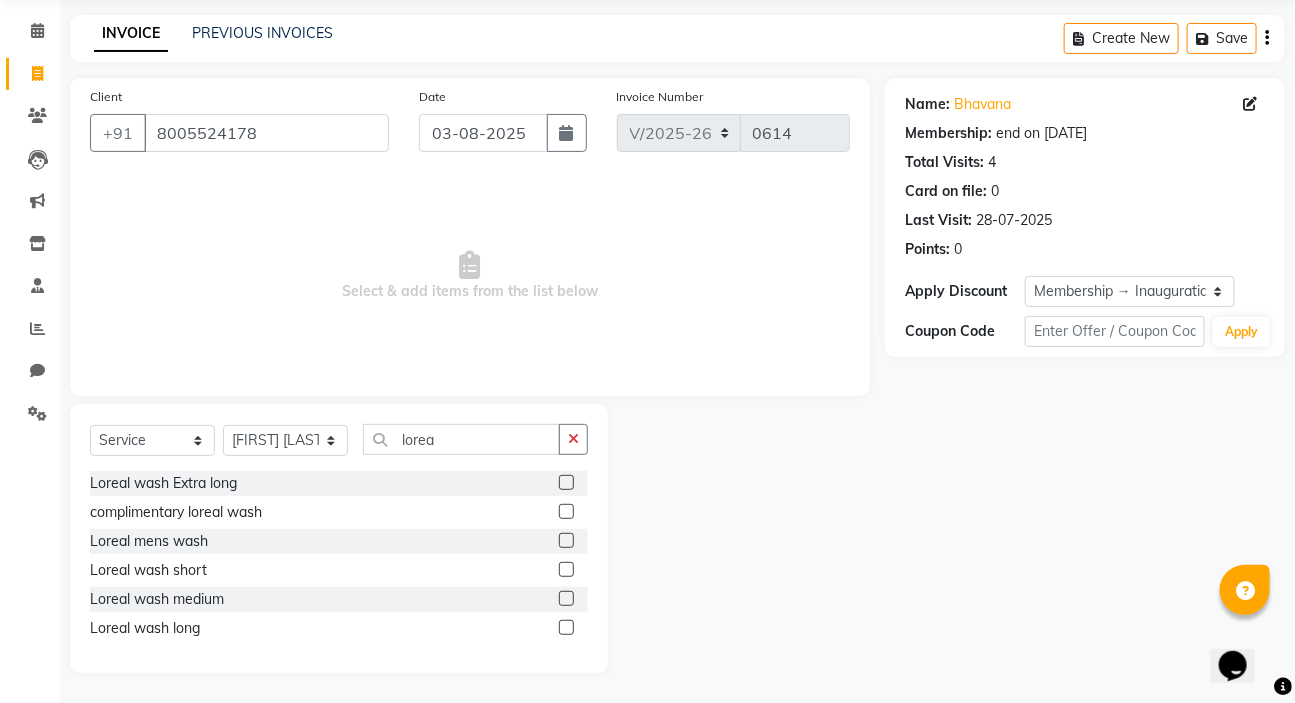 click 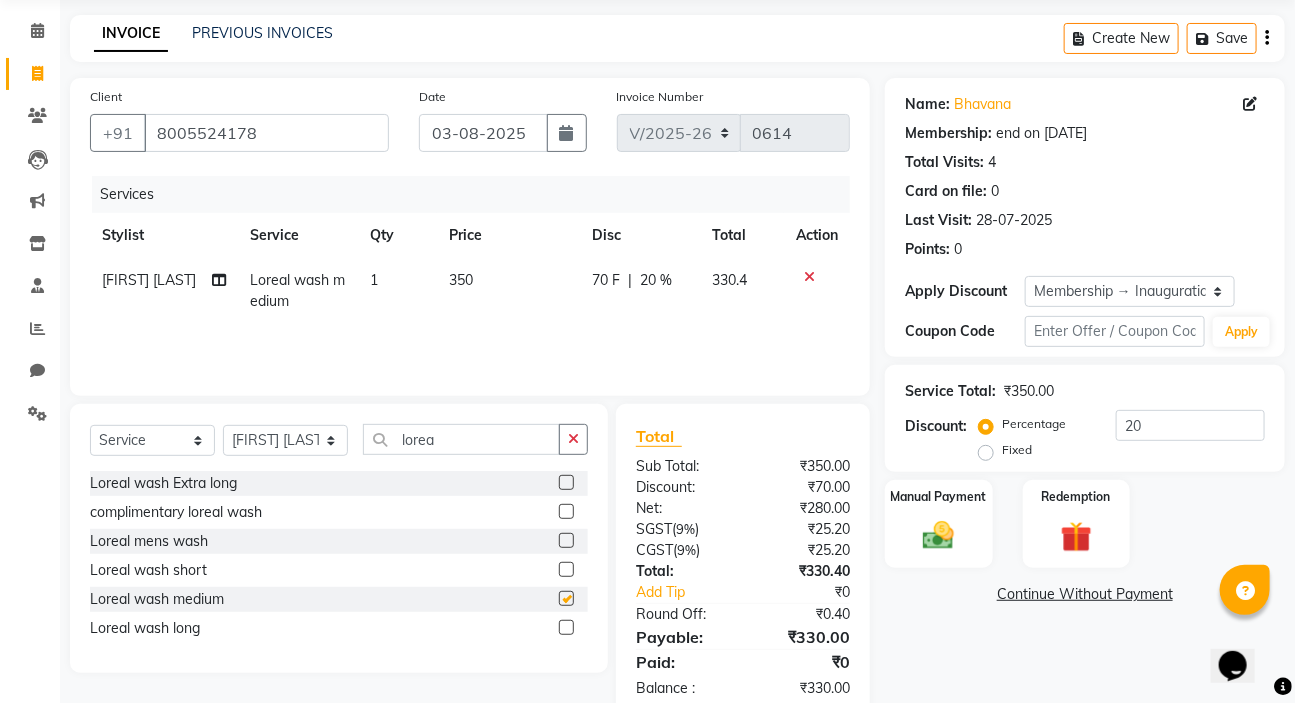 checkbox on "false" 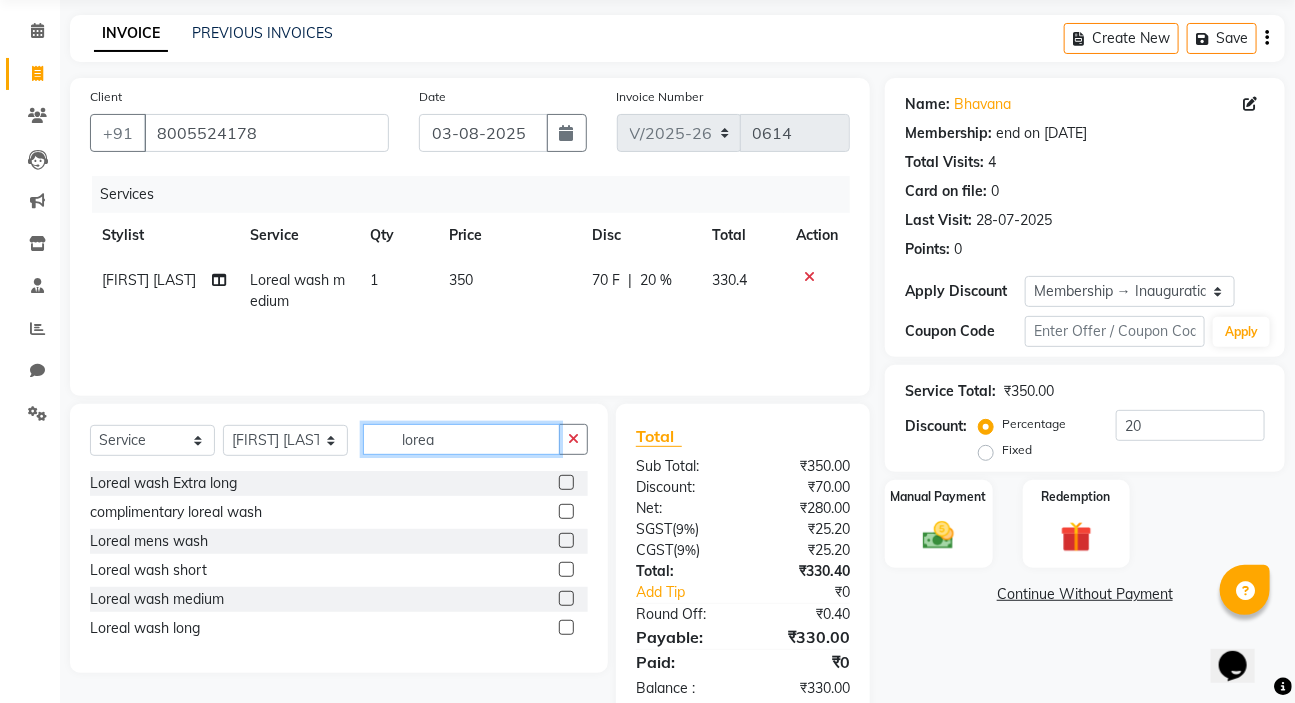 click on "lorea" 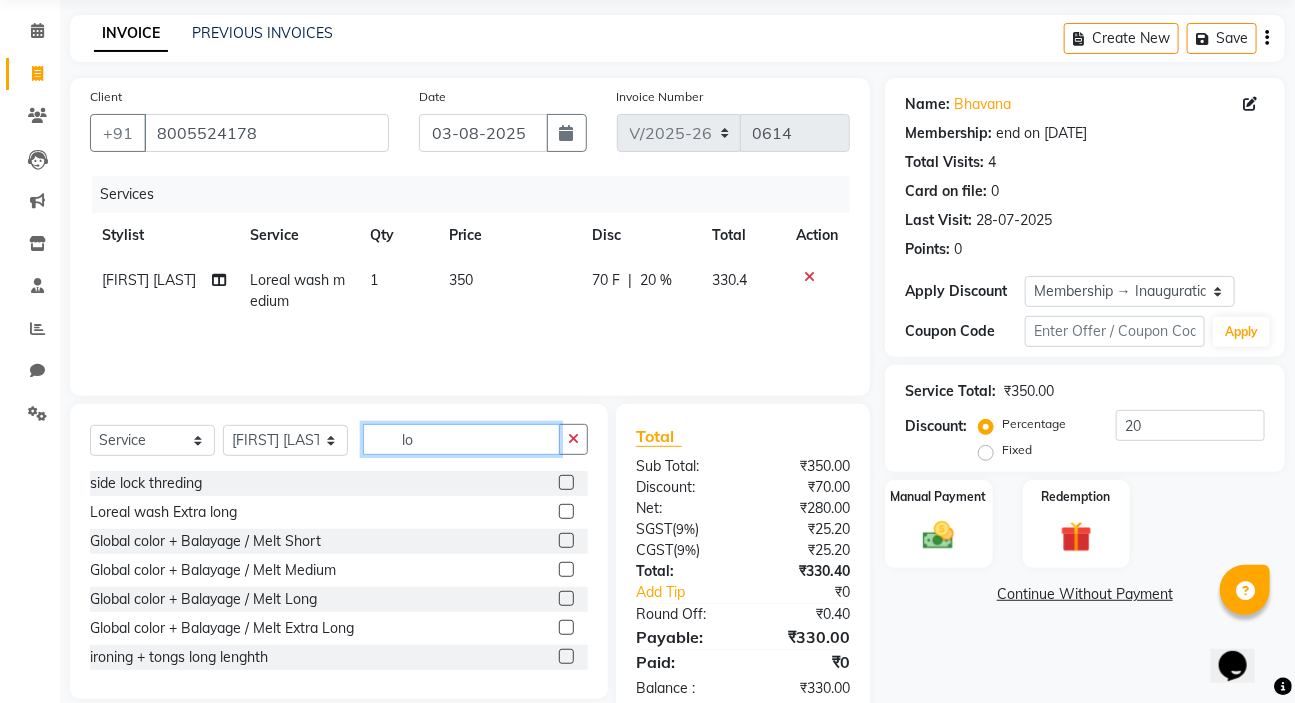 type on "l" 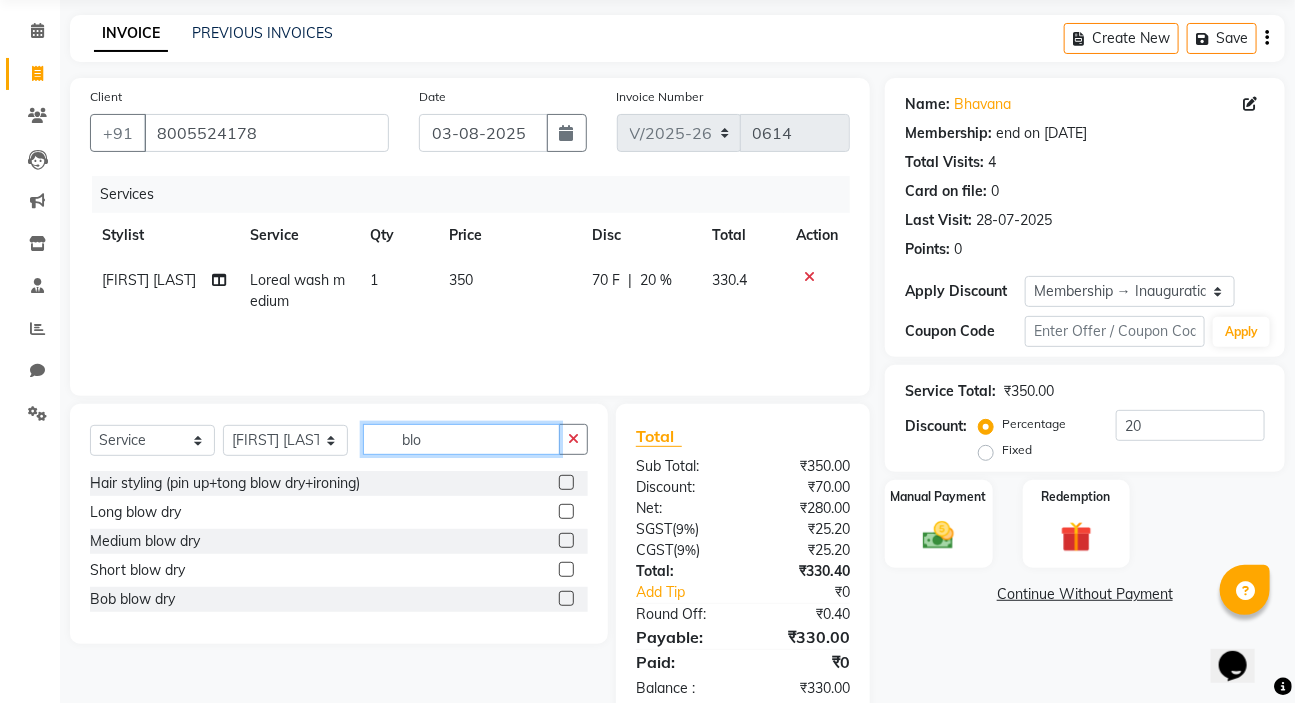 type on "blo" 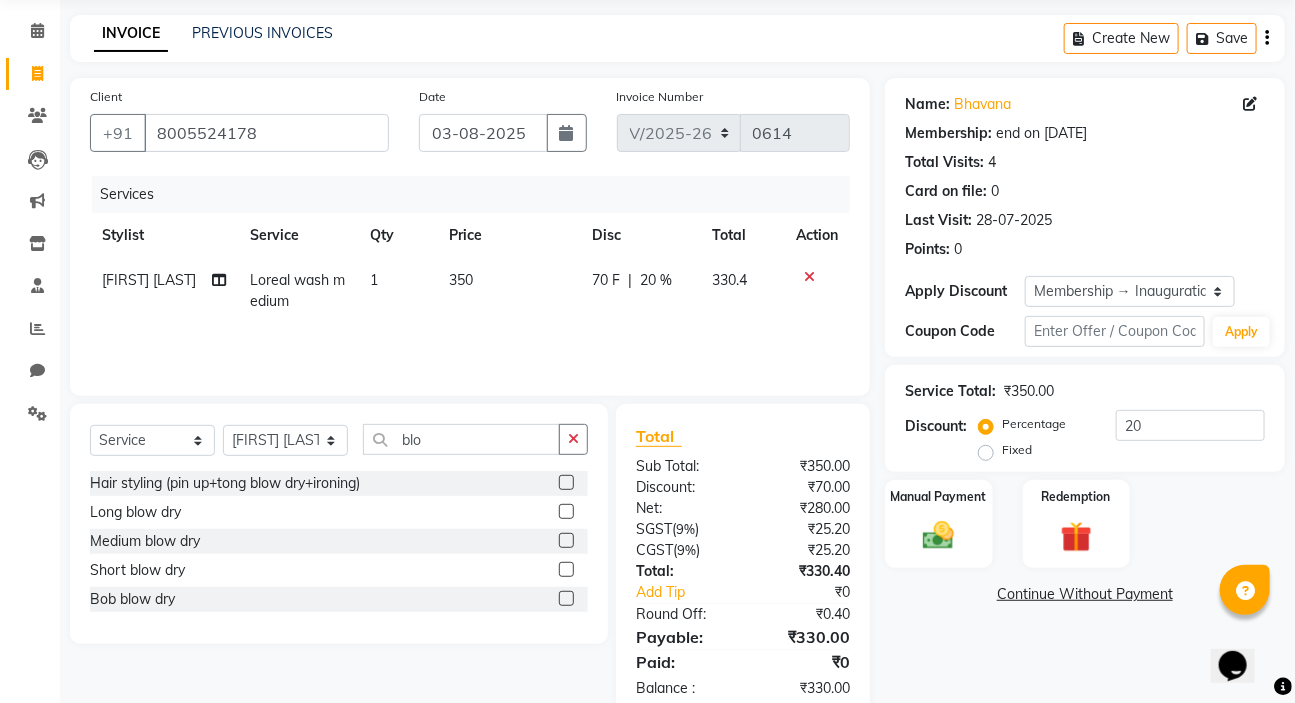 click 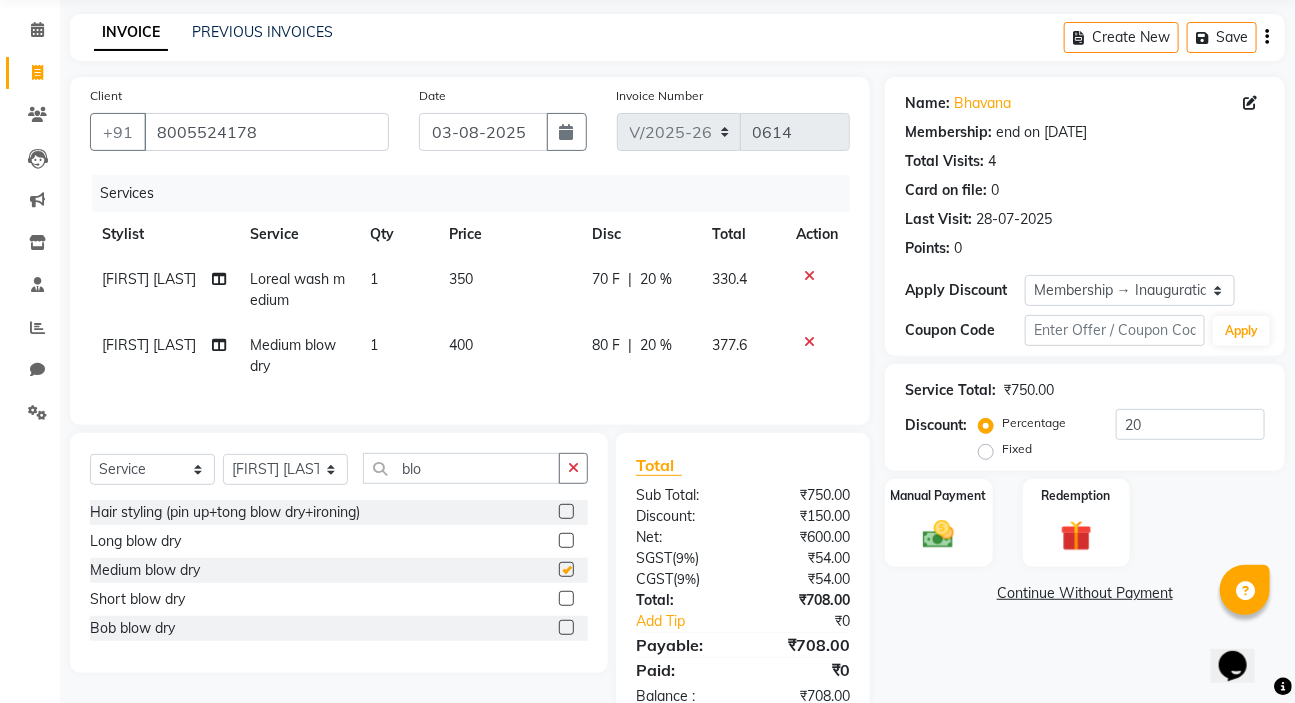 checkbox on "false" 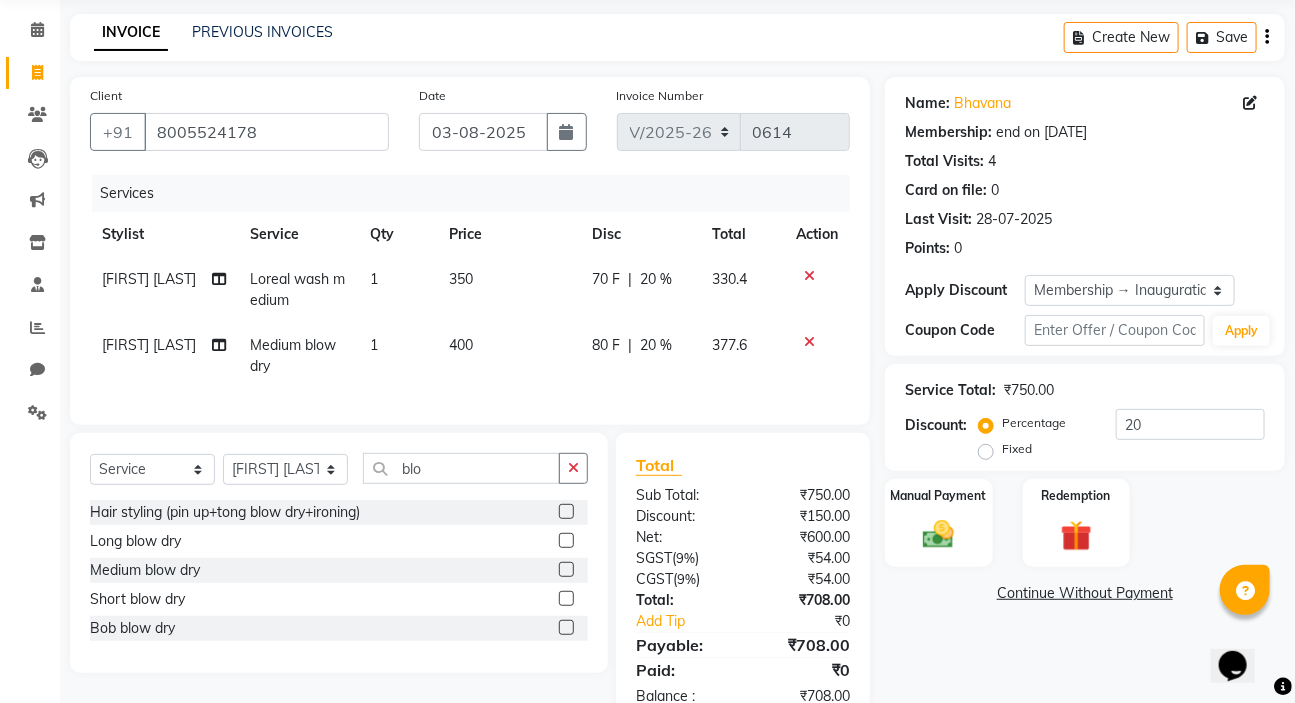 scroll, scrollTop: 141, scrollLeft: 0, axis: vertical 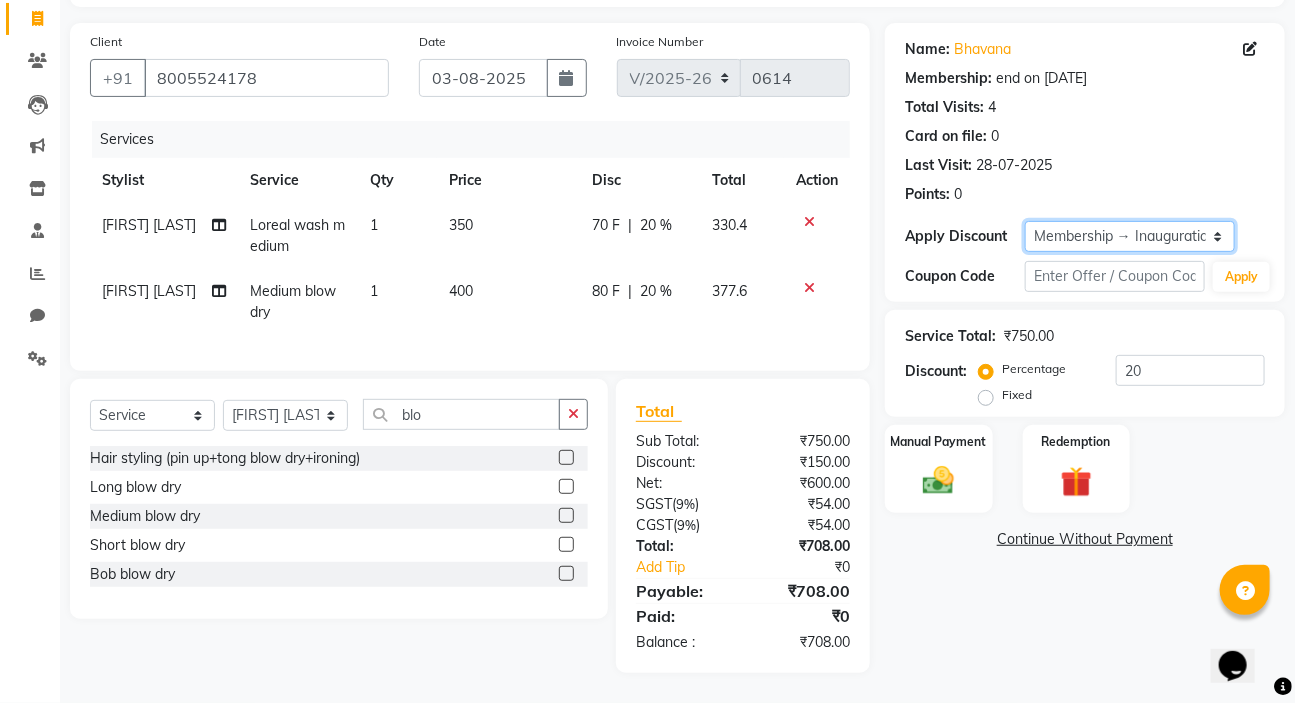 click on "Select Membership → Inauguration membership" 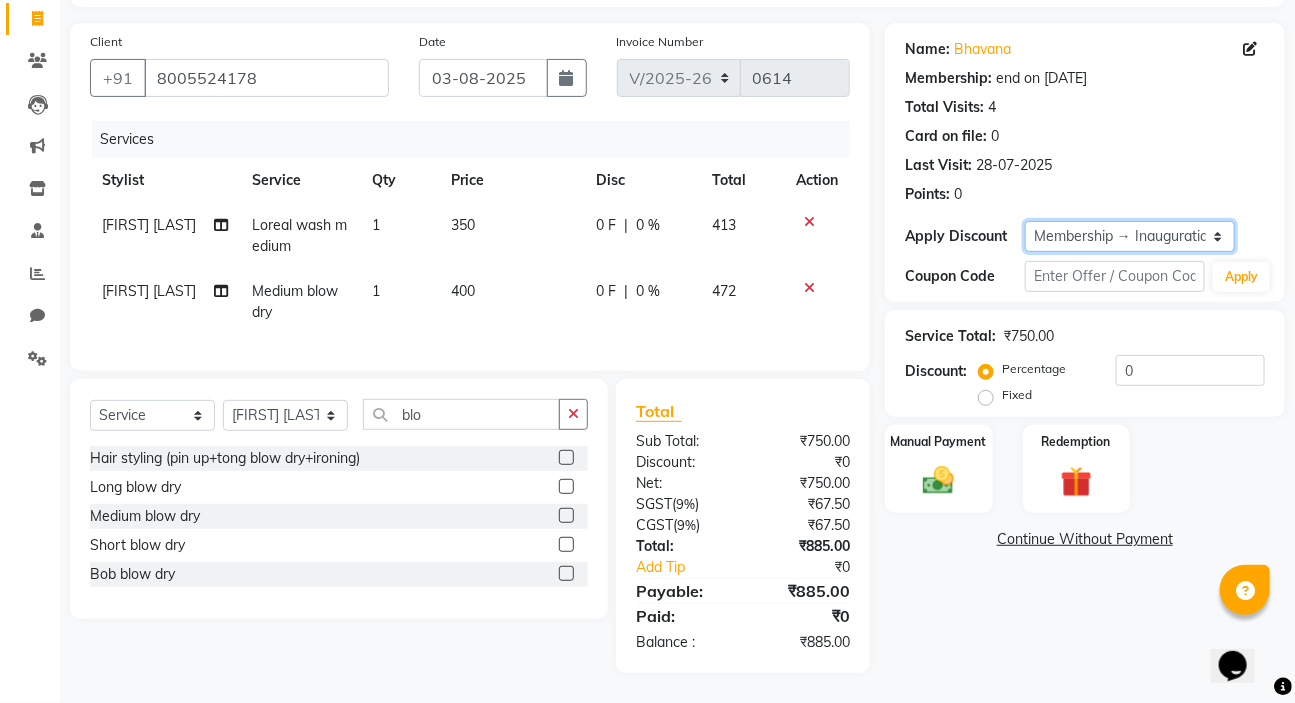click on "Select Membership → Inauguration membership" 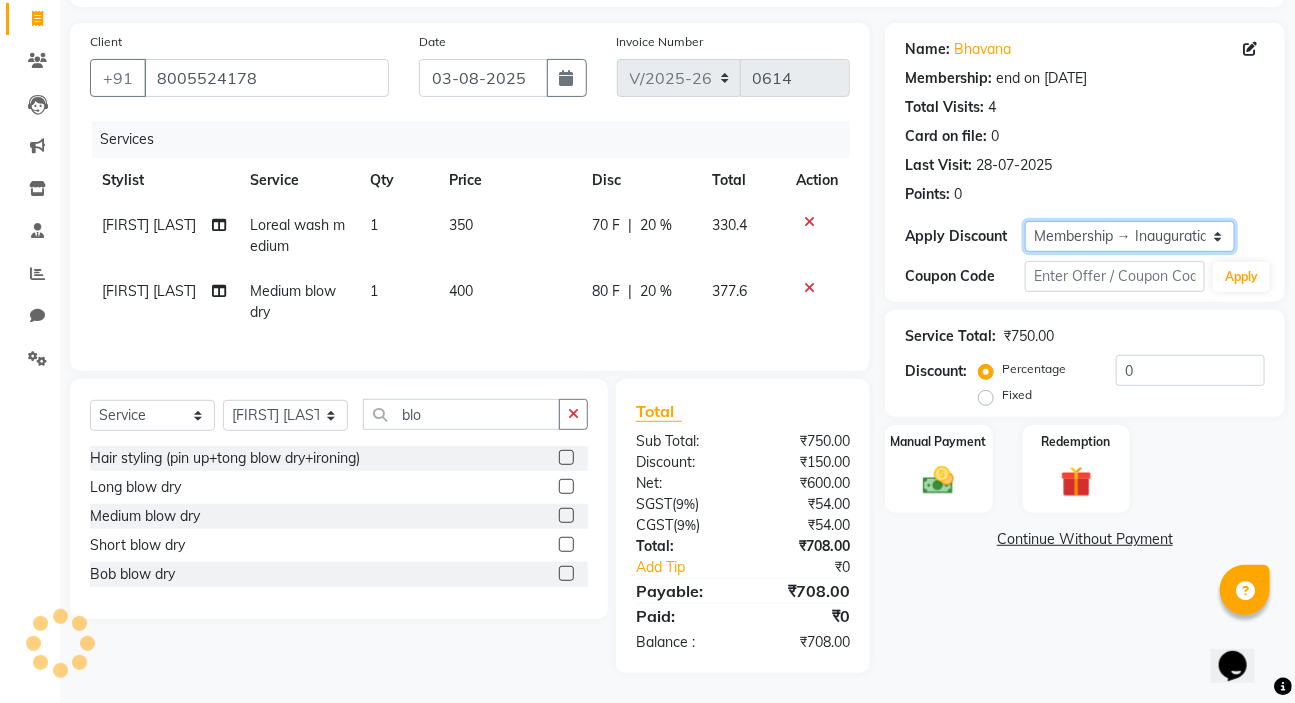 type on "20" 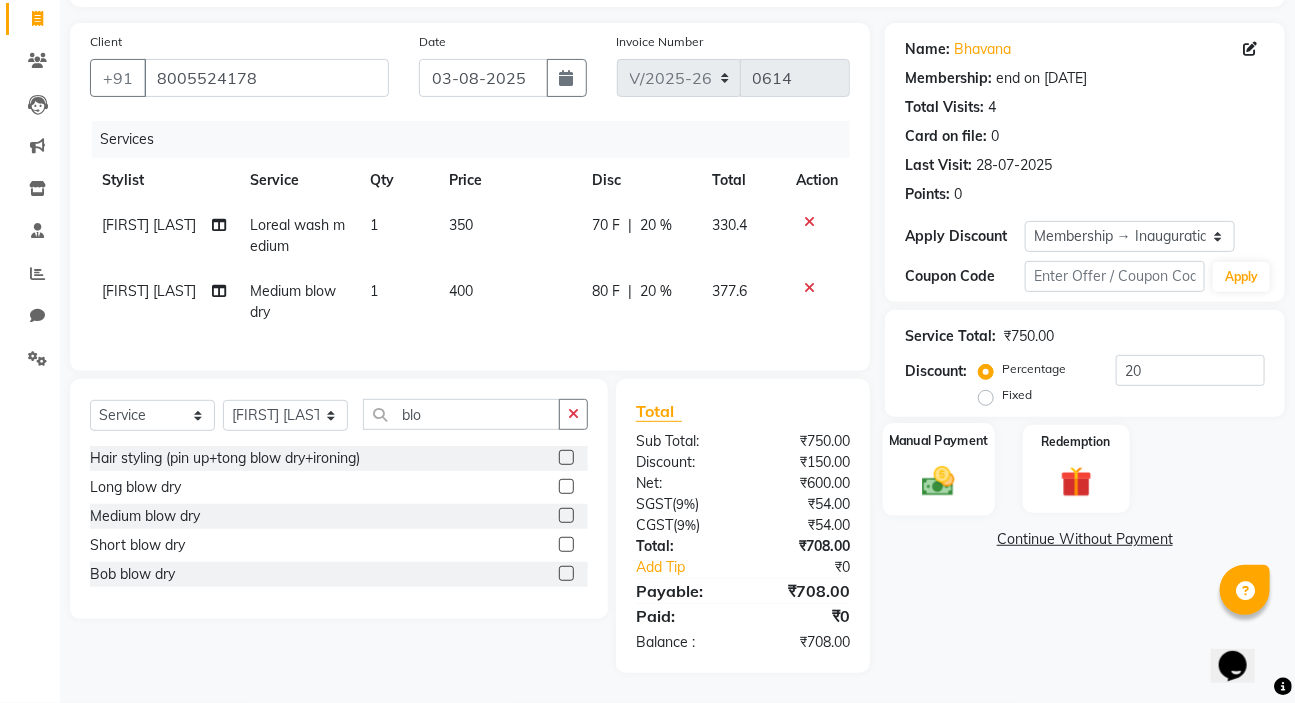 click 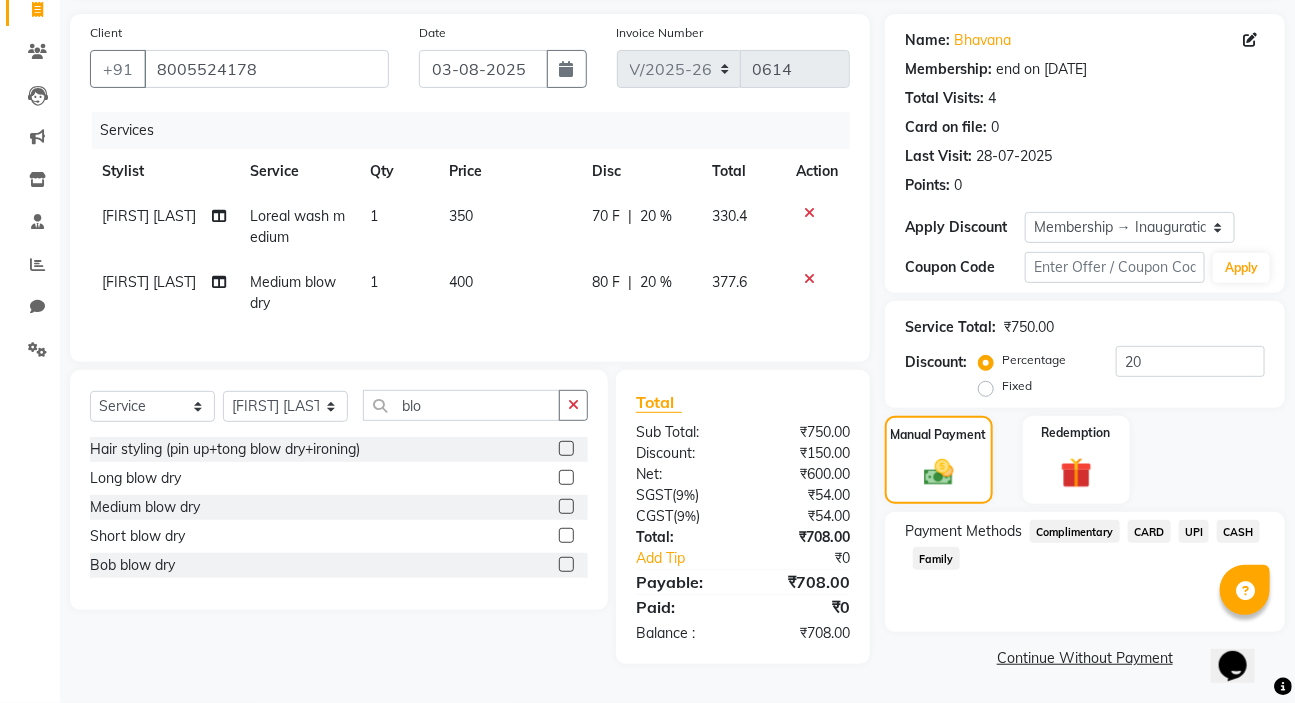 click on "UPI" 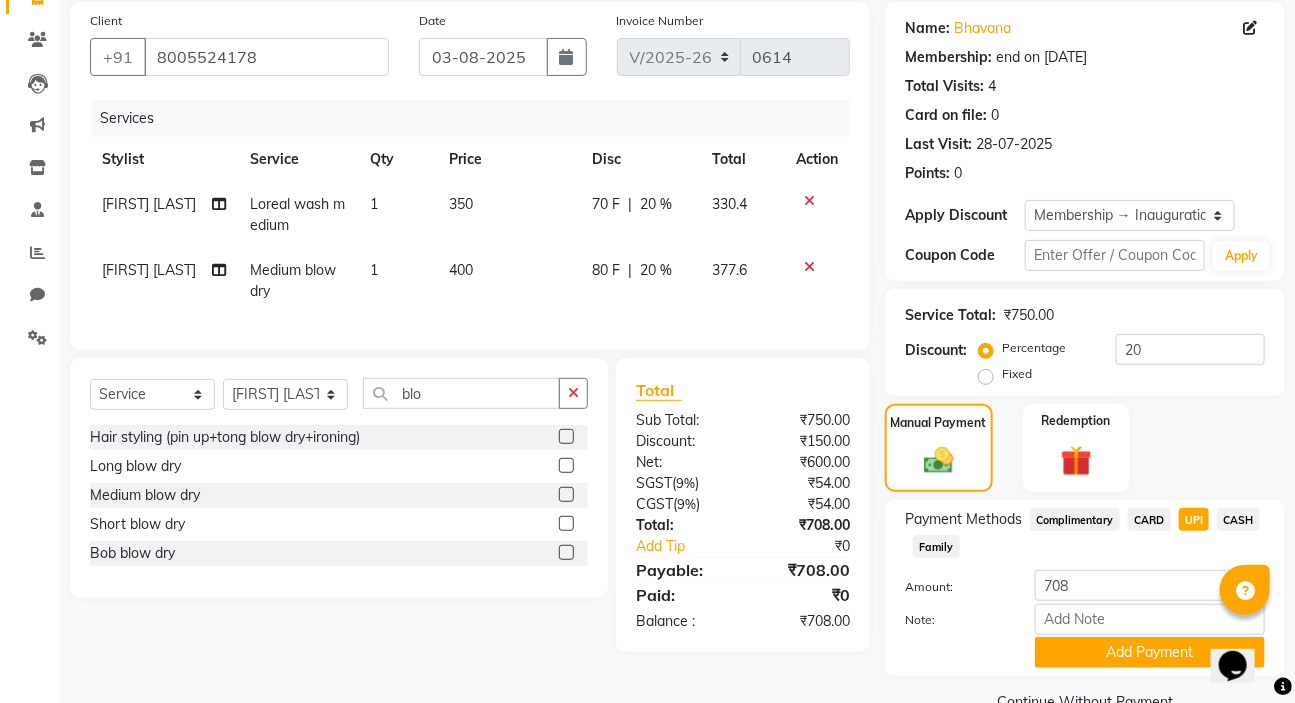 scroll, scrollTop: 192, scrollLeft: 0, axis: vertical 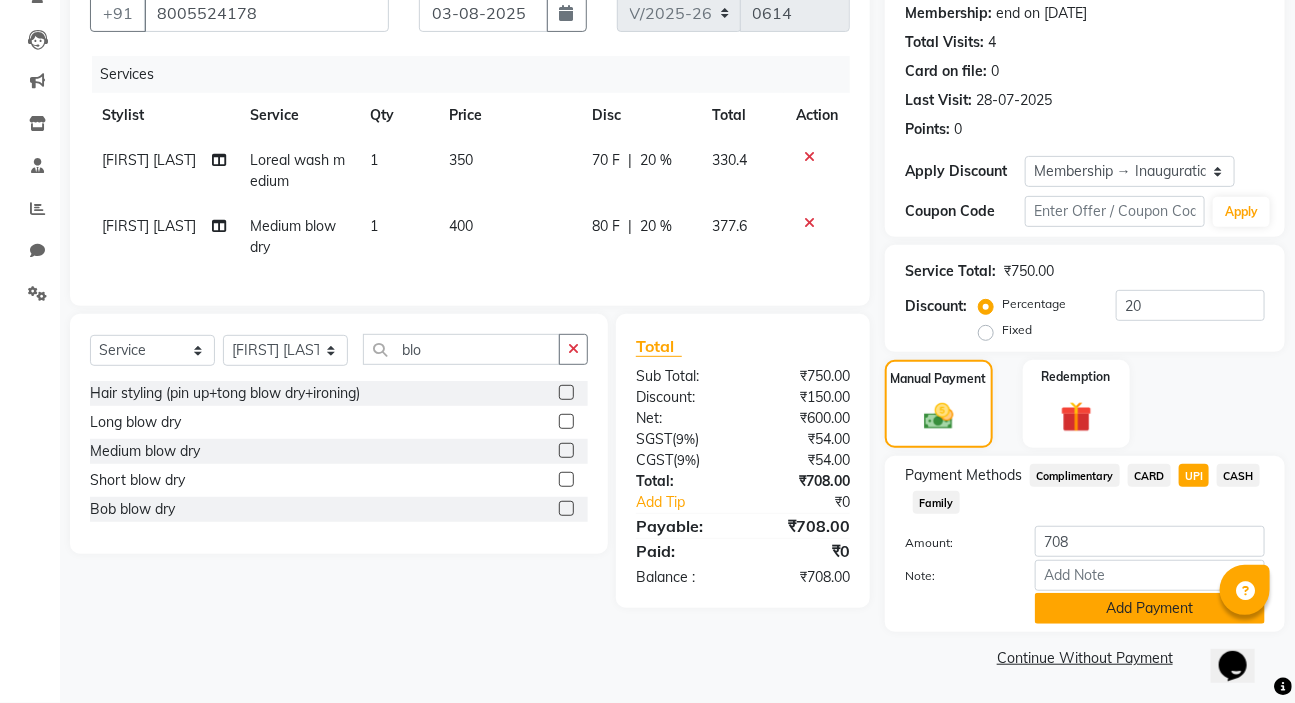 click on "Add Payment" 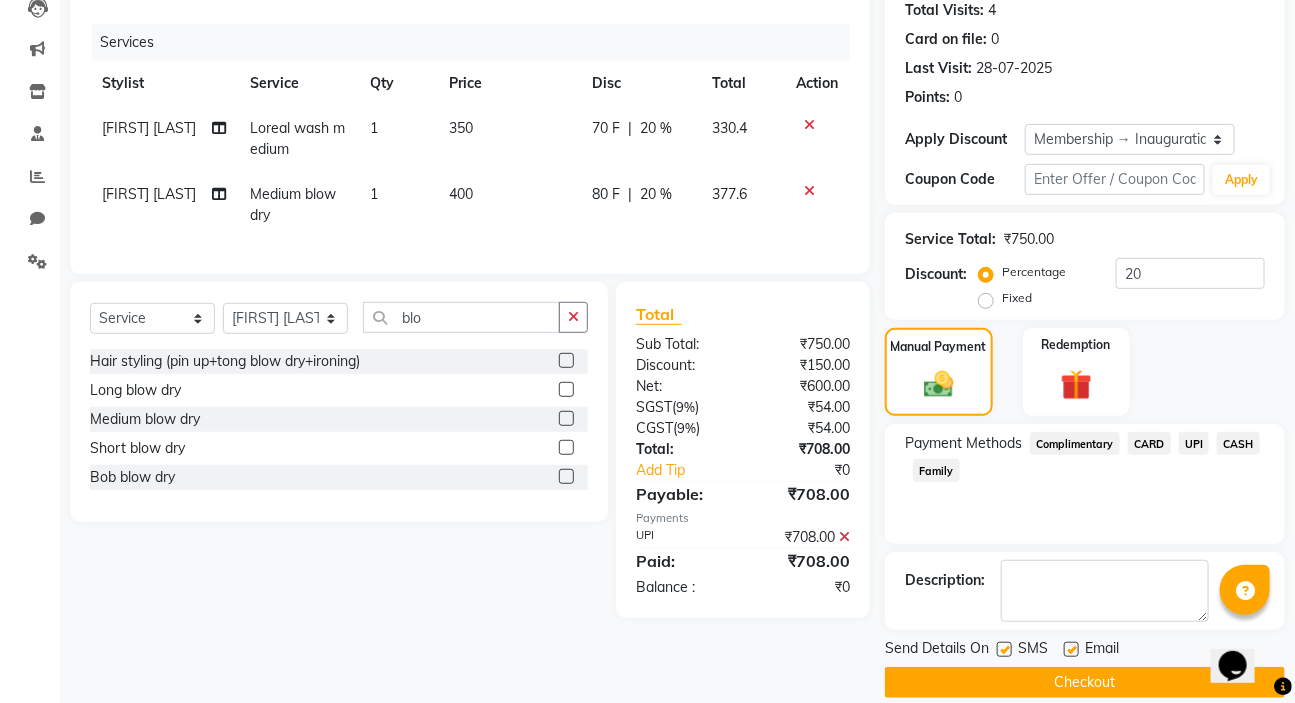 scroll, scrollTop: 249, scrollLeft: 0, axis: vertical 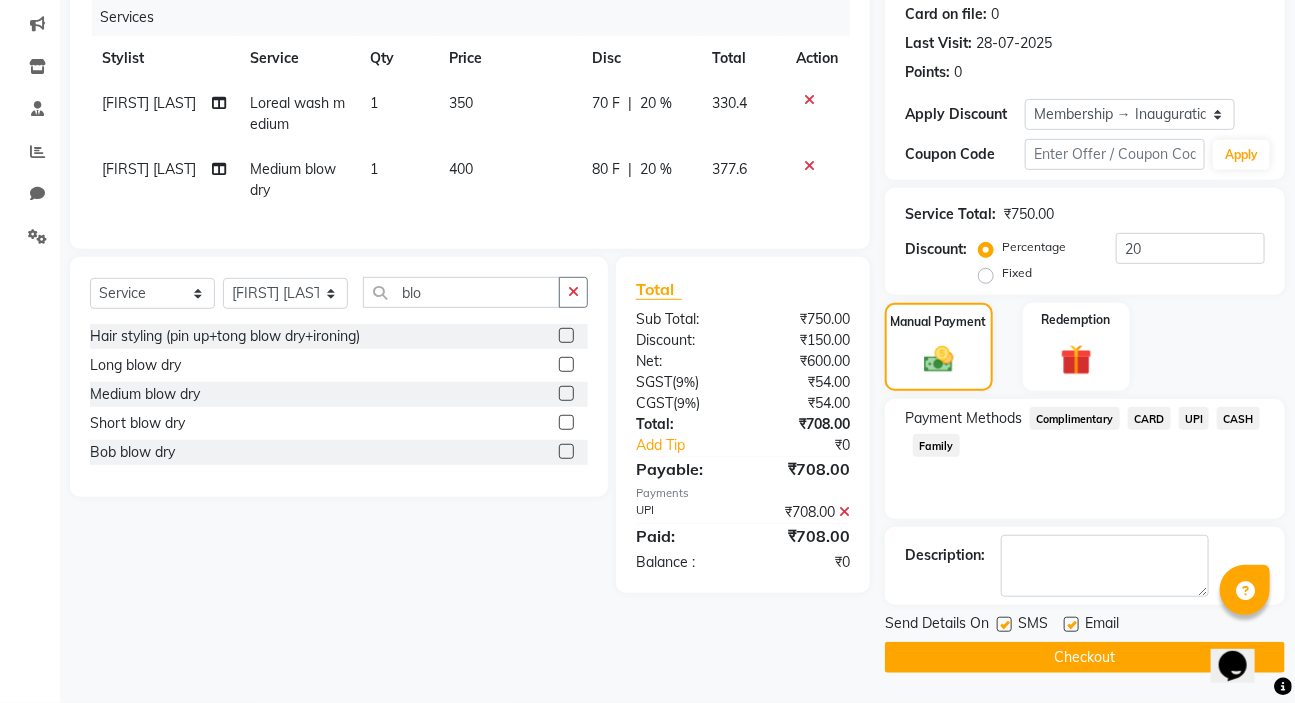 click on "Checkout" 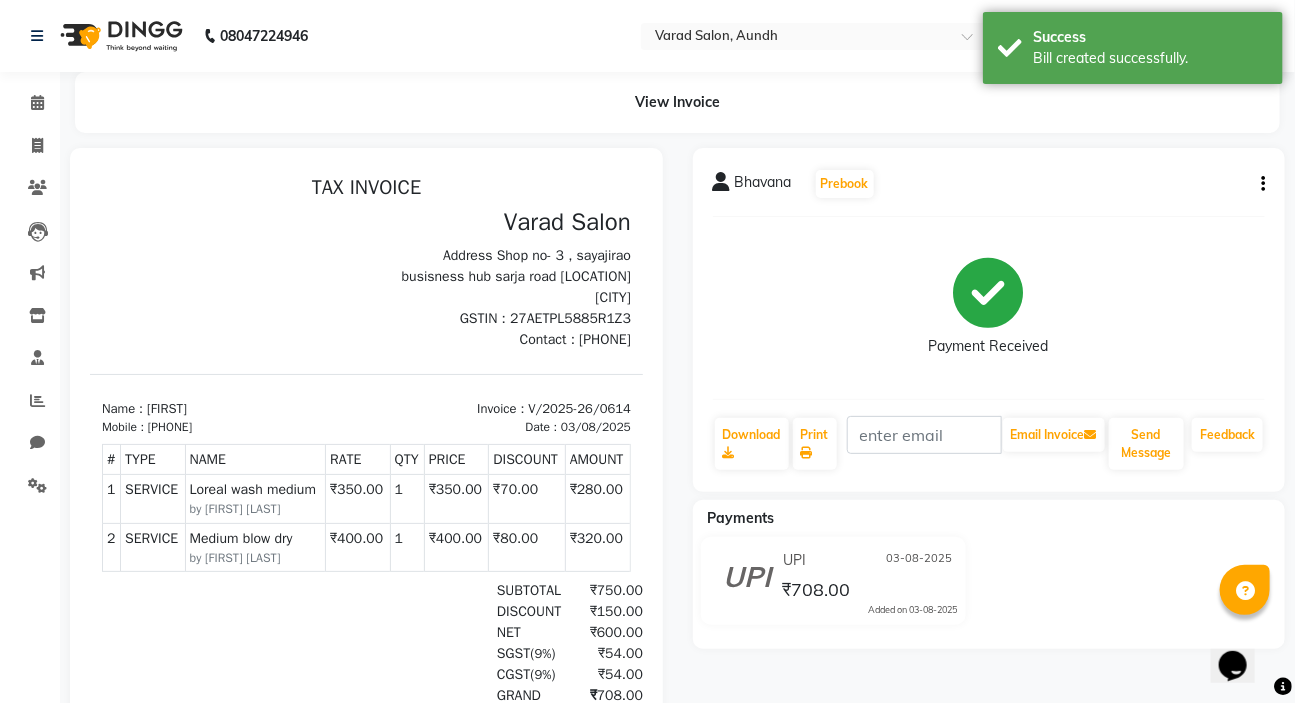 scroll, scrollTop: 0, scrollLeft: 0, axis: both 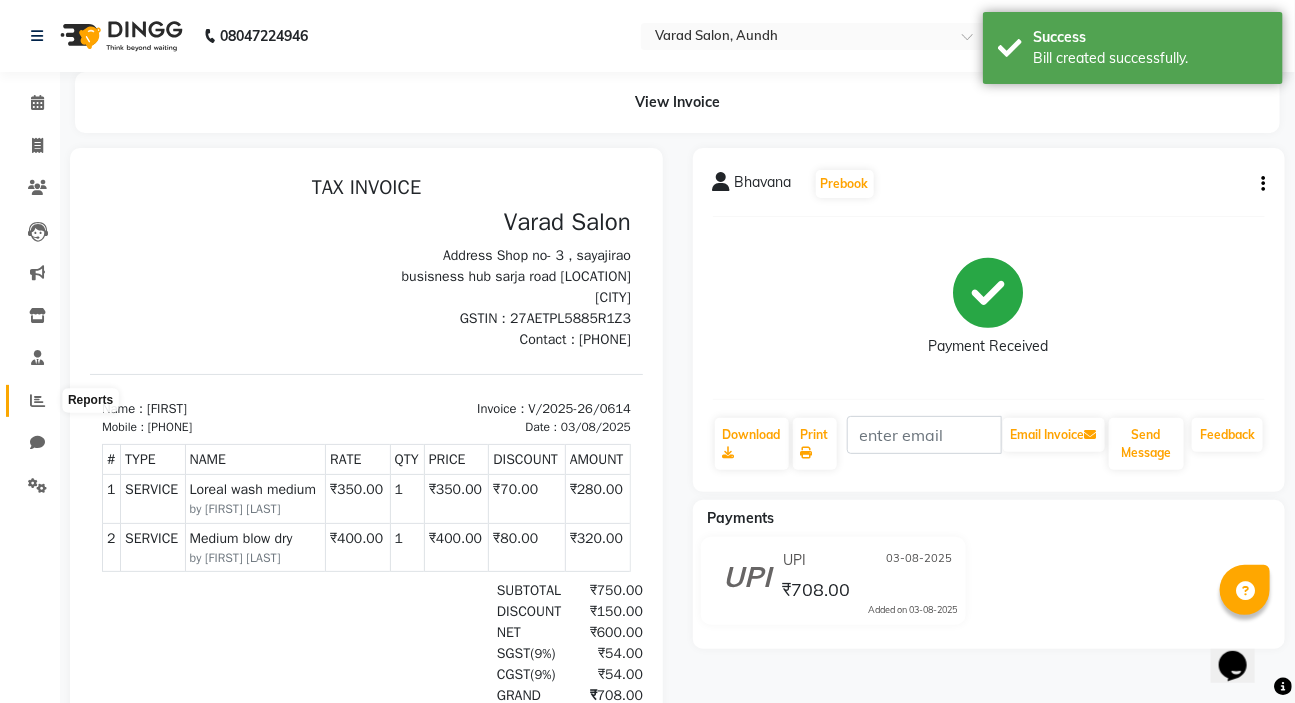click 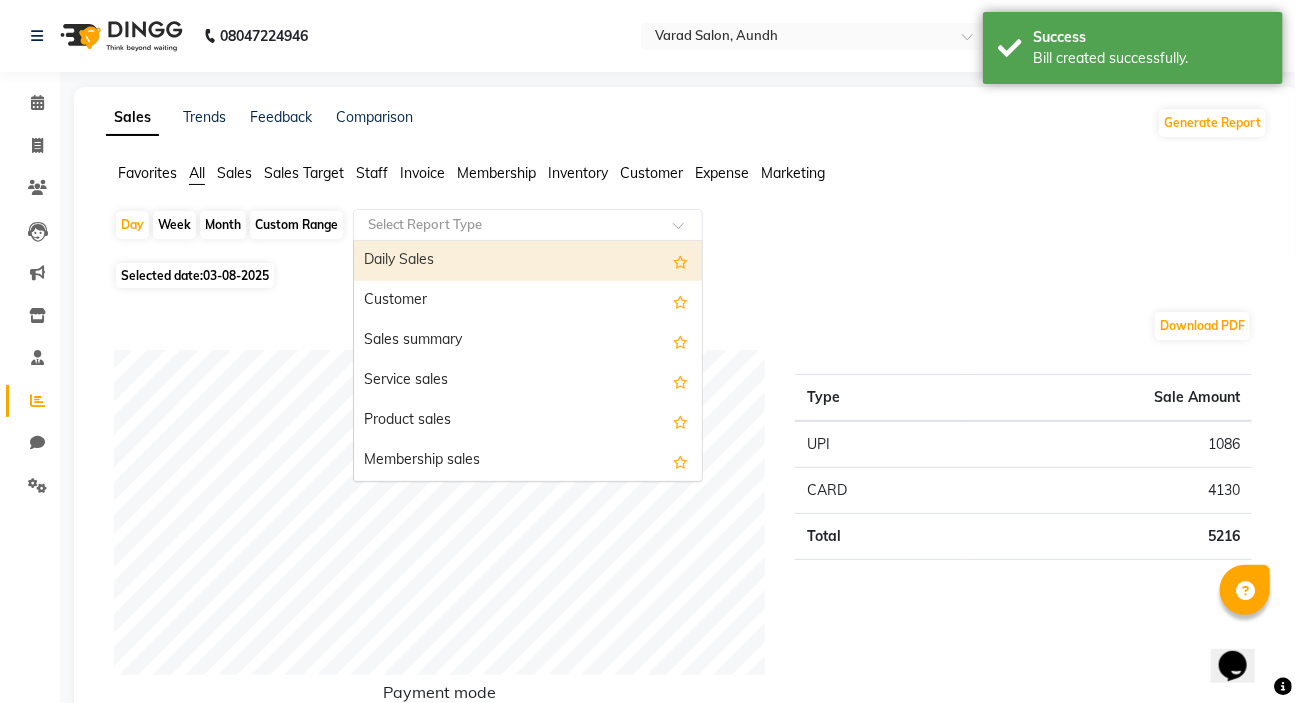 click 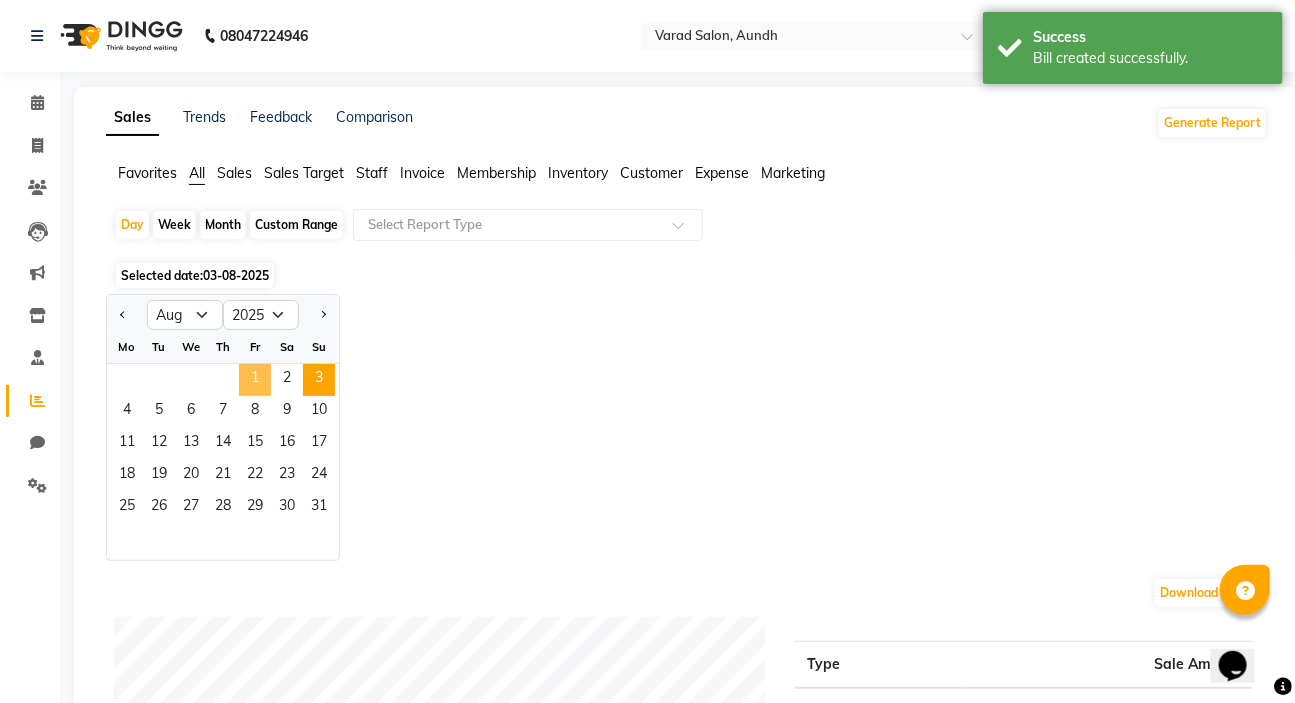 click on "1" 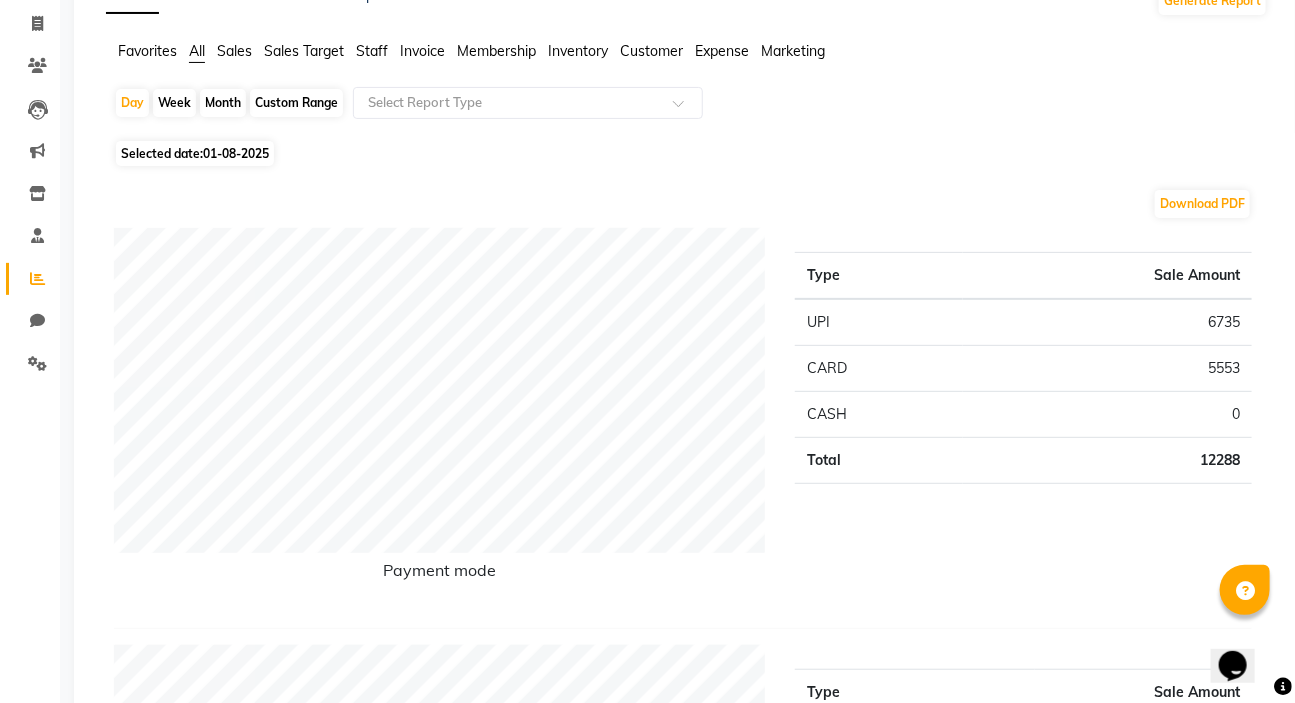scroll, scrollTop: 90, scrollLeft: 0, axis: vertical 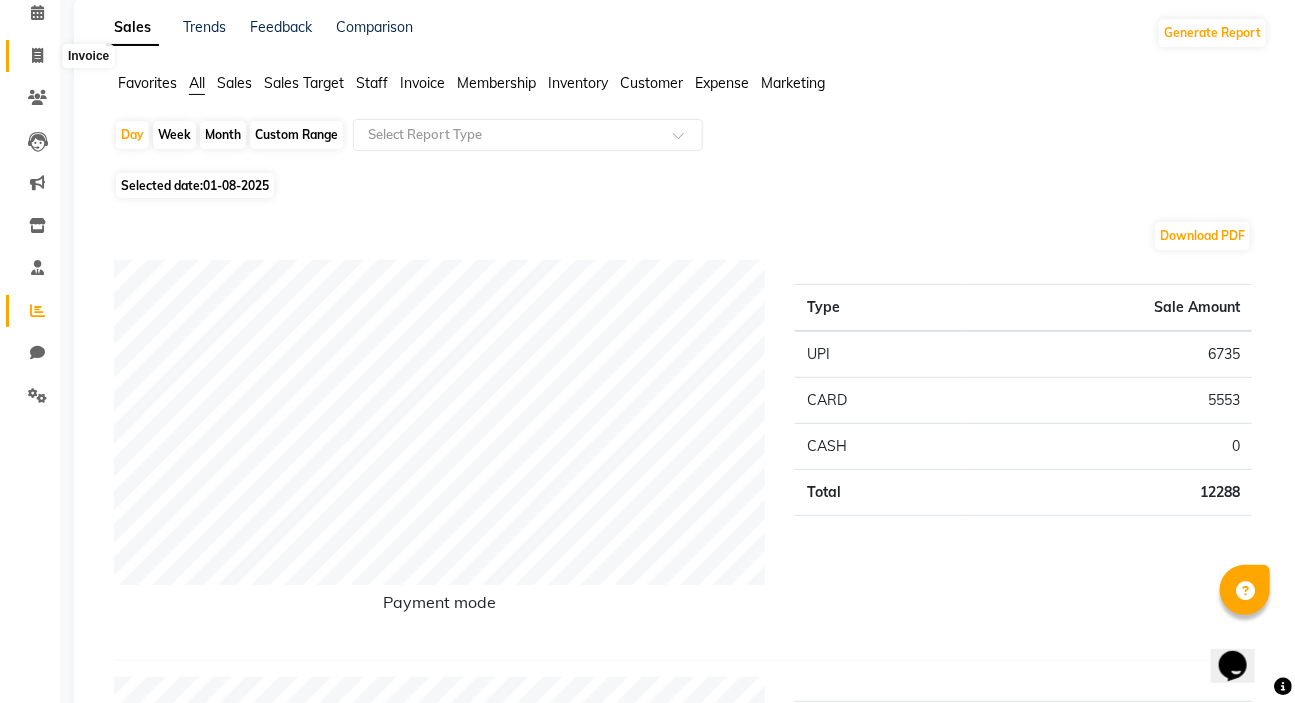 click 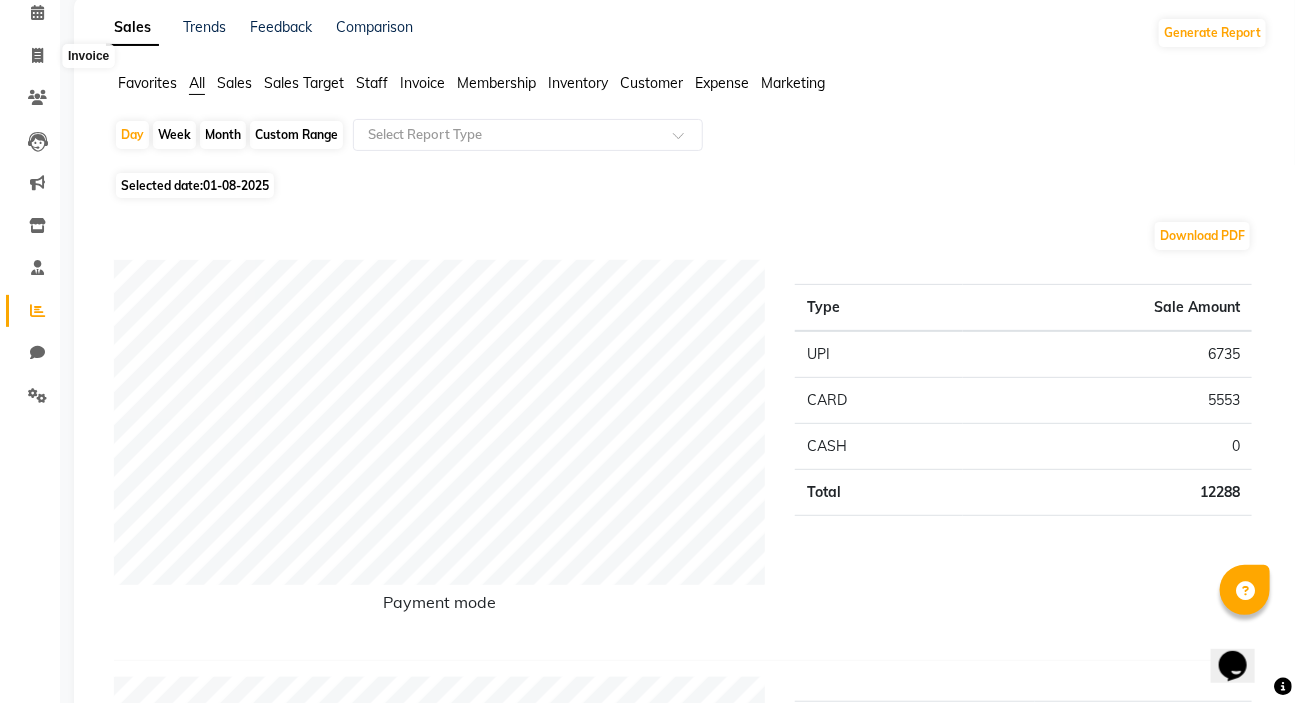 select on "service" 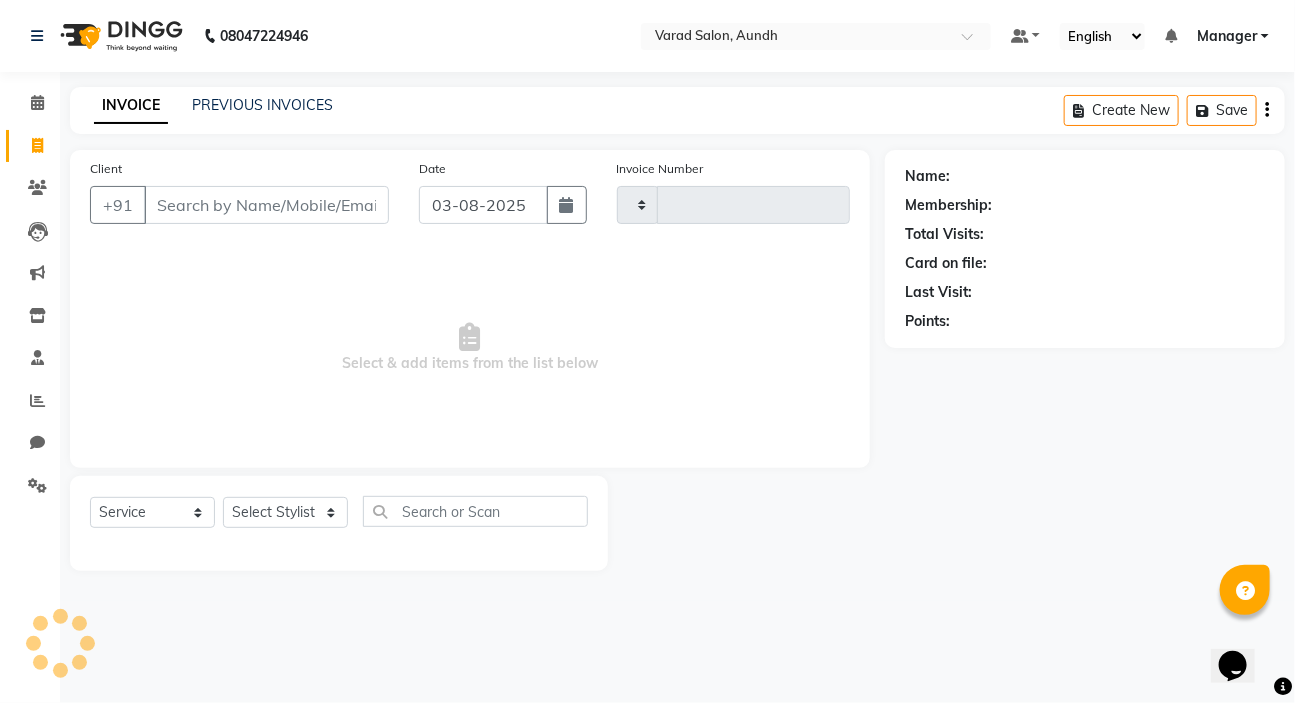scroll, scrollTop: 0, scrollLeft: 0, axis: both 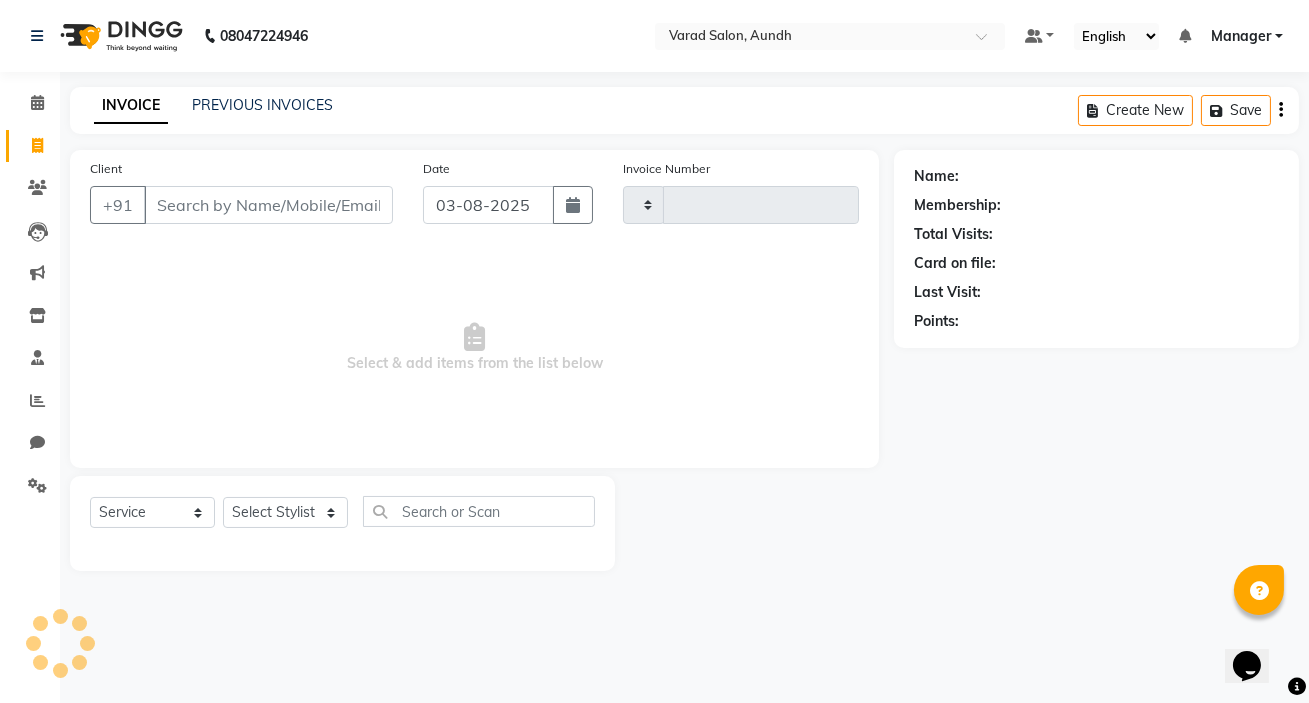 type on "0615" 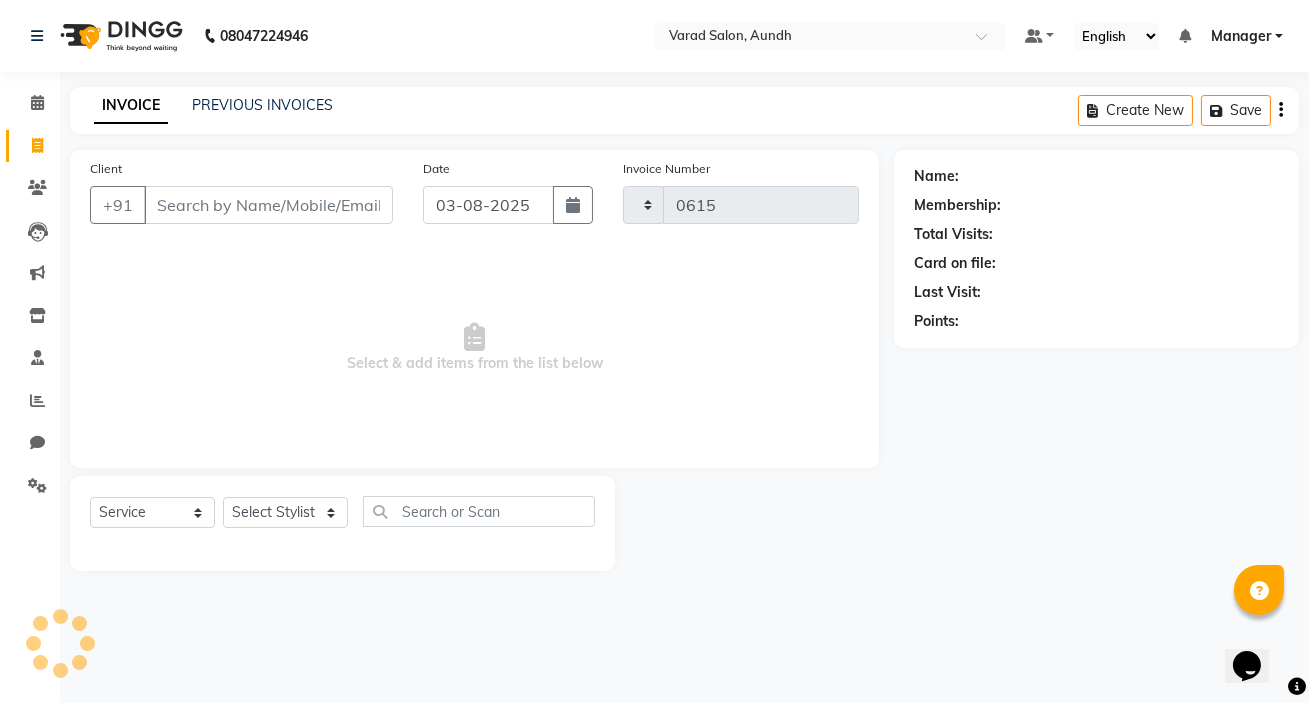 select on "7550" 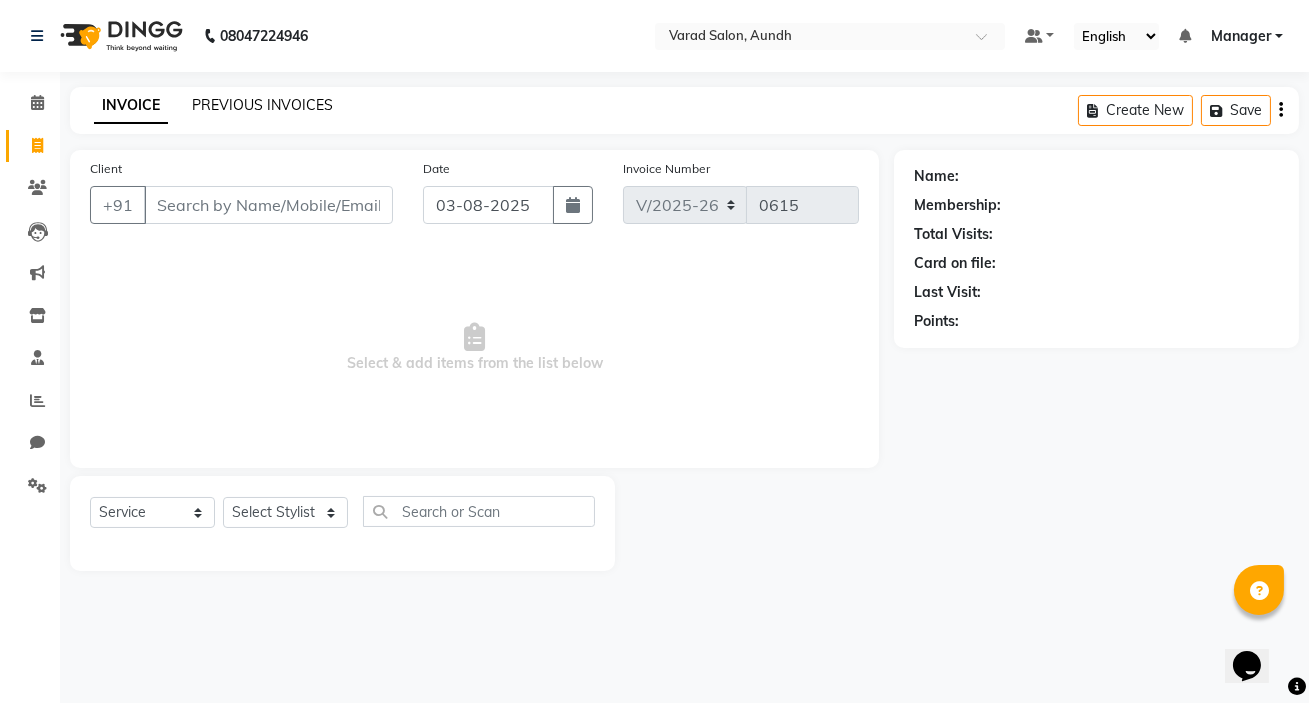 click on "PREVIOUS INVOICES" 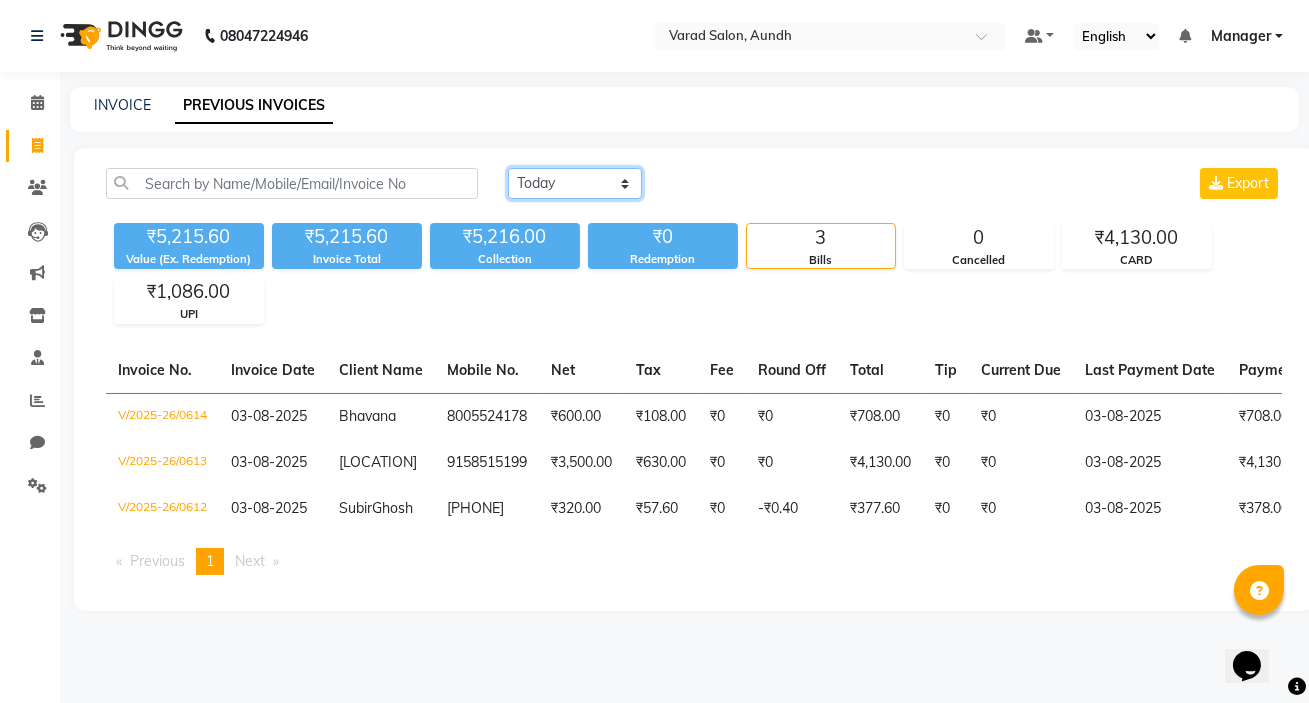click on "Today Yesterday Custom Range" 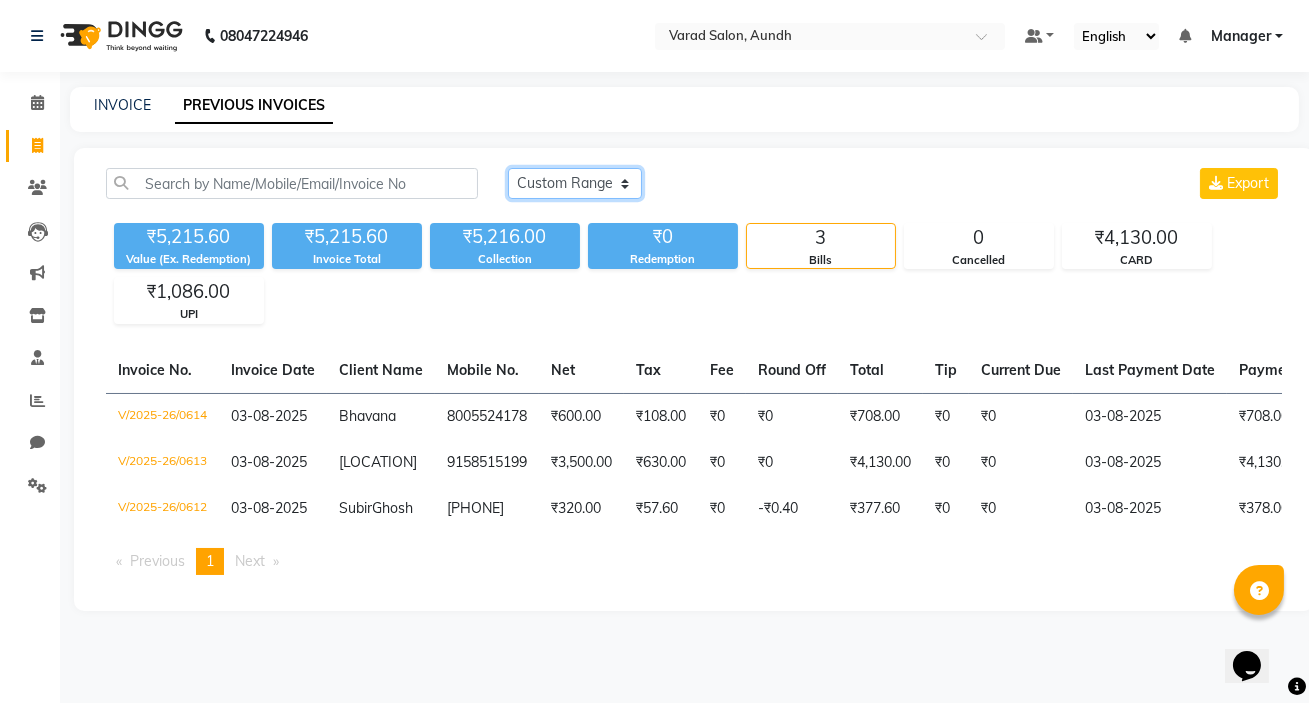 click on "Today Yesterday Custom Range" 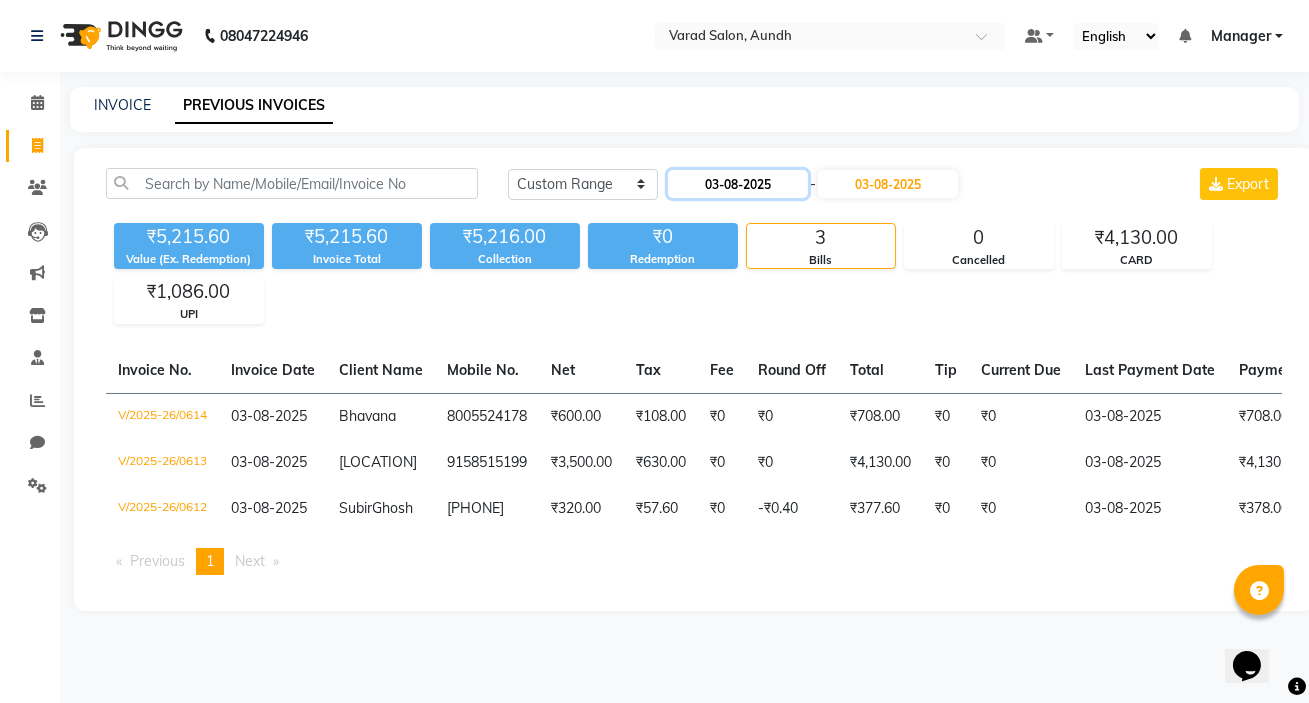 click on "03-08-2025" 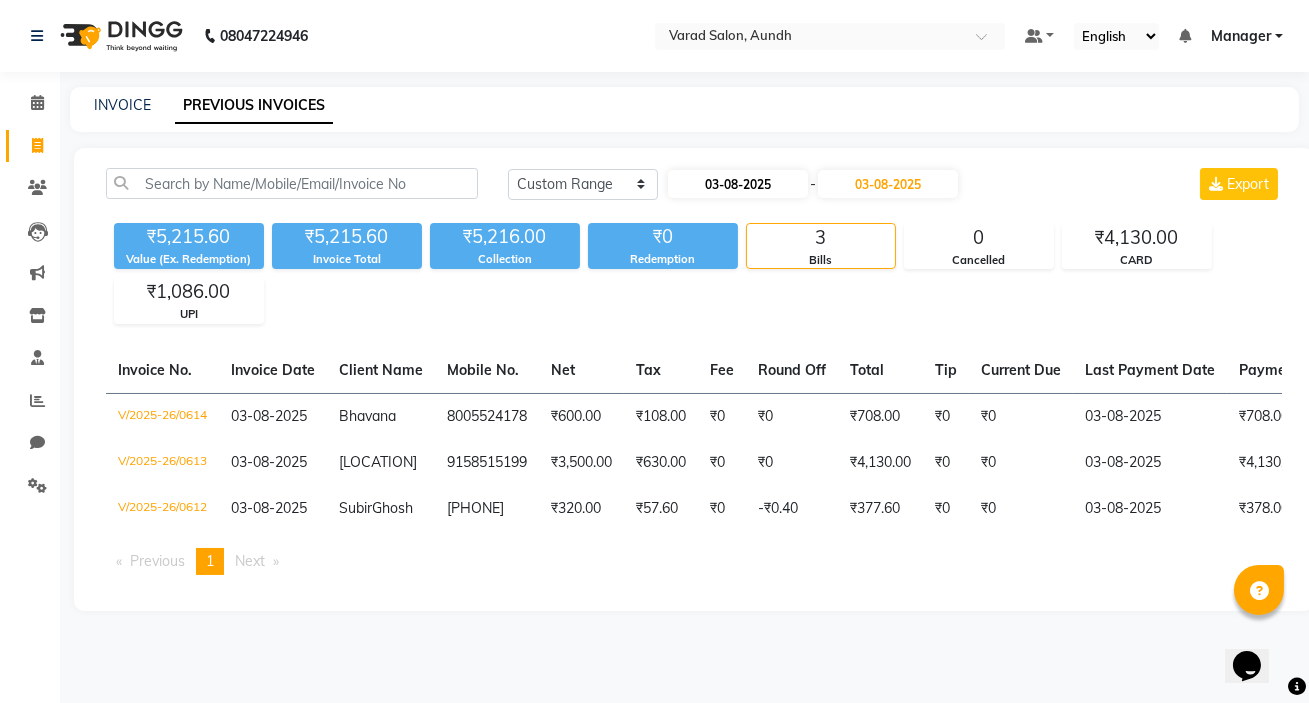 select on "8" 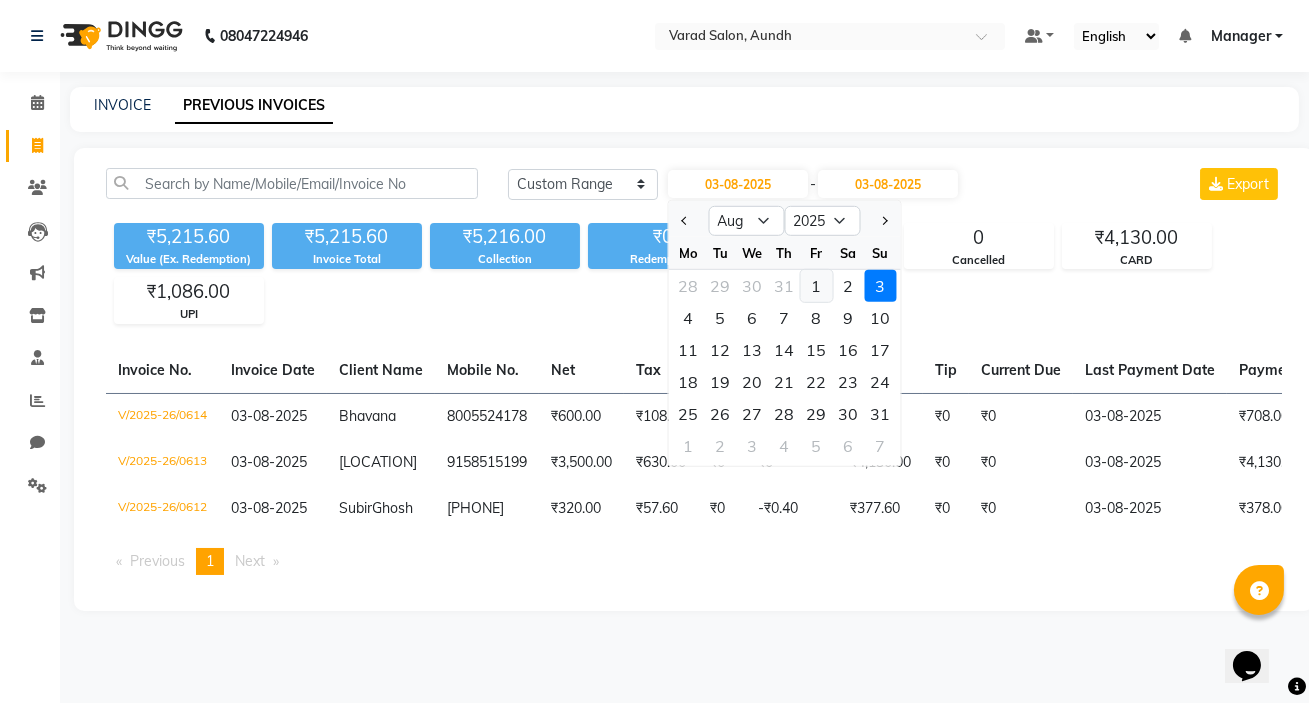 click on "1" 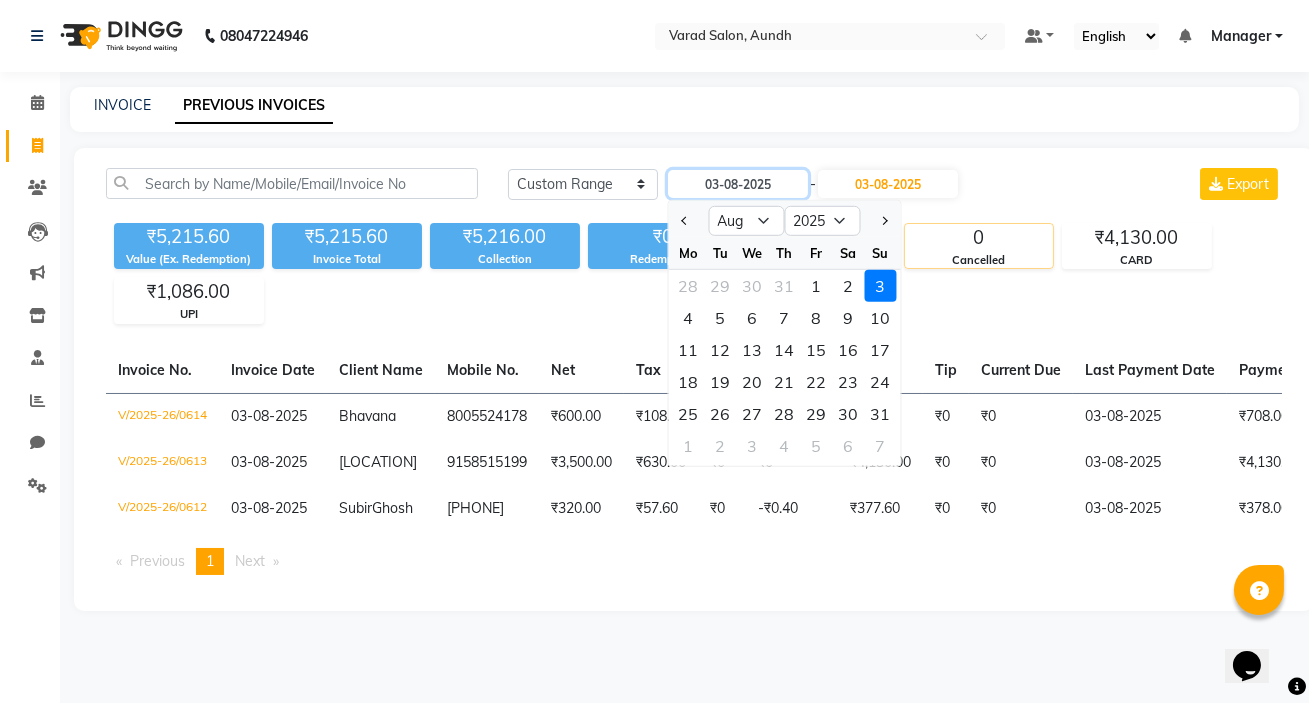 type on "01-08-2025" 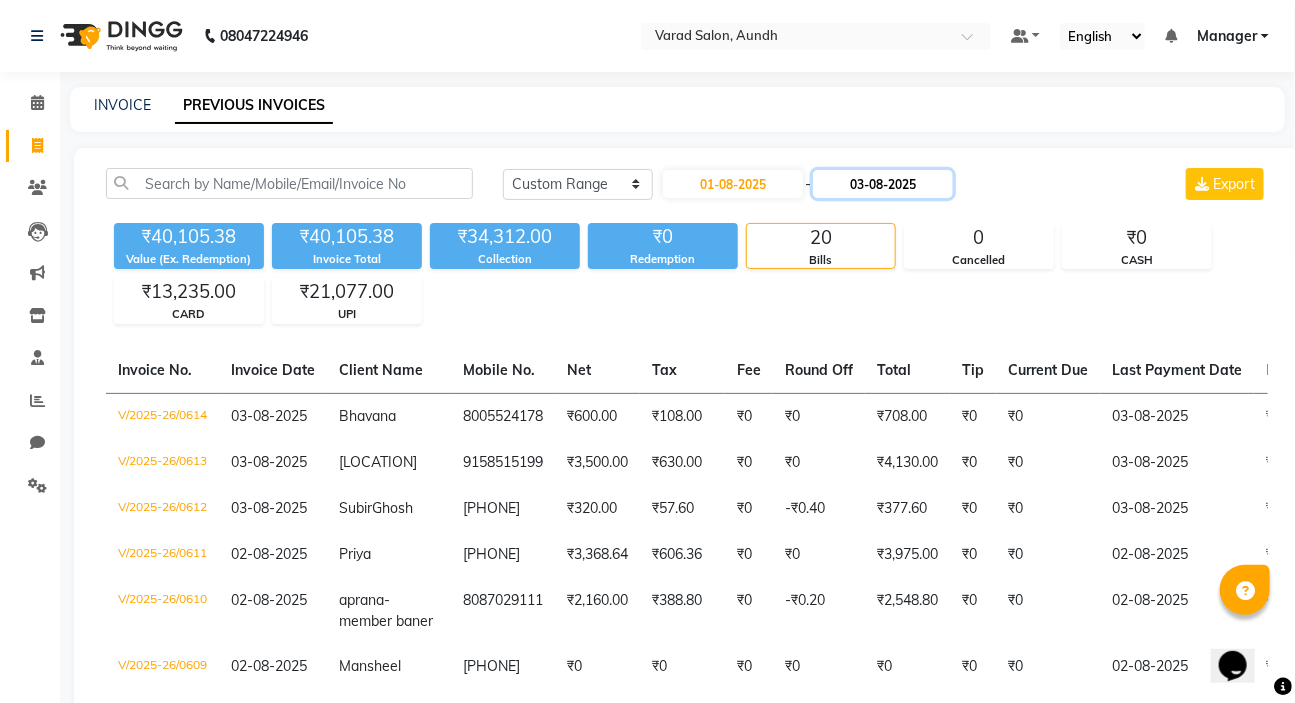 click on "03-08-2025" 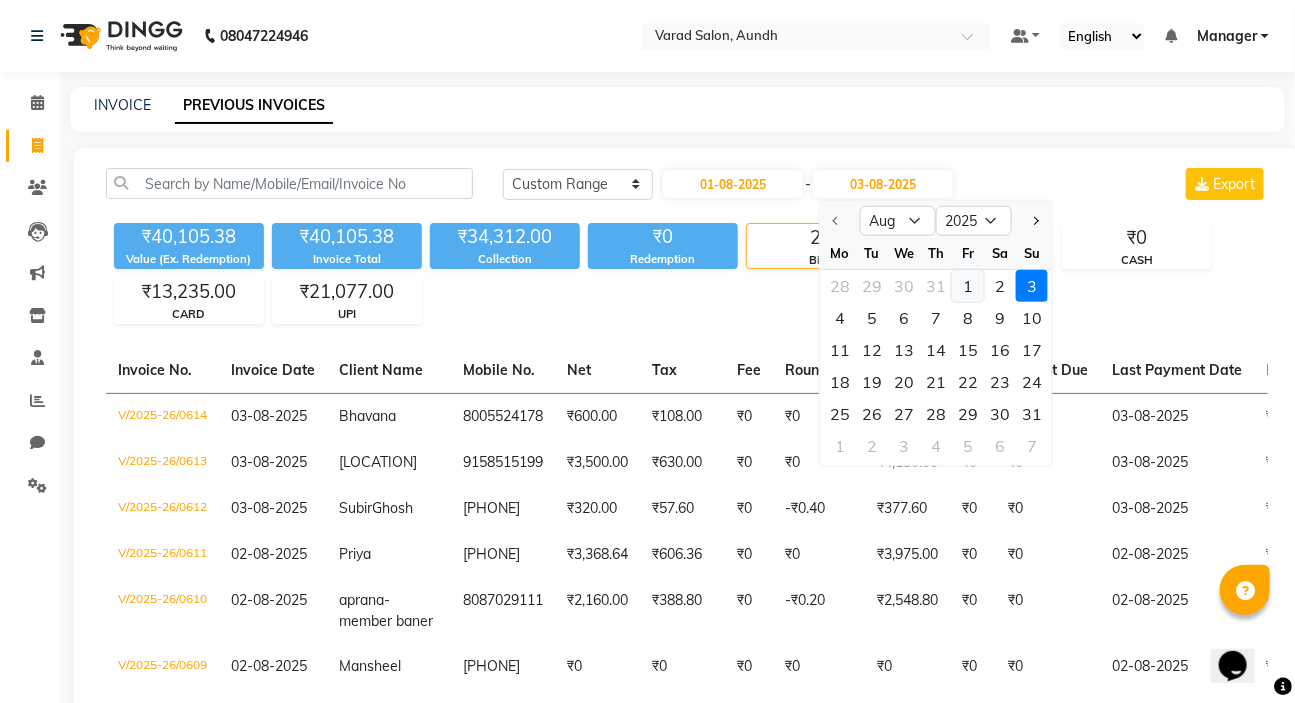 click on "1" 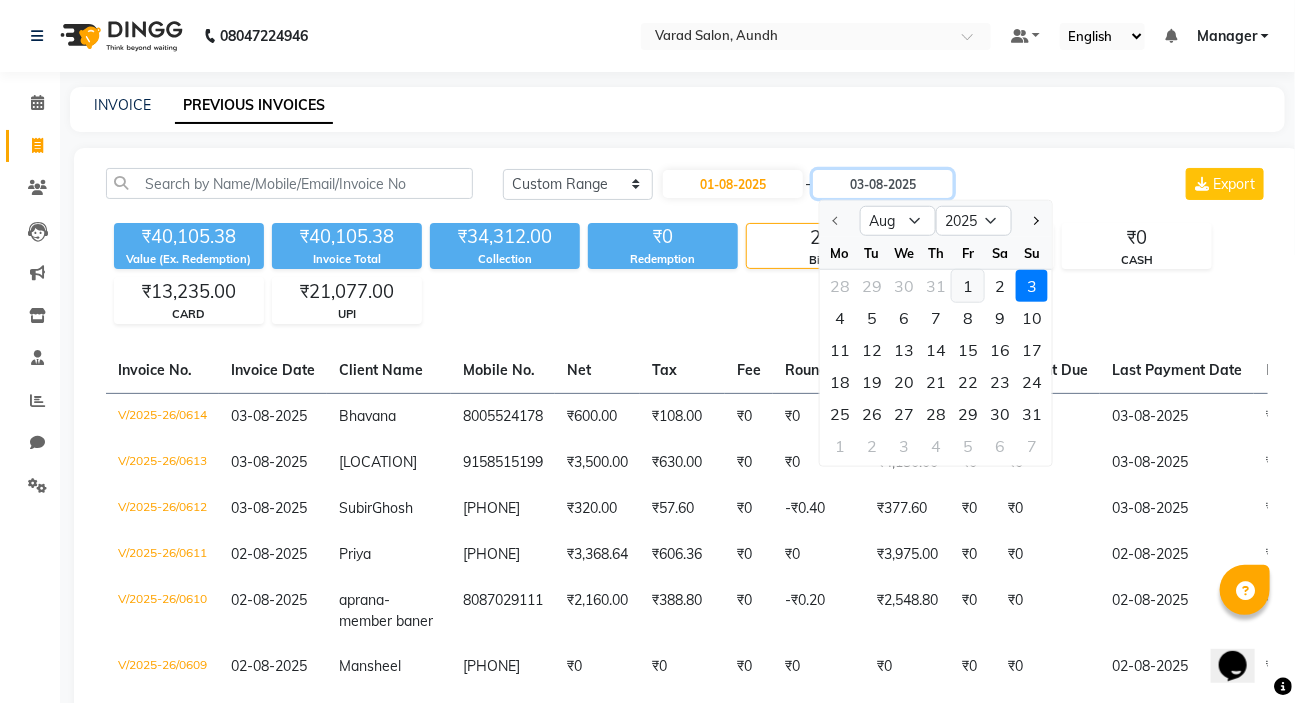 type on "01-08-2025" 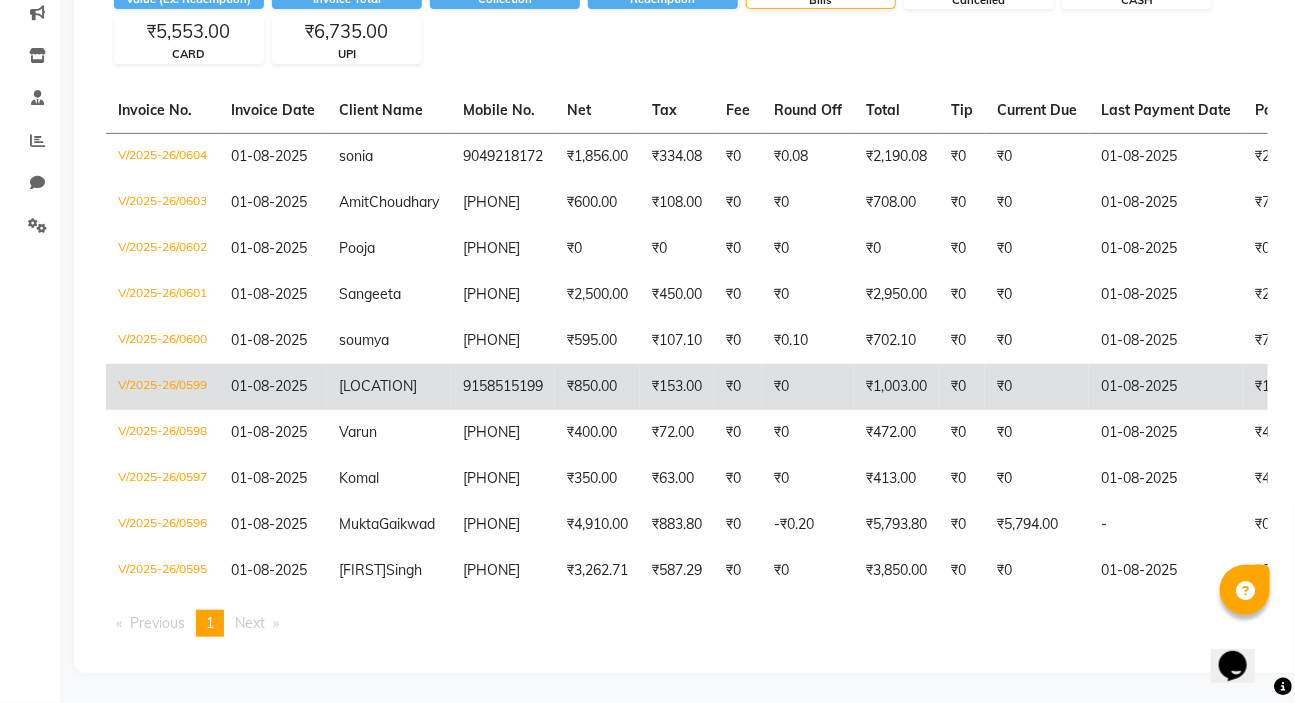 scroll, scrollTop: 334, scrollLeft: 0, axis: vertical 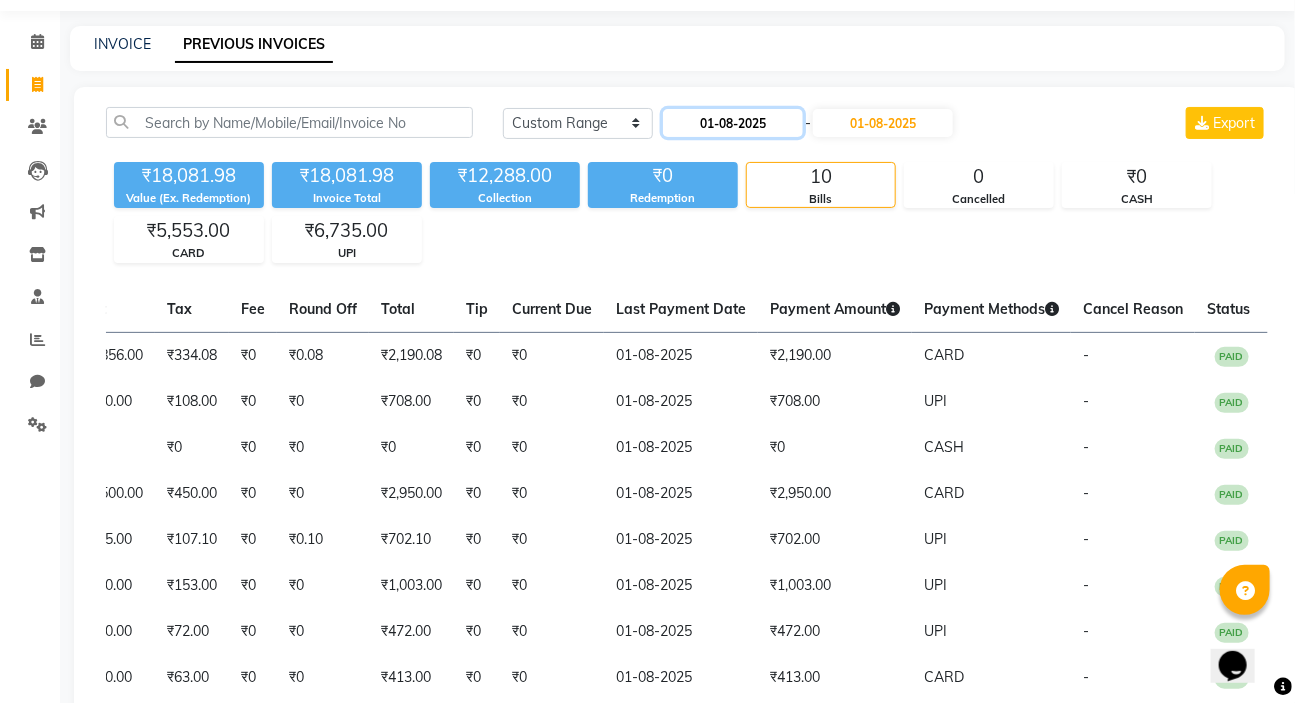 click on "01-08-2025" 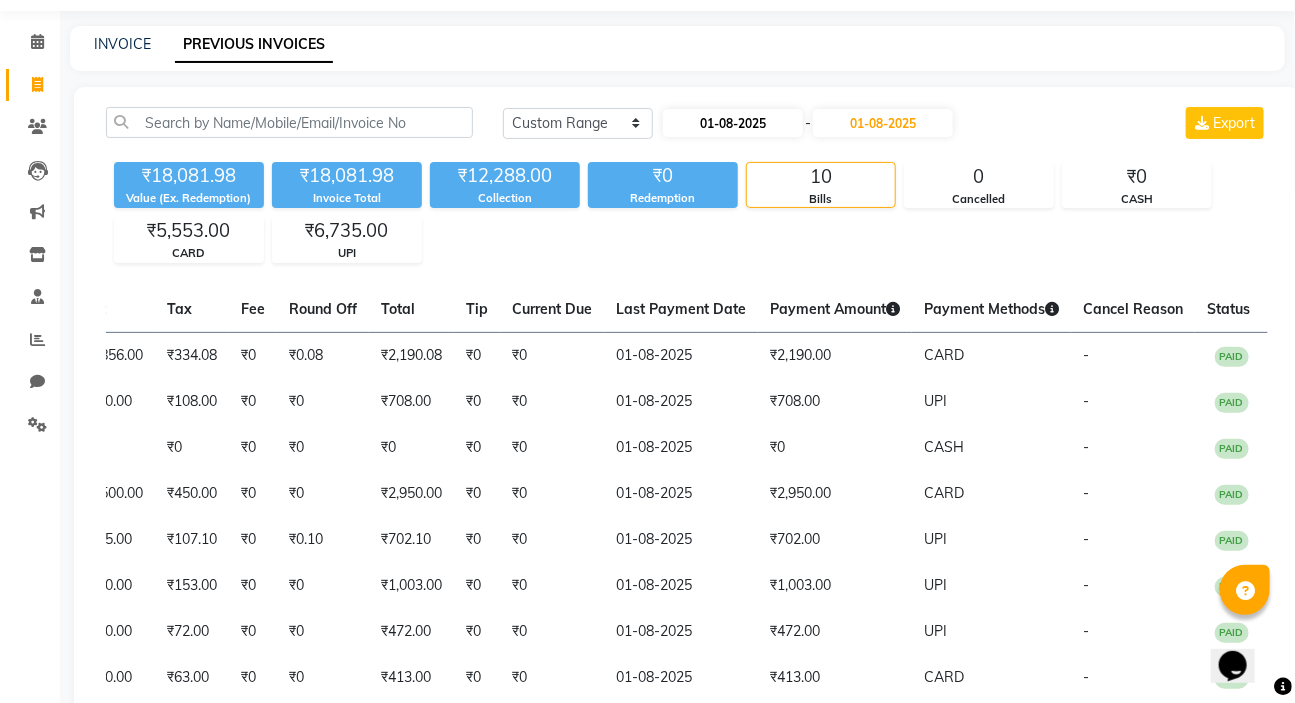 select on "8" 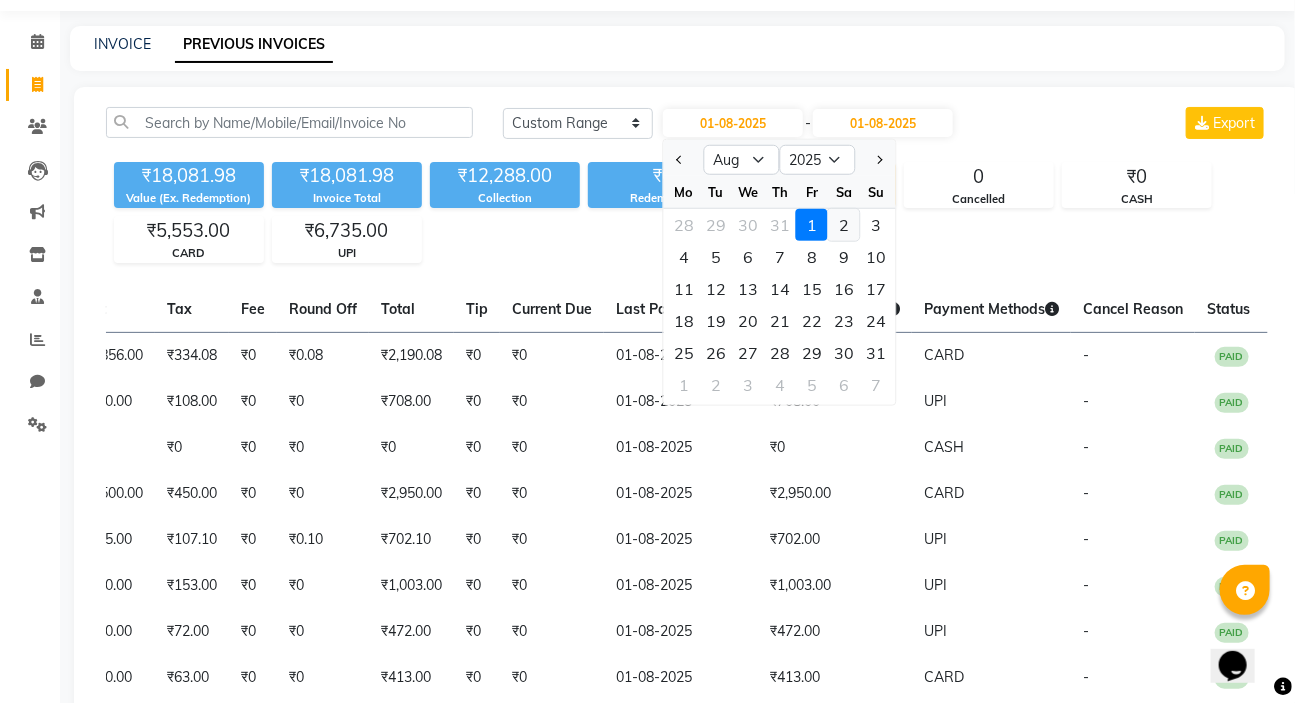 click on "2" 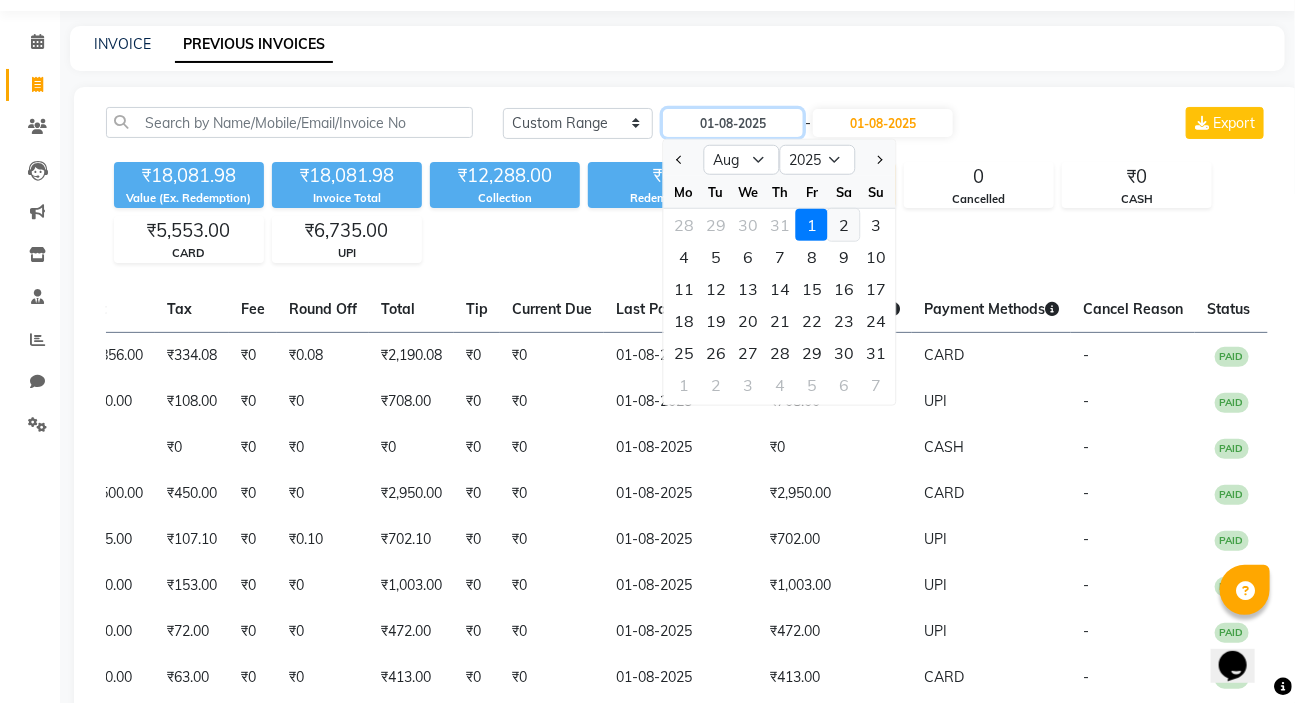 type on "02-08-2025" 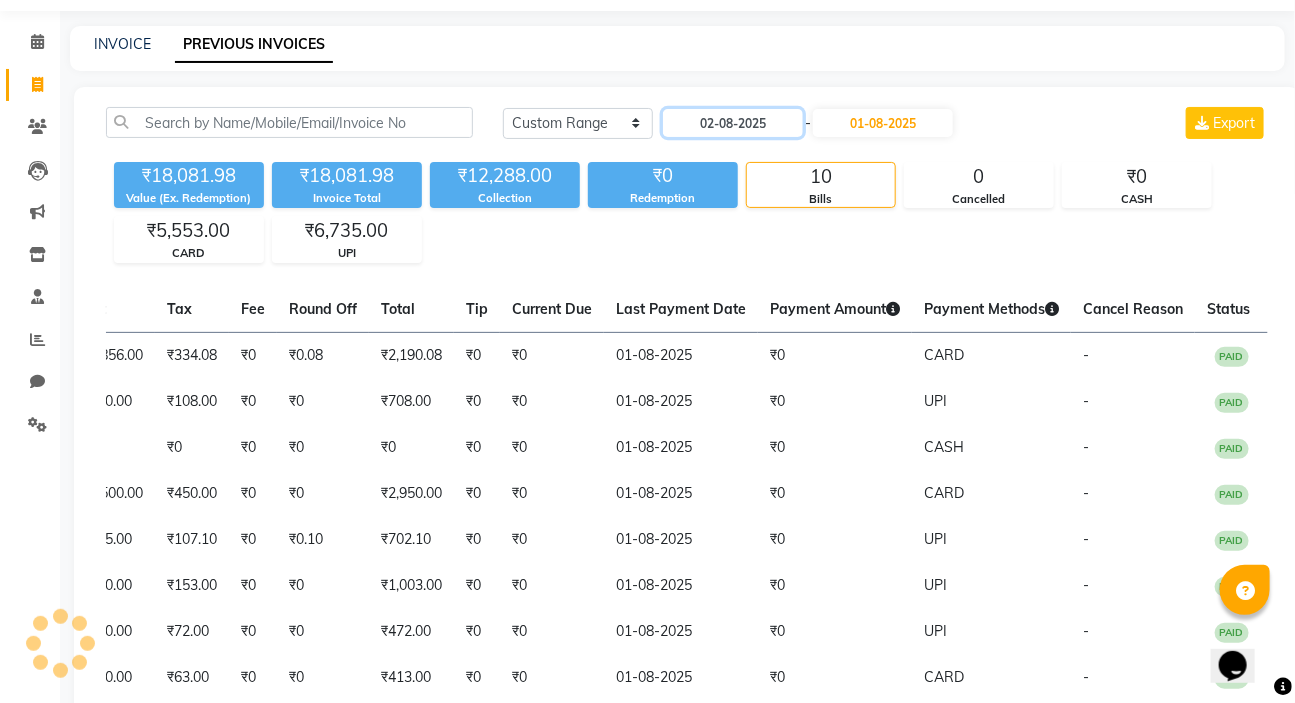 scroll, scrollTop: 0, scrollLeft: 0, axis: both 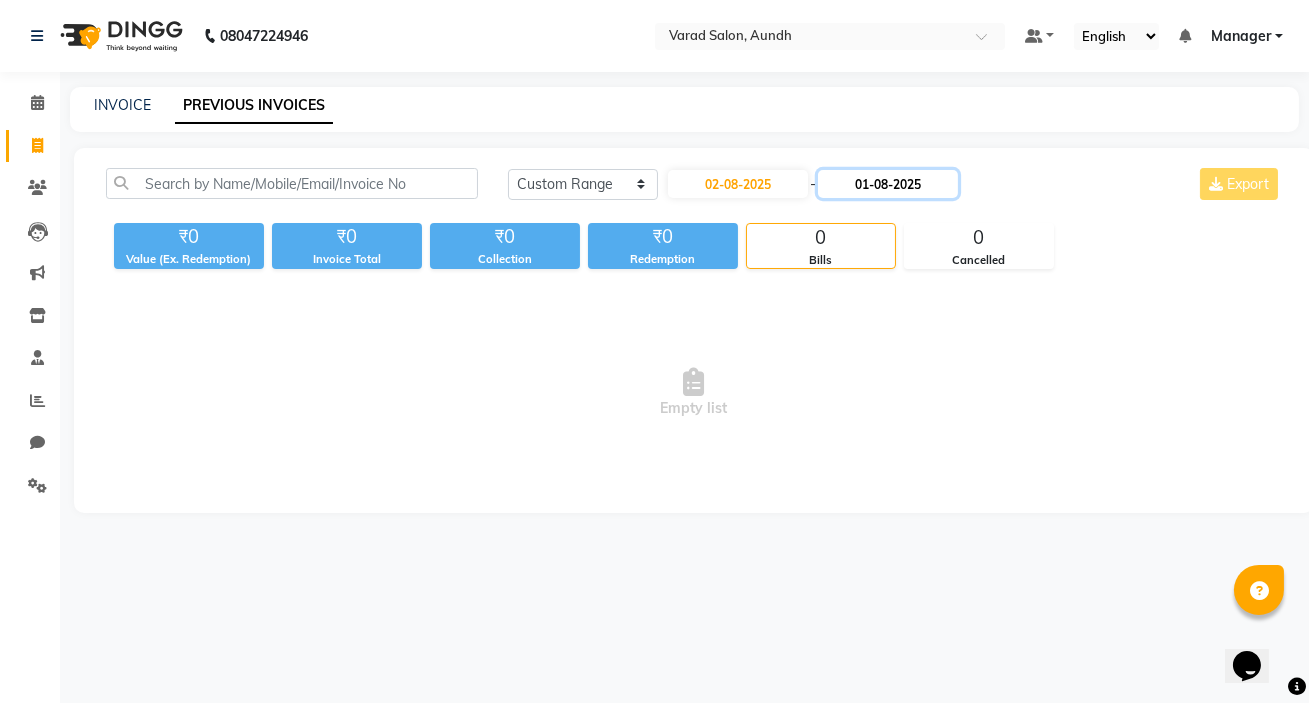 click on "01-08-2025" 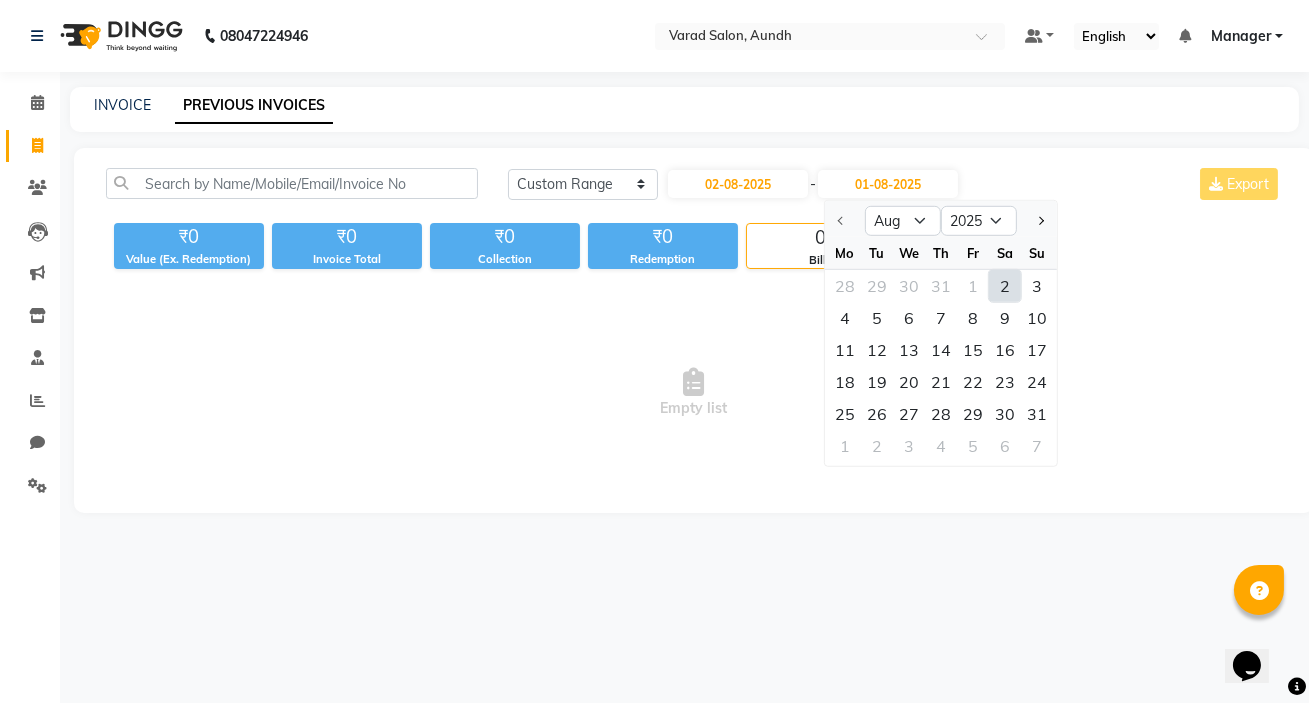click on "2" 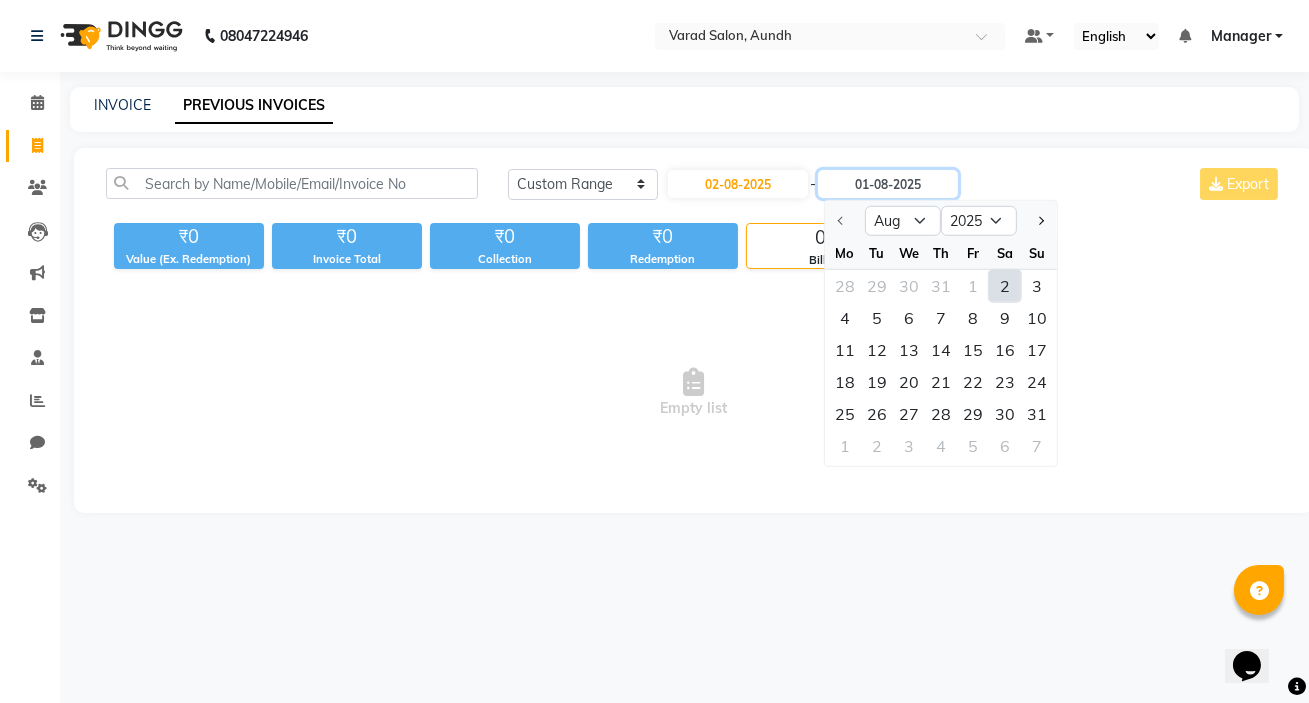 type on "02-08-2025" 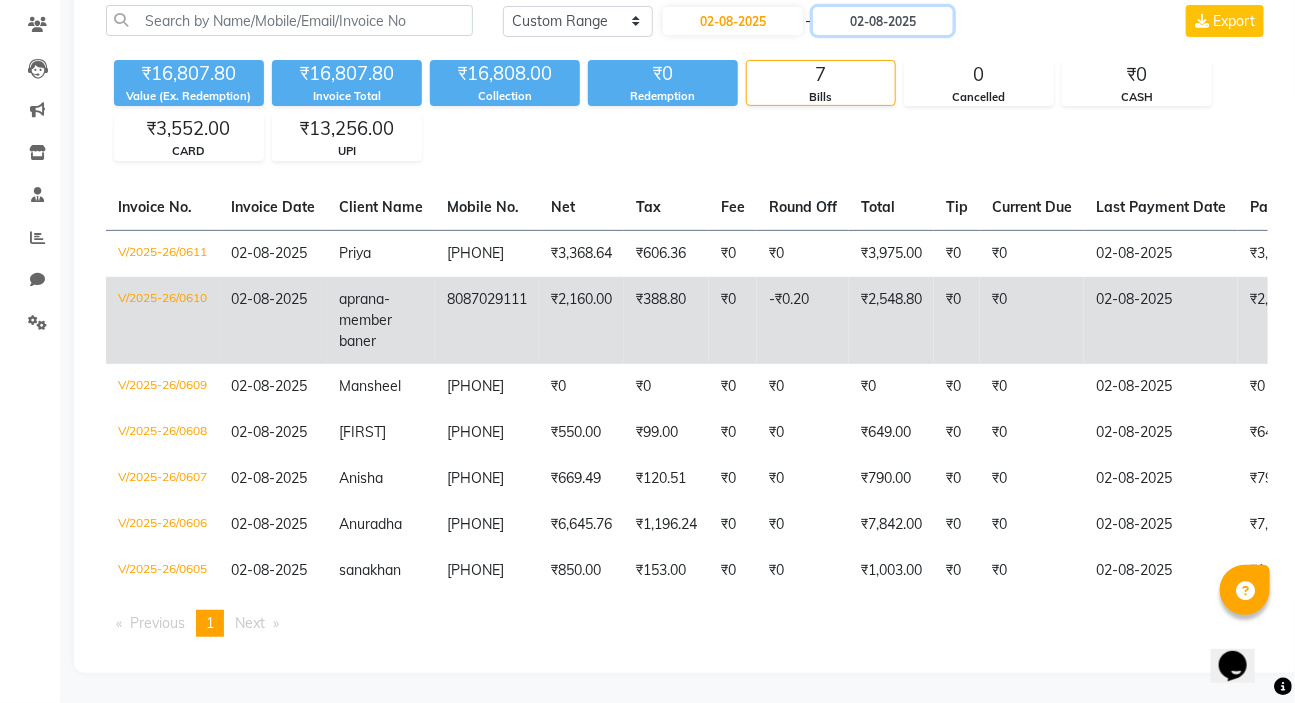 scroll, scrollTop: 177, scrollLeft: 0, axis: vertical 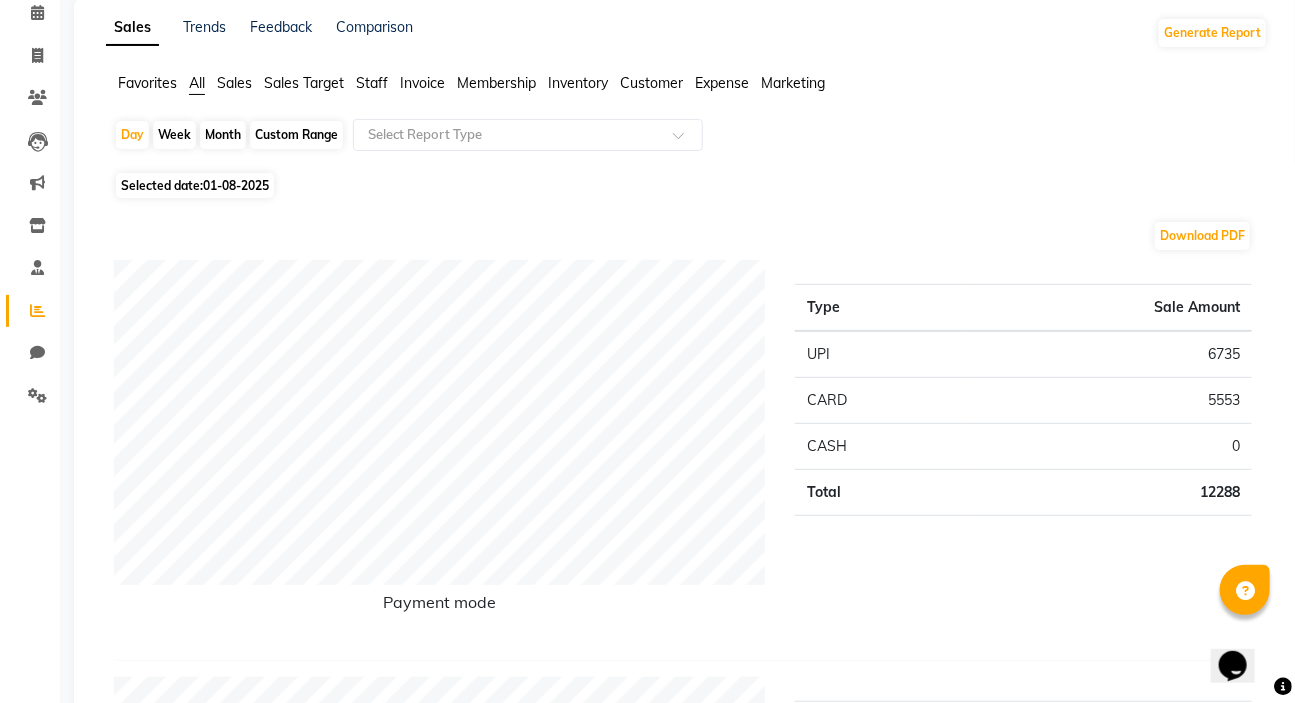 click on "Custom Range" 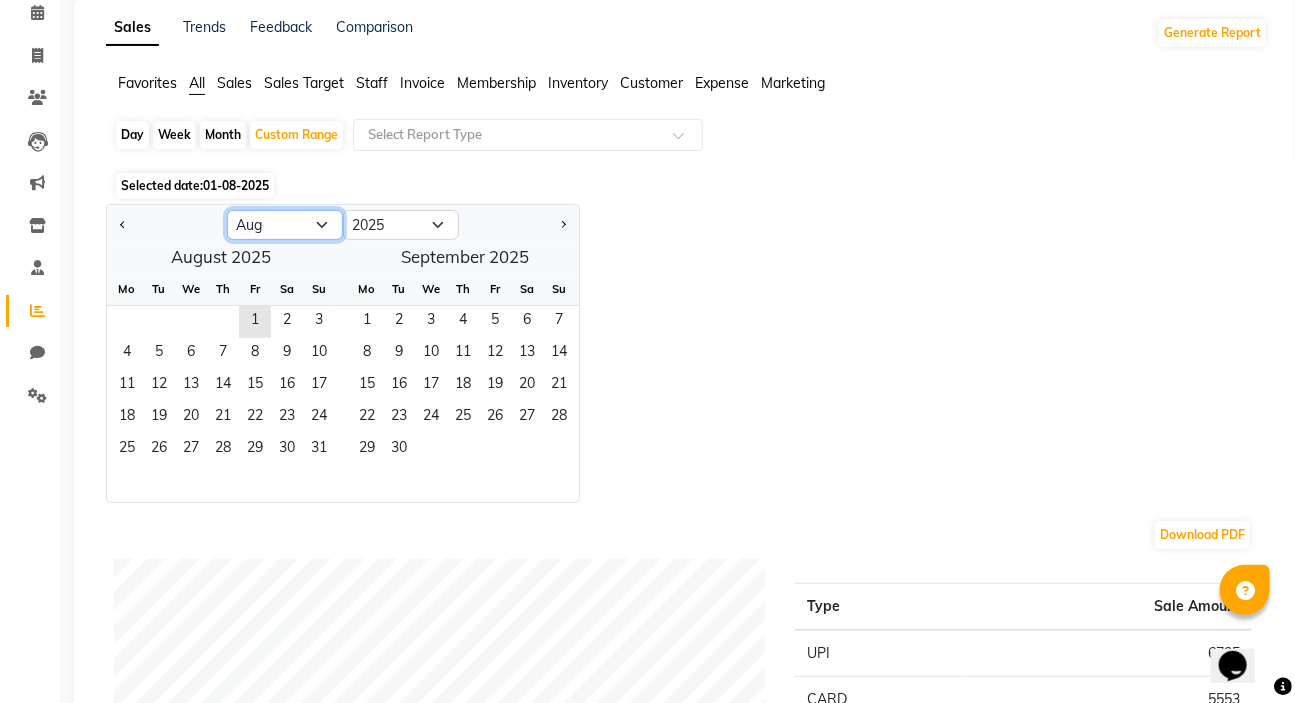 click on "Jan Feb Mar Apr May Jun Jul Aug Sep Oct Nov Dec" 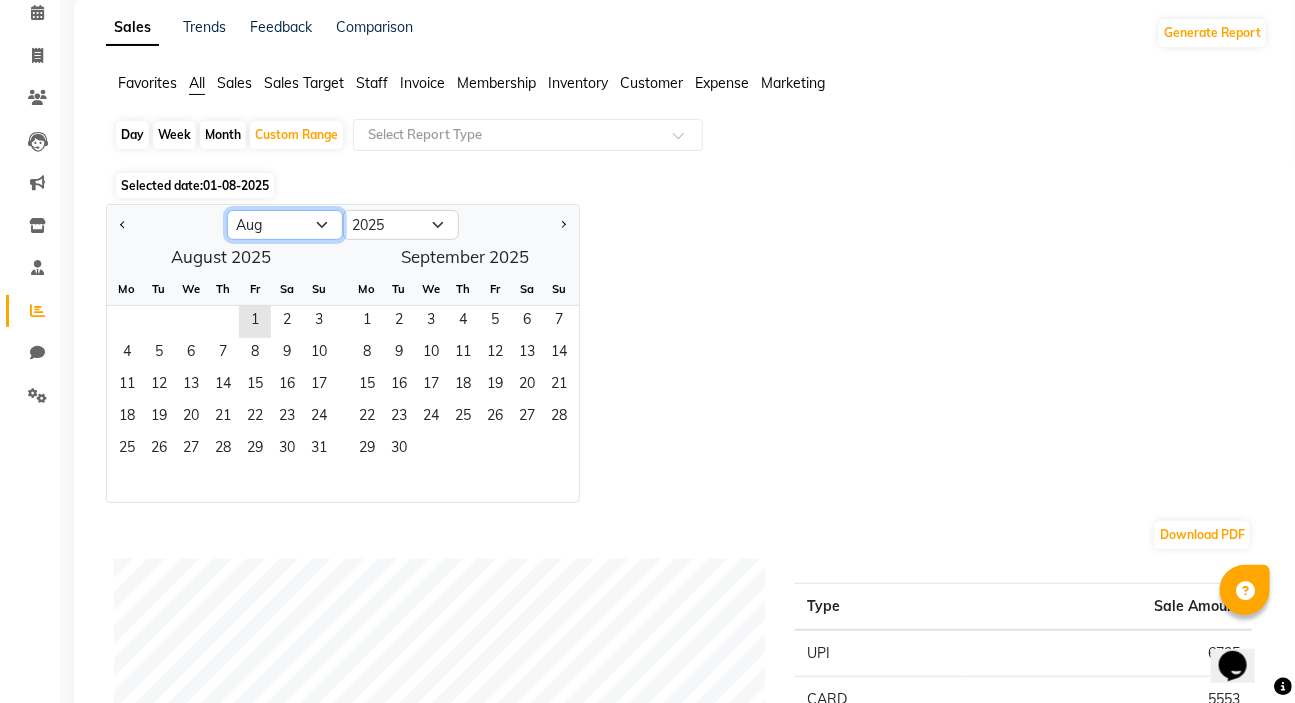 select on "7" 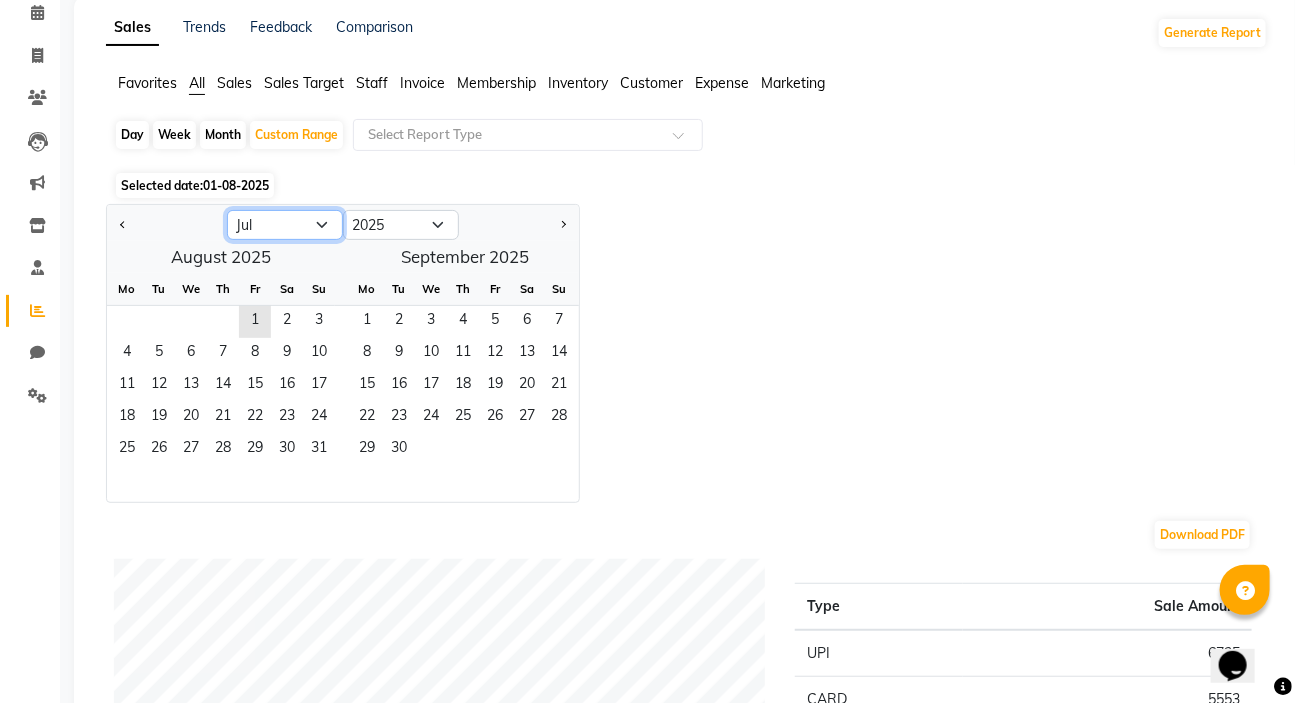 click on "Jan Feb Mar Apr May Jun Jul Aug Sep Oct Nov Dec" 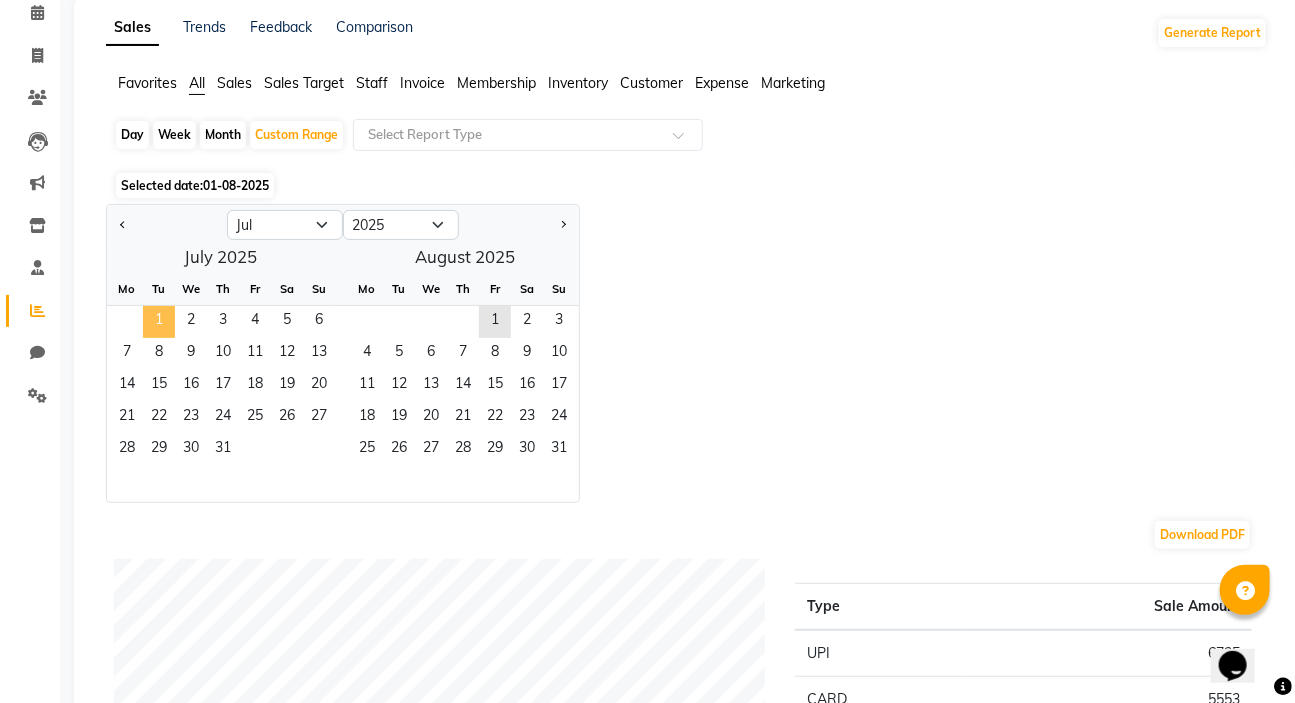 click on "1" 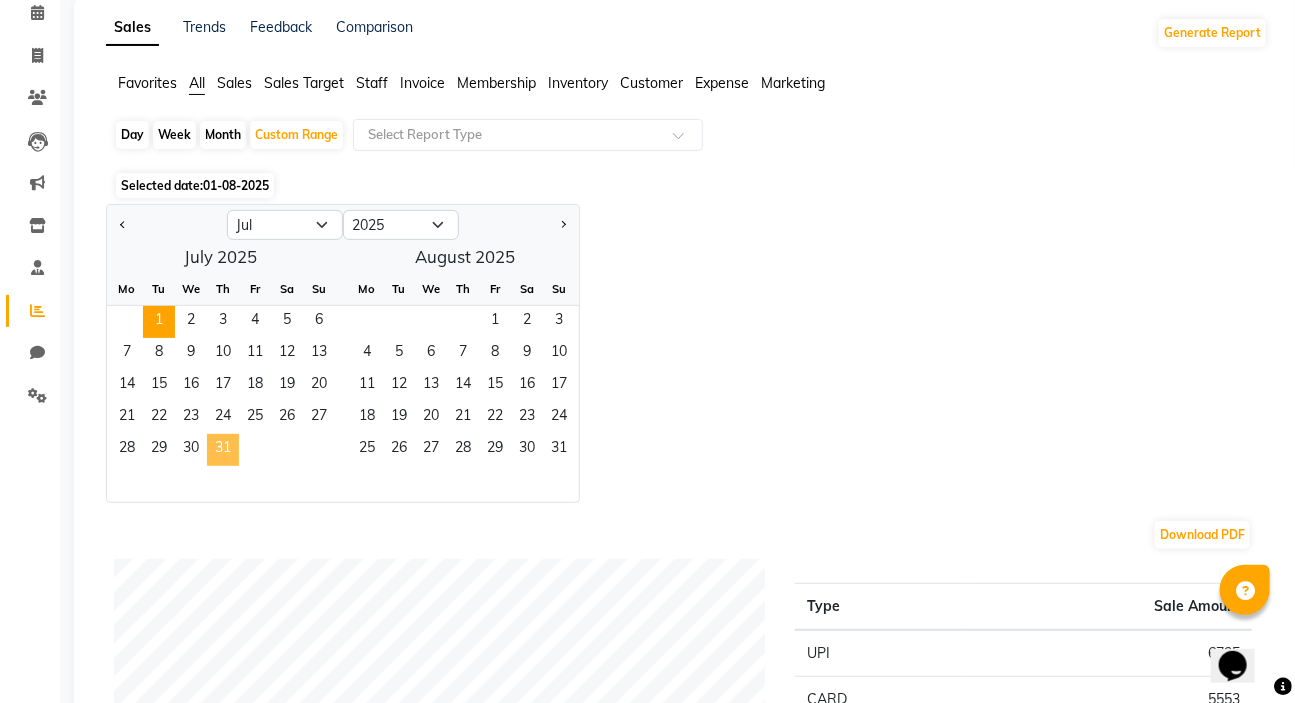 click on "31" 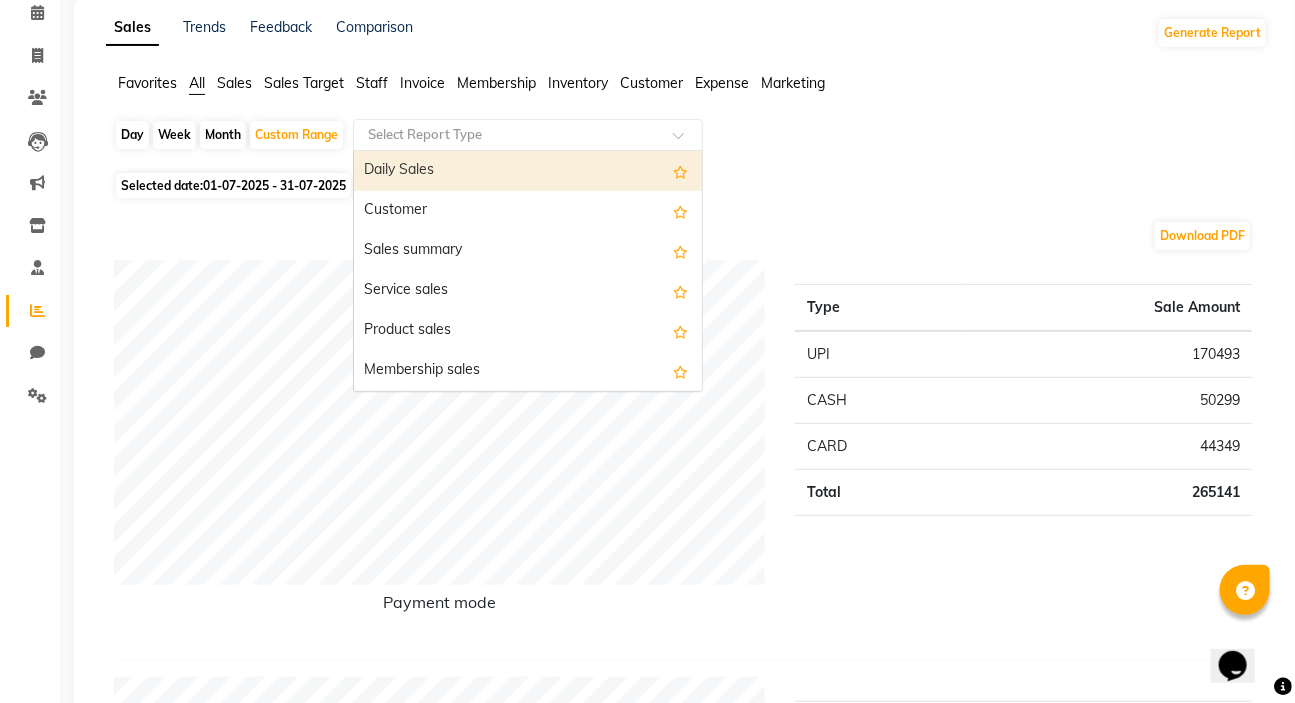 click 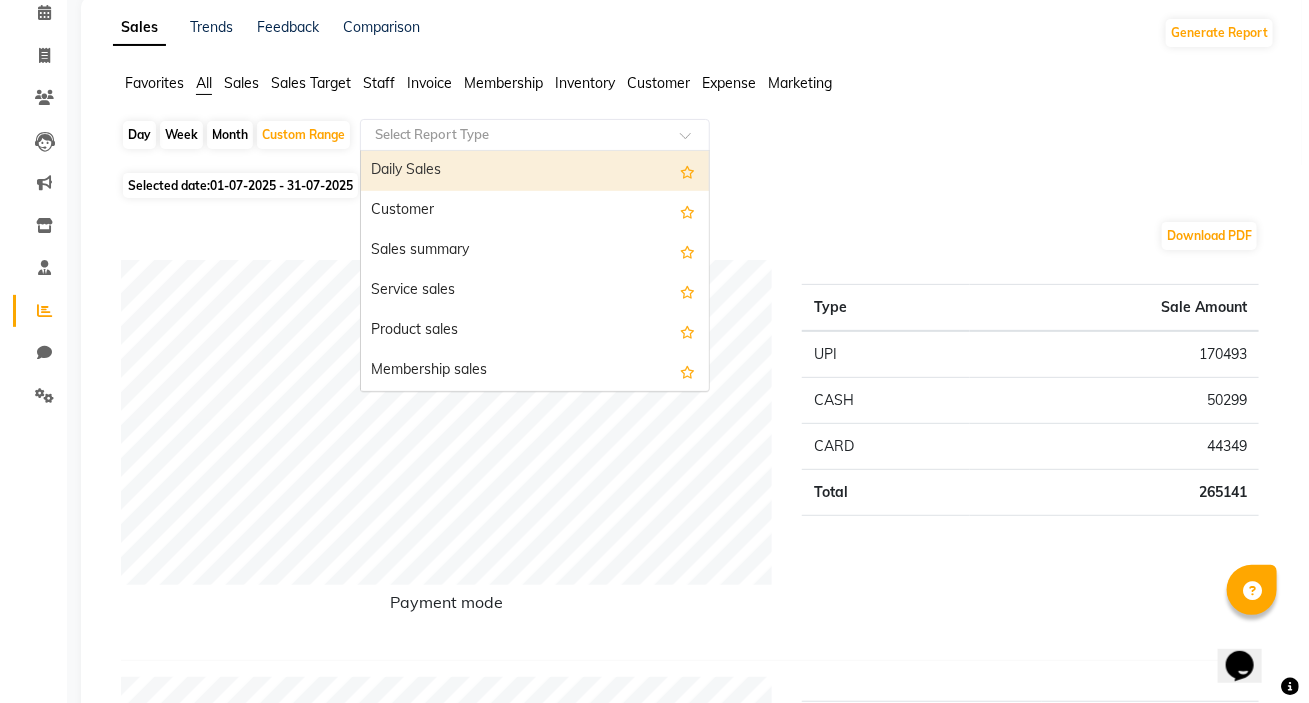 scroll, scrollTop: 0, scrollLeft: 0, axis: both 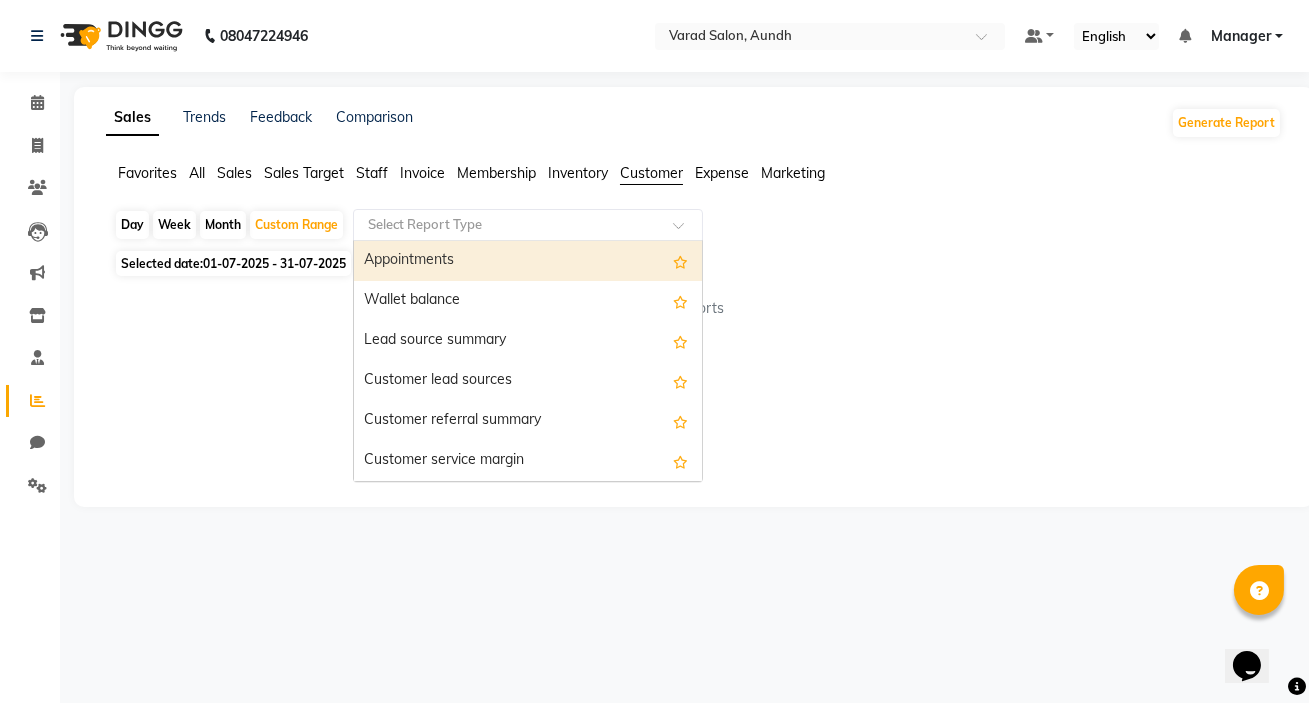 click on "Select Report Type" 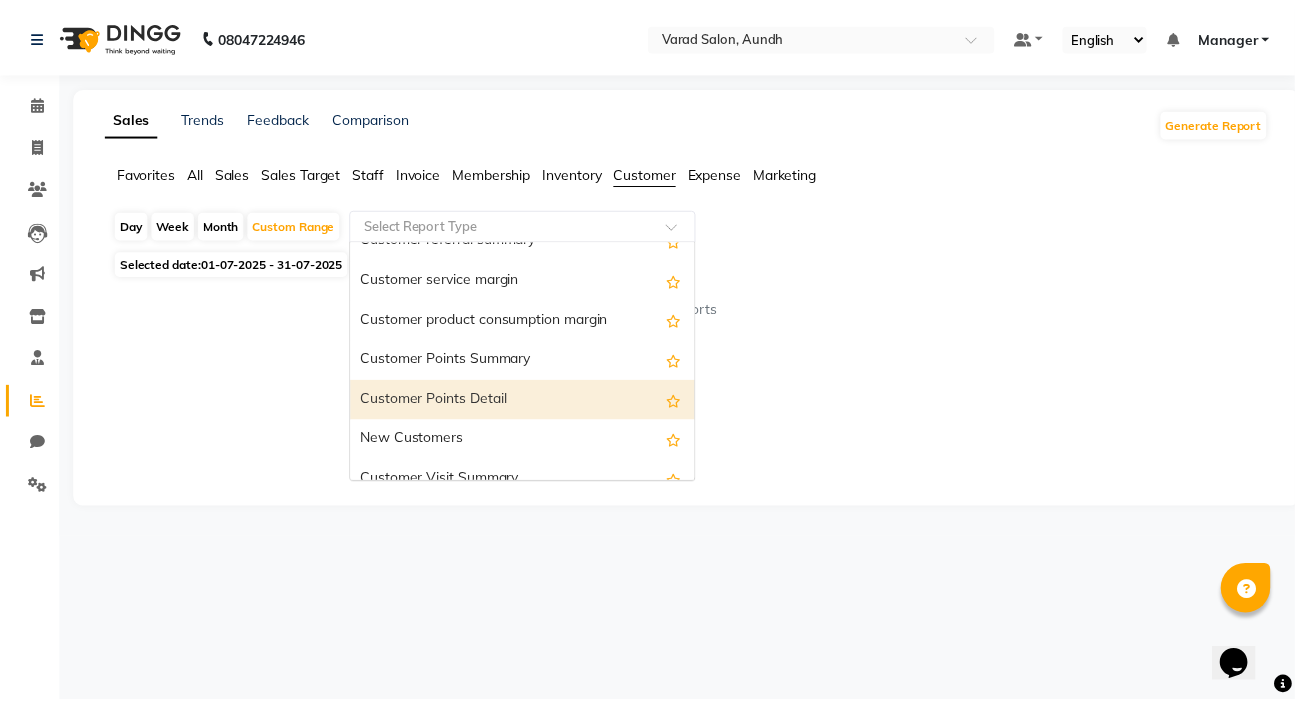 scroll, scrollTop: 272, scrollLeft: 0, axis: vertical 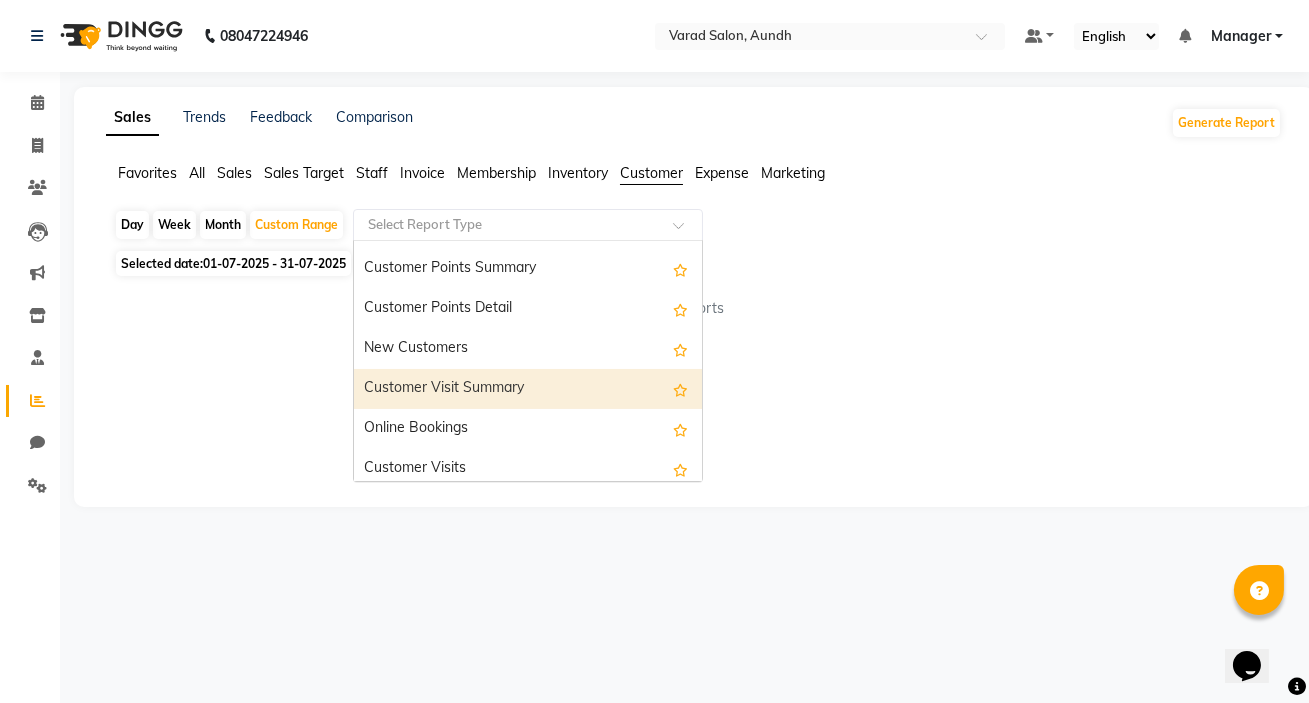 click on "Customer Visit Summary" at bounding box center (528, 389) 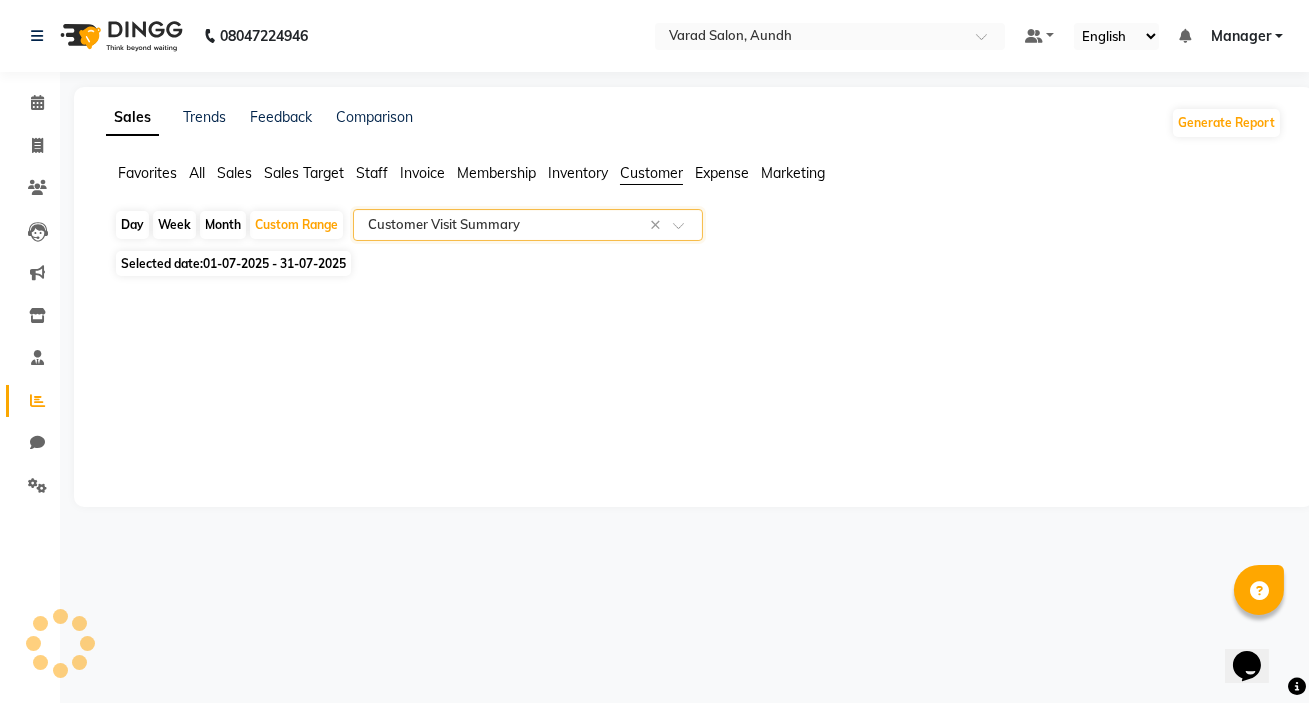 select on "full_report" 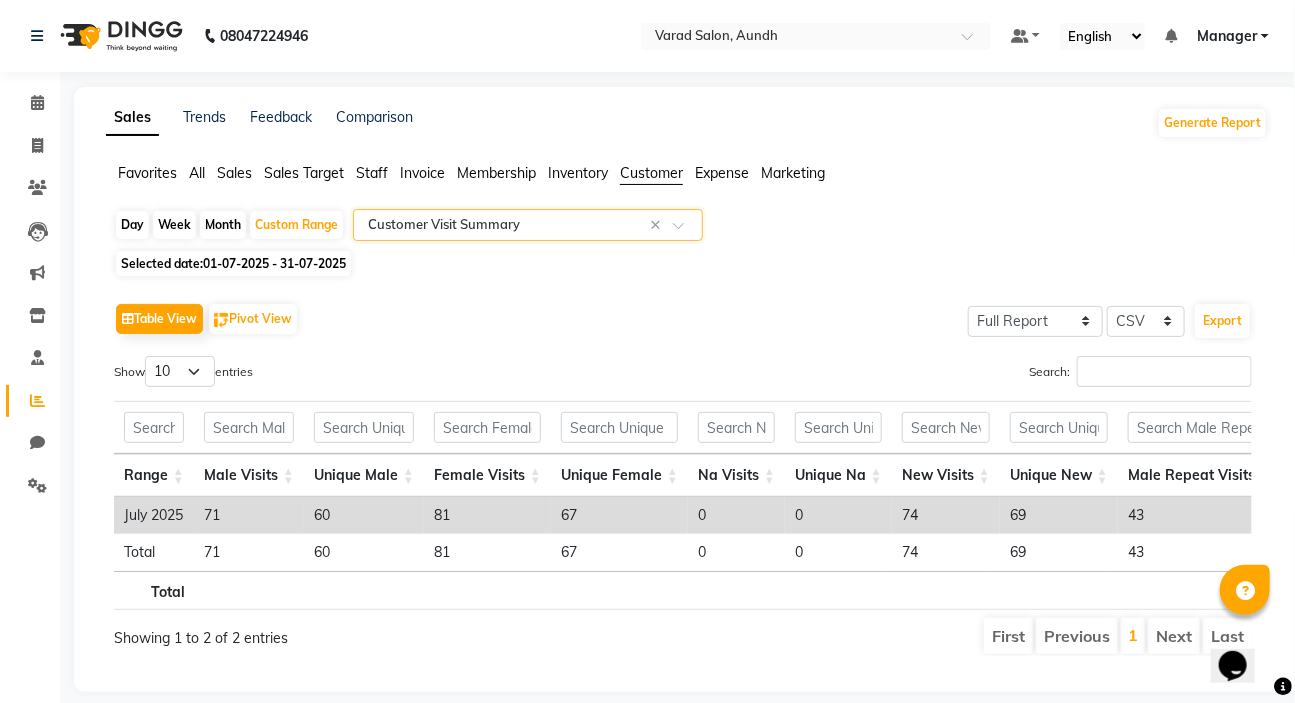 click 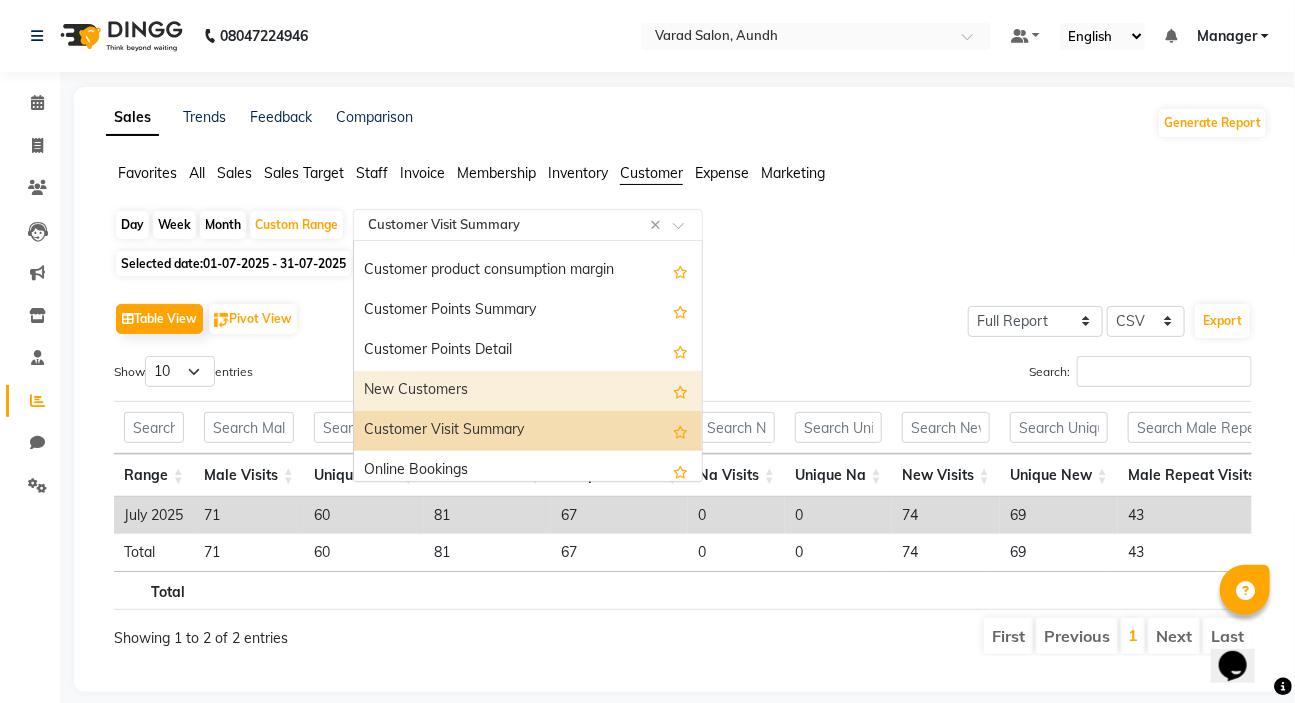 scroll, scrollTop: 272, scrollLeft: 0, axis: vertical 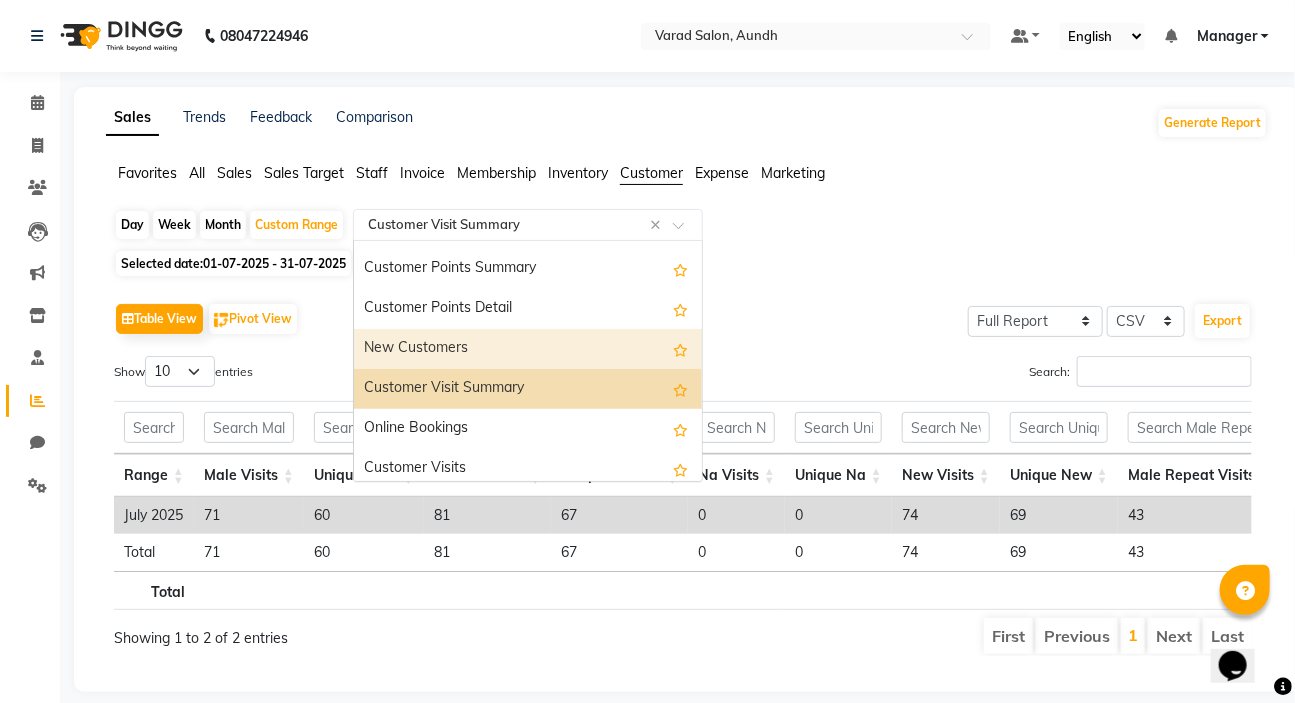 click on "New Customers" at bounding box center [528, 349] 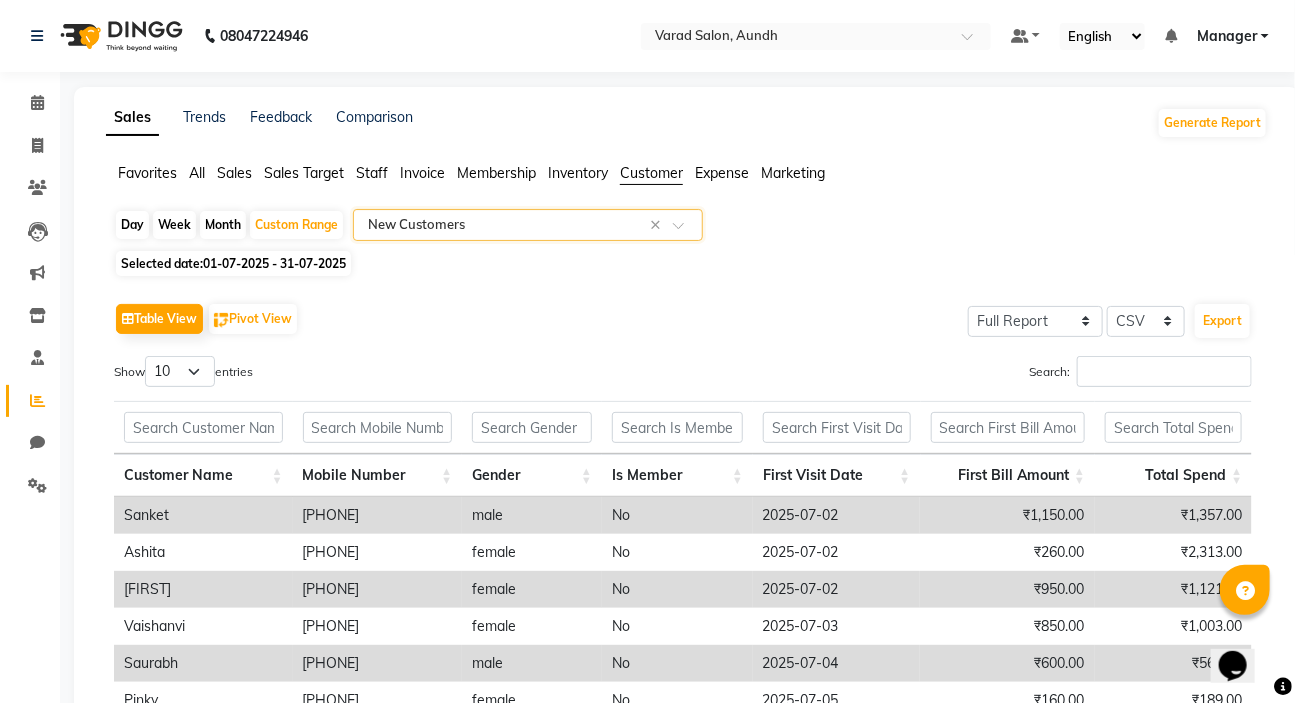 scroll, scrollTop: 0, scrollLeft: 0, axis: both 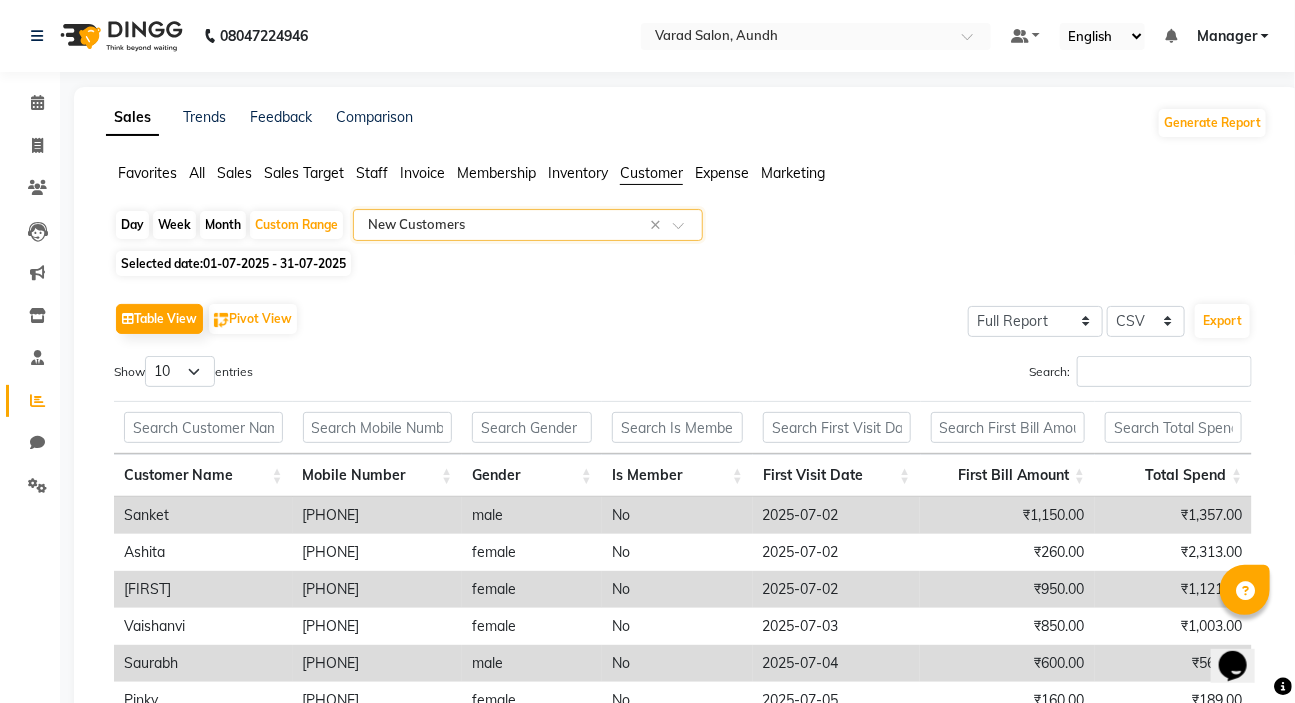 click 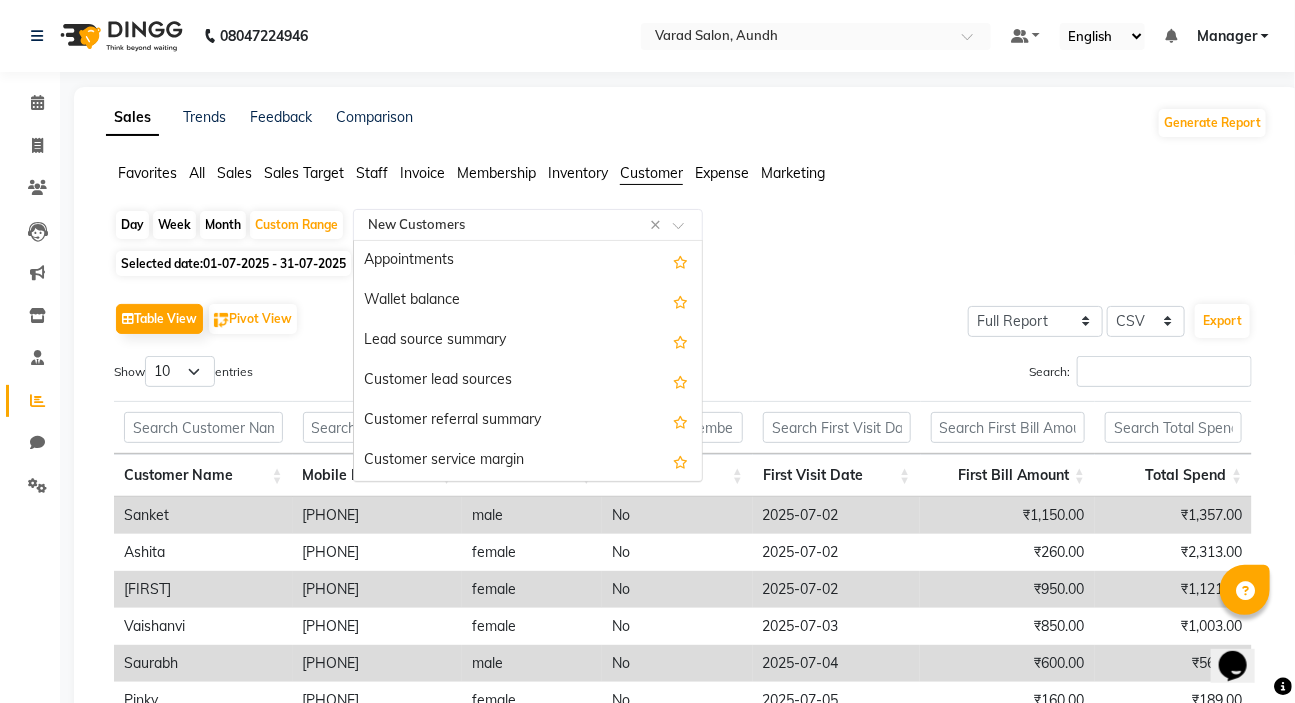 scroll, scrollTop: 280, scrollLeft: 0, axis: vertical 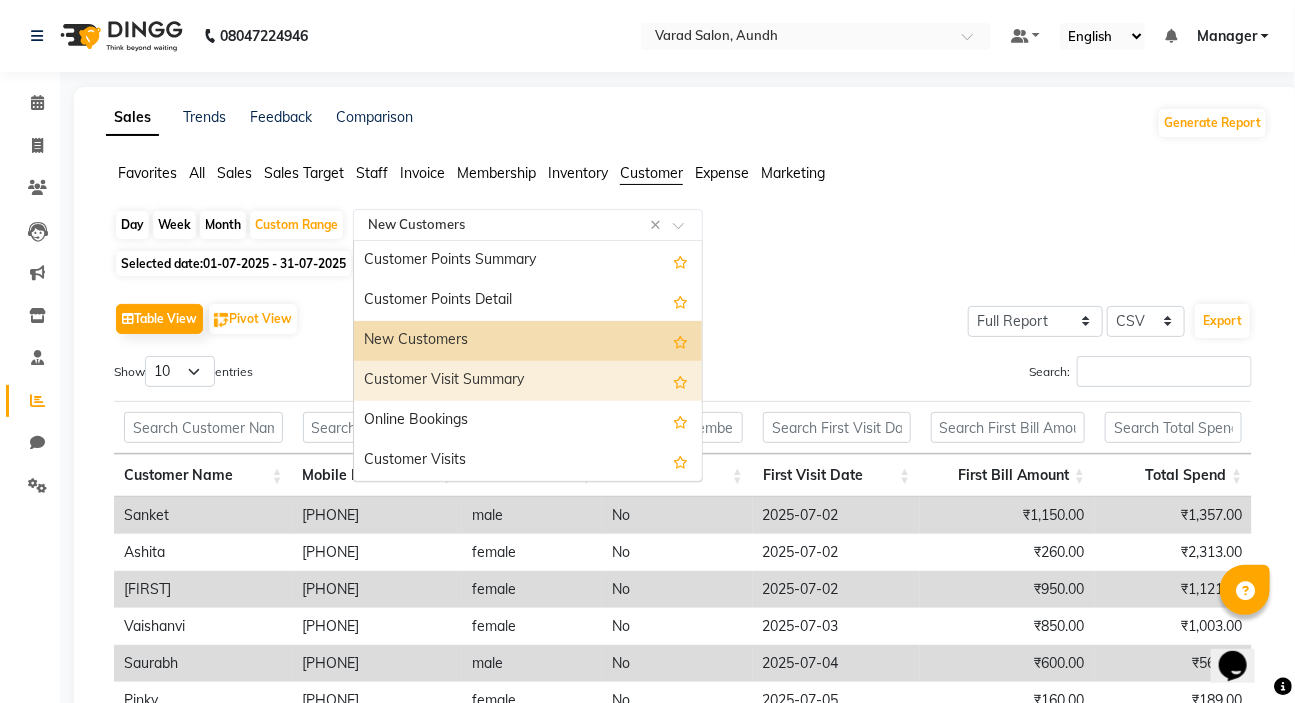 click on "Customer Visit Summary" at bounding box center [528, 381] 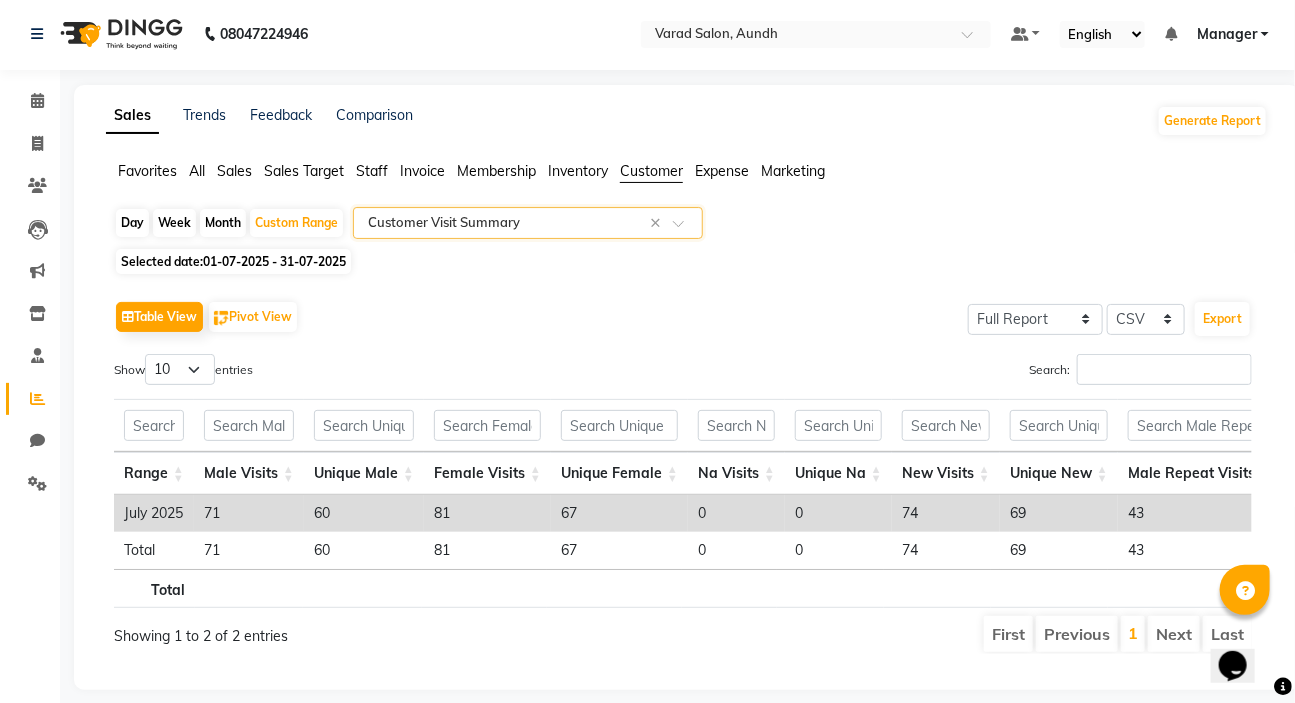 scroll, scrollTop: 45, scrollLeft: 0, axis: vertical 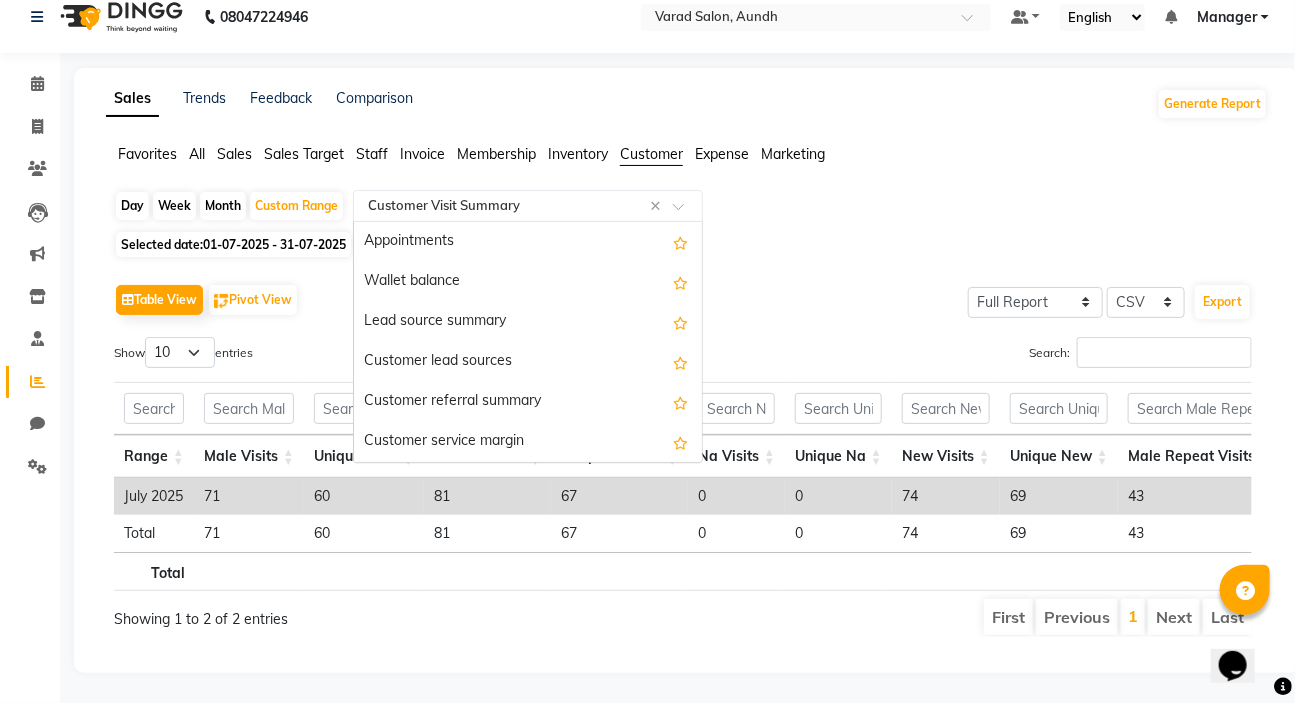click 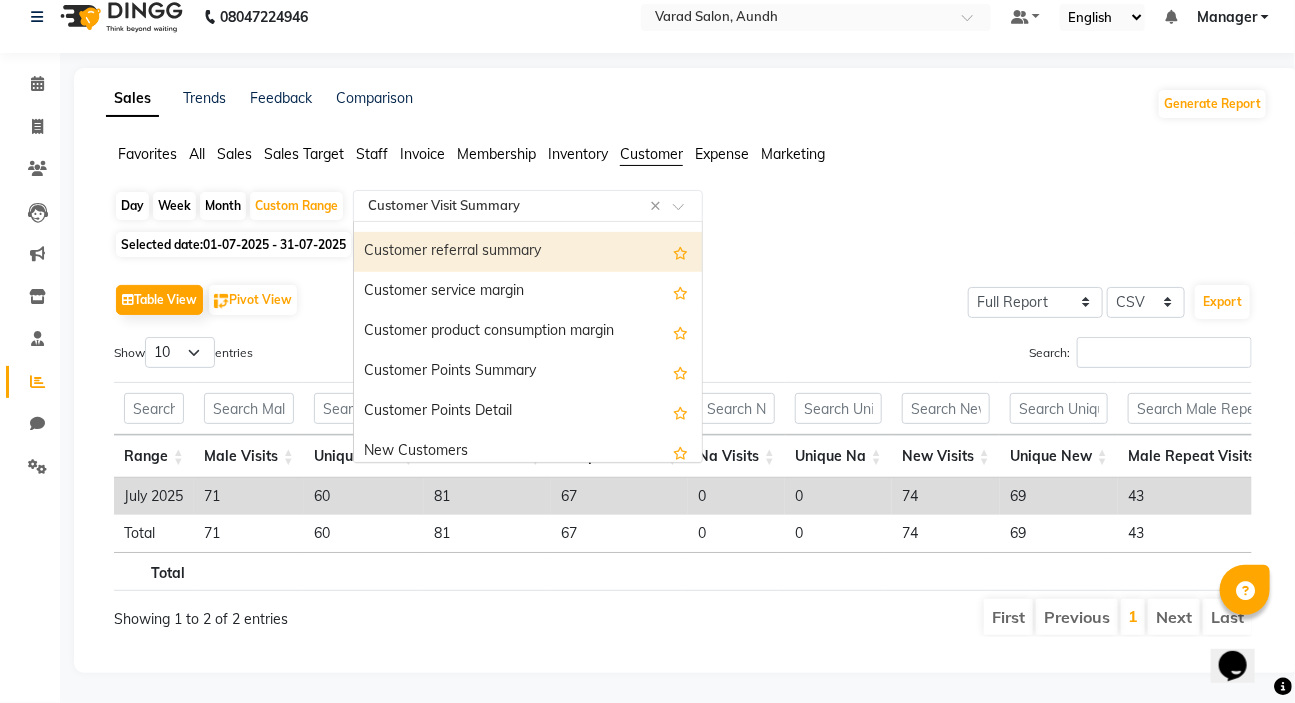 scroll, scrollTop: 280, scrollLeft: 0, axis: vertical 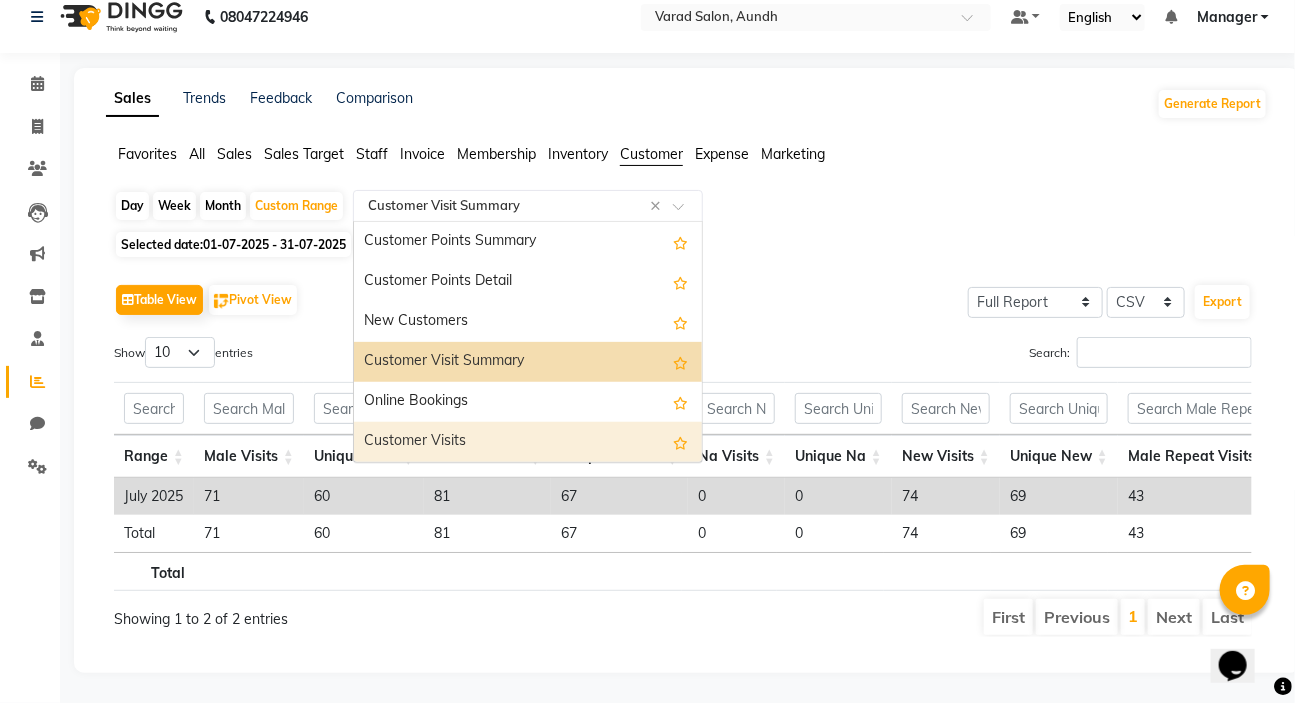 click on "Customer Visits" at bounding box center (528, 442) 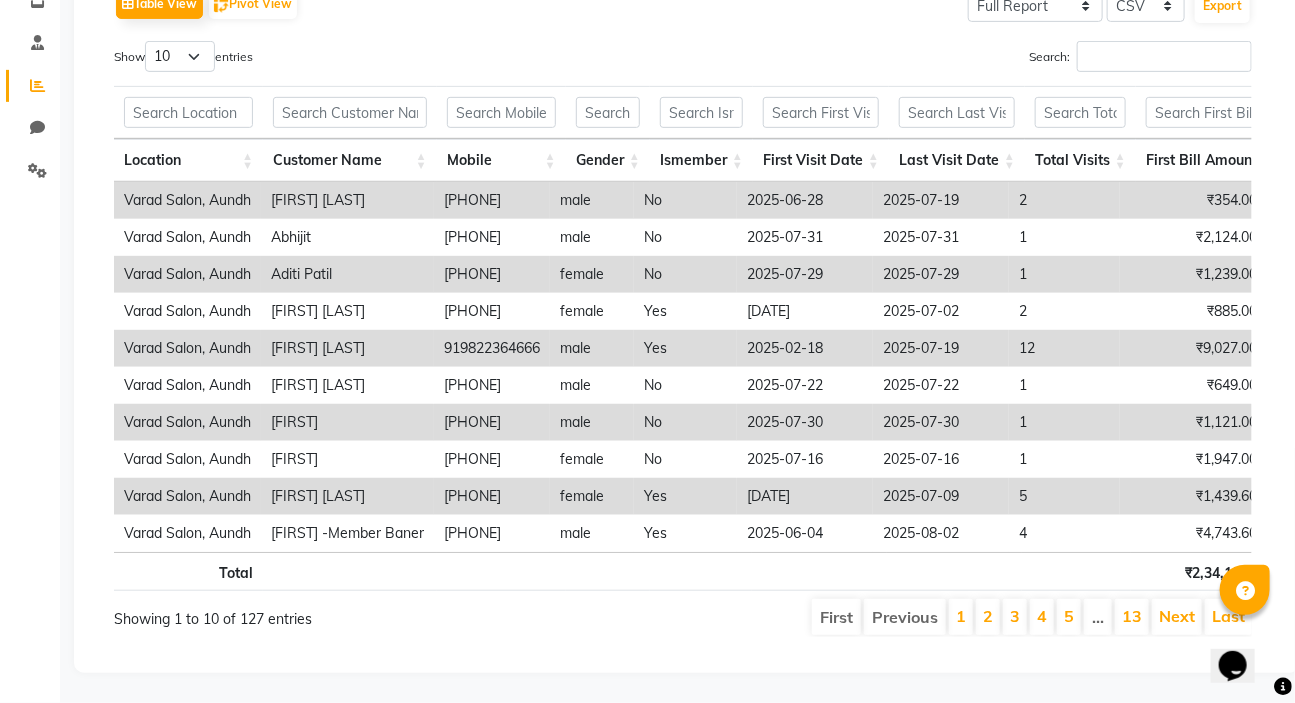 scroll, scrollTop: 340, scrollLeft: 0, axis: vertical 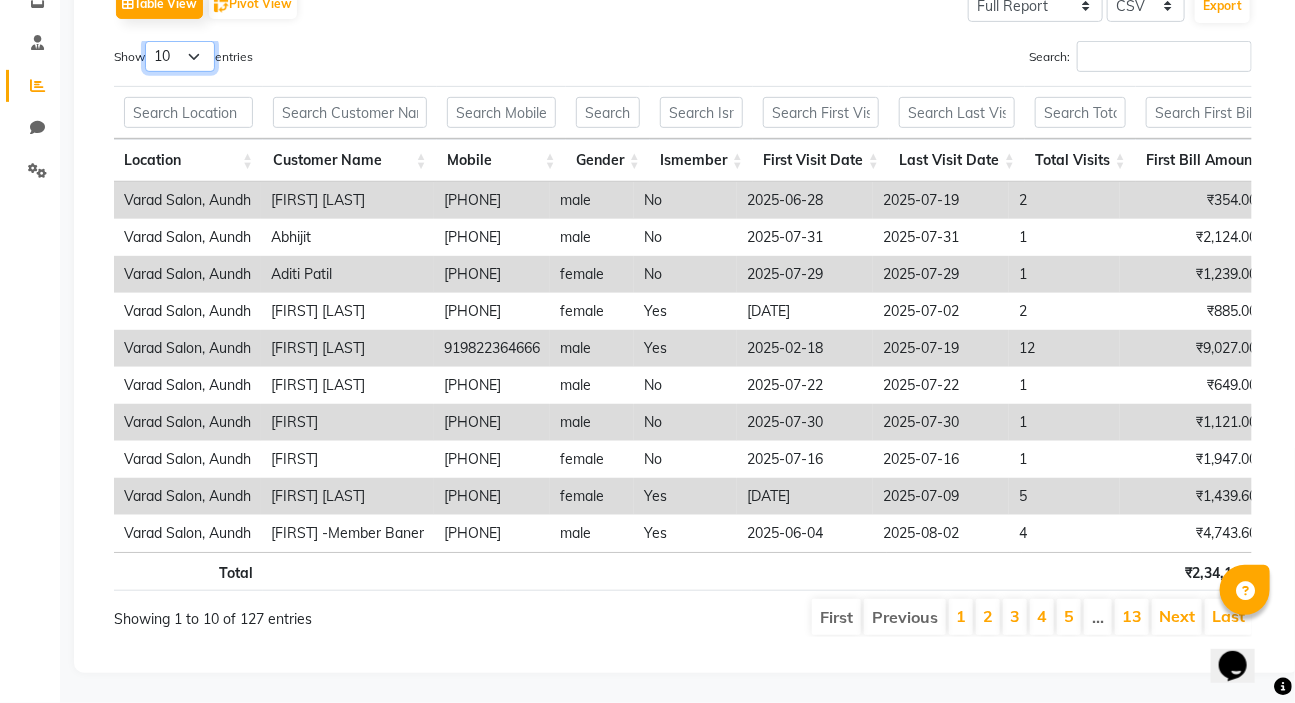 drag, startPoint x: 190, startPoint y: 22, endPoint x: 193, endPoint y: 40, distance: 18.248287 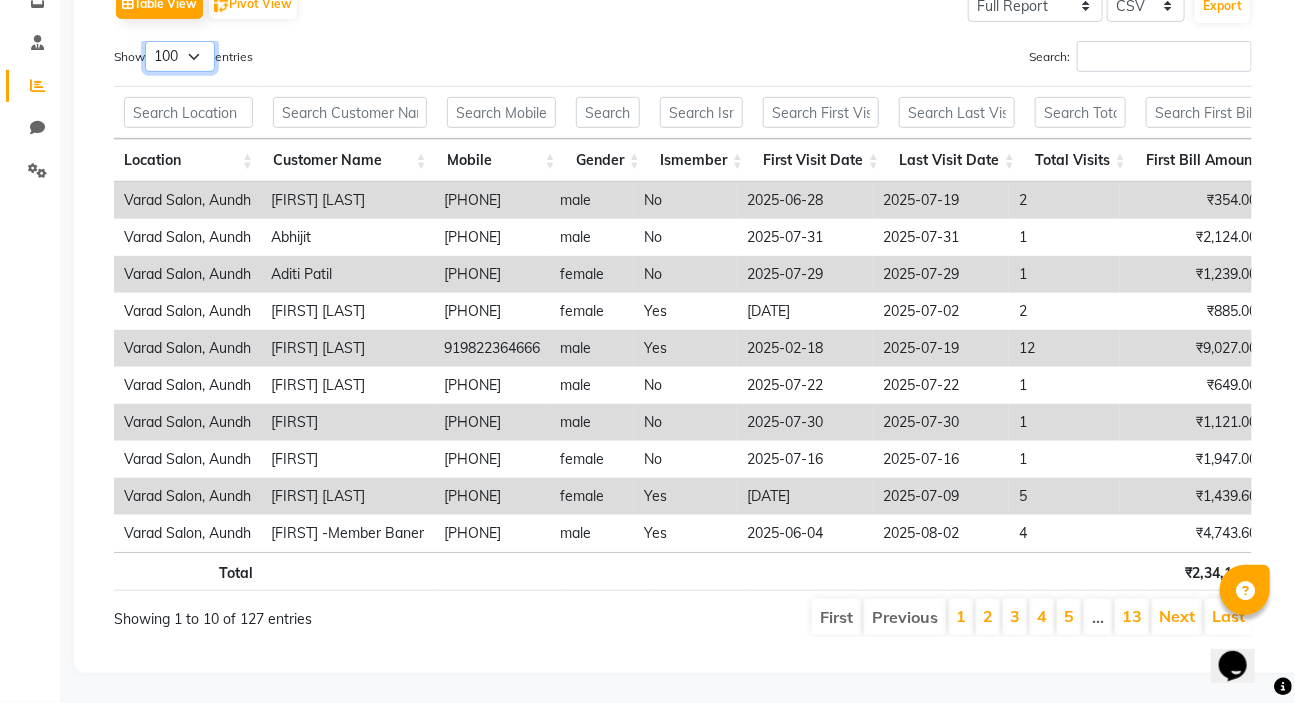 click on "10 25 50 100" at bounding box center [180, 56] 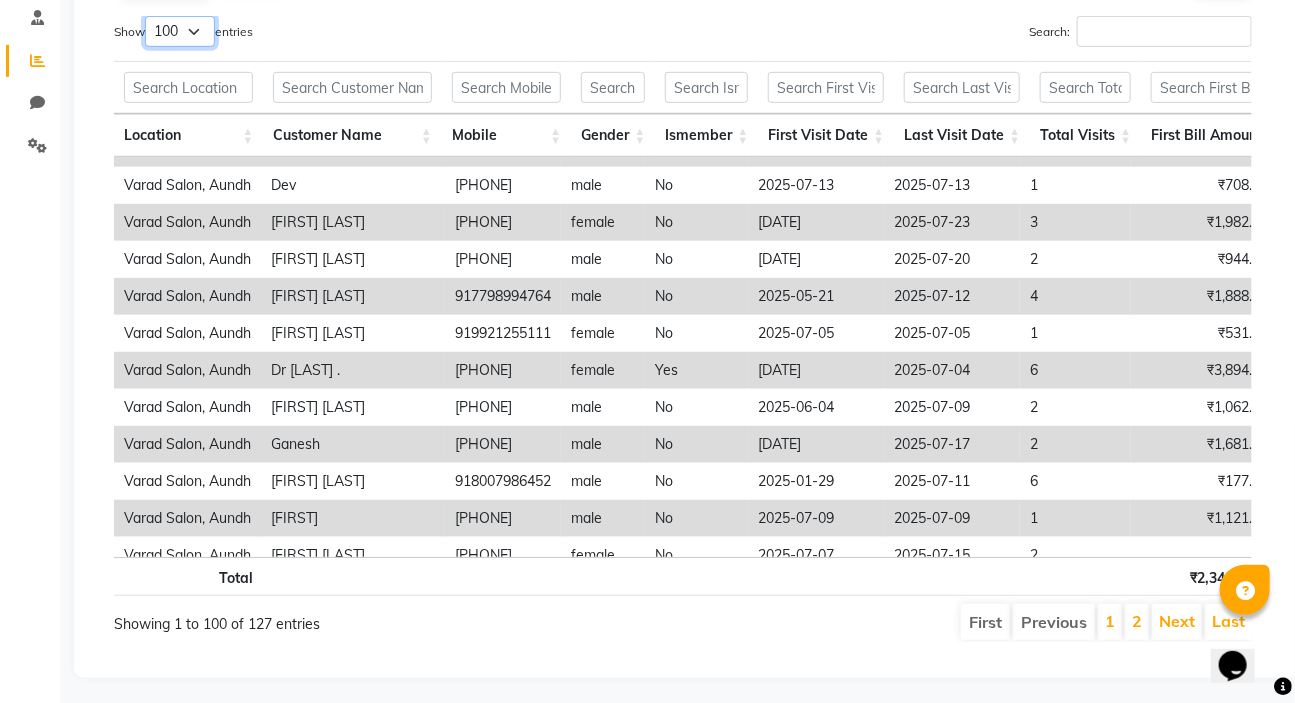 scroll, scrollTop: 1000, scrollLeft: 0, axis: vertical 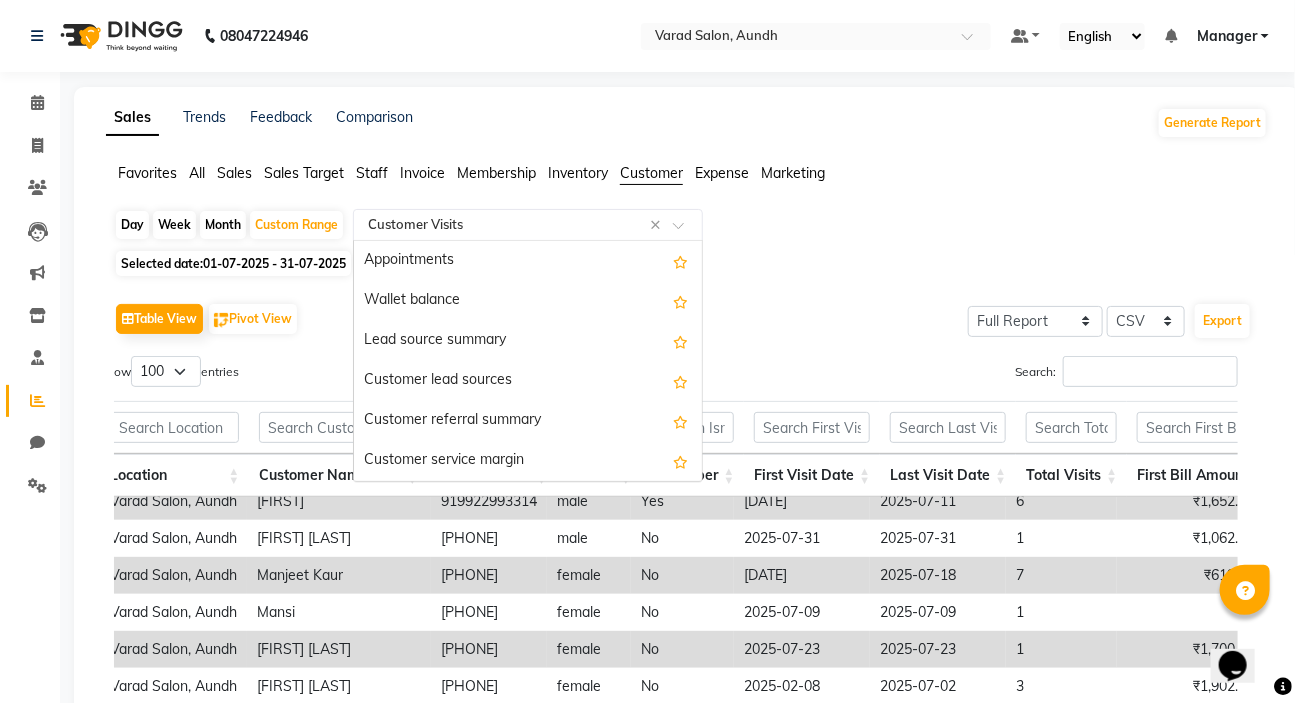 click 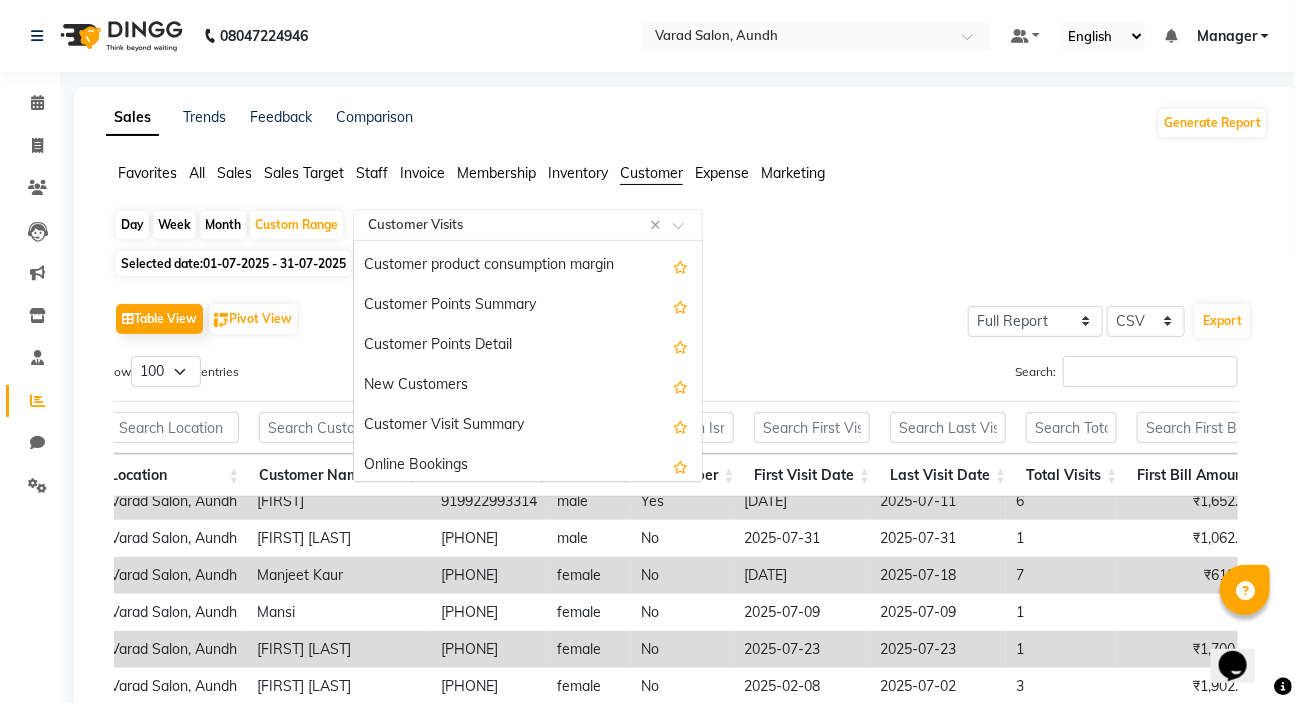 scroll, scrollTop: 280, scrollLeft: 0, axis: vertical 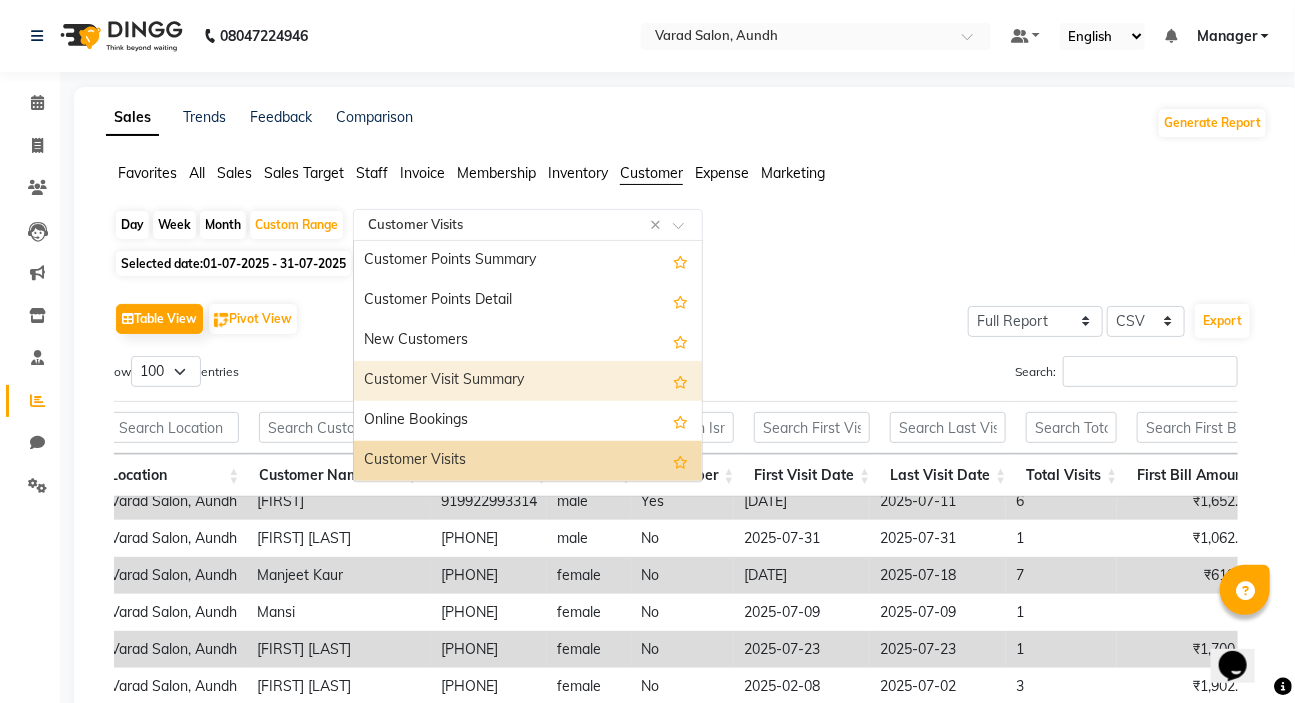 click on "Customer Visit Summary" at bounding box center (528, 381) 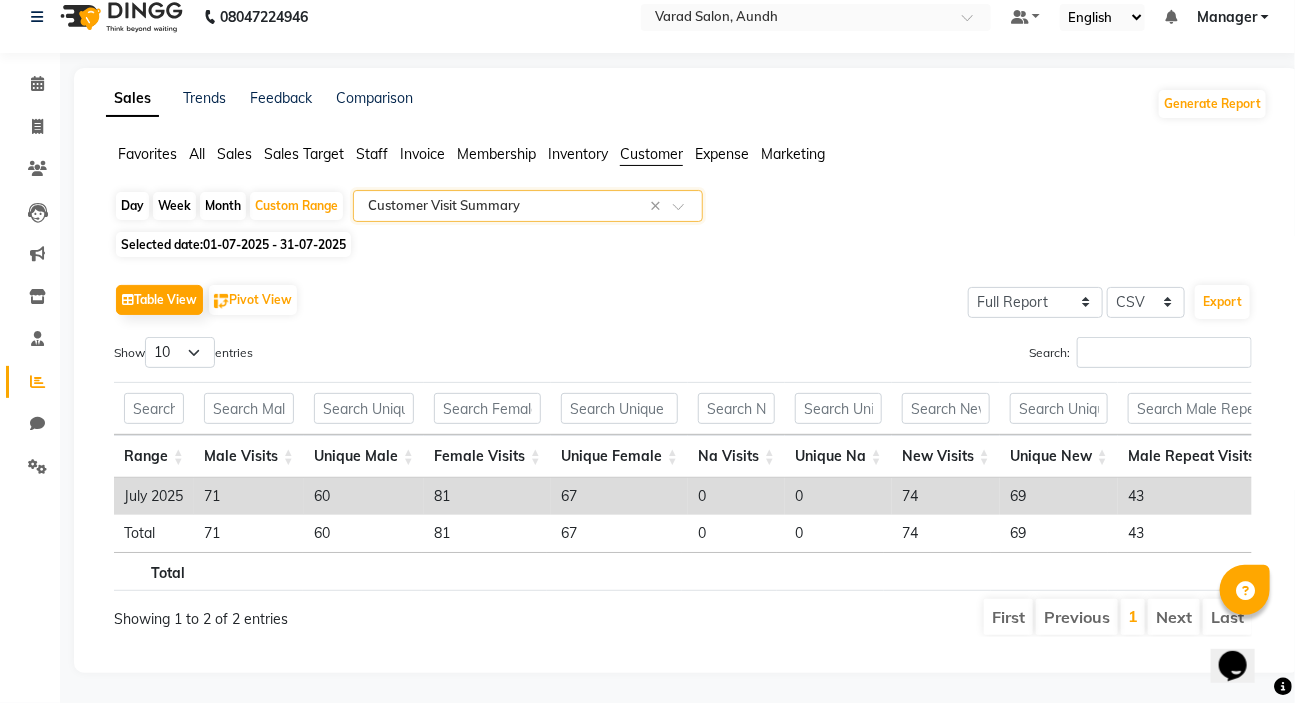 scroll, scrollTop: 45, scrollLeft: 0, axis: vertical 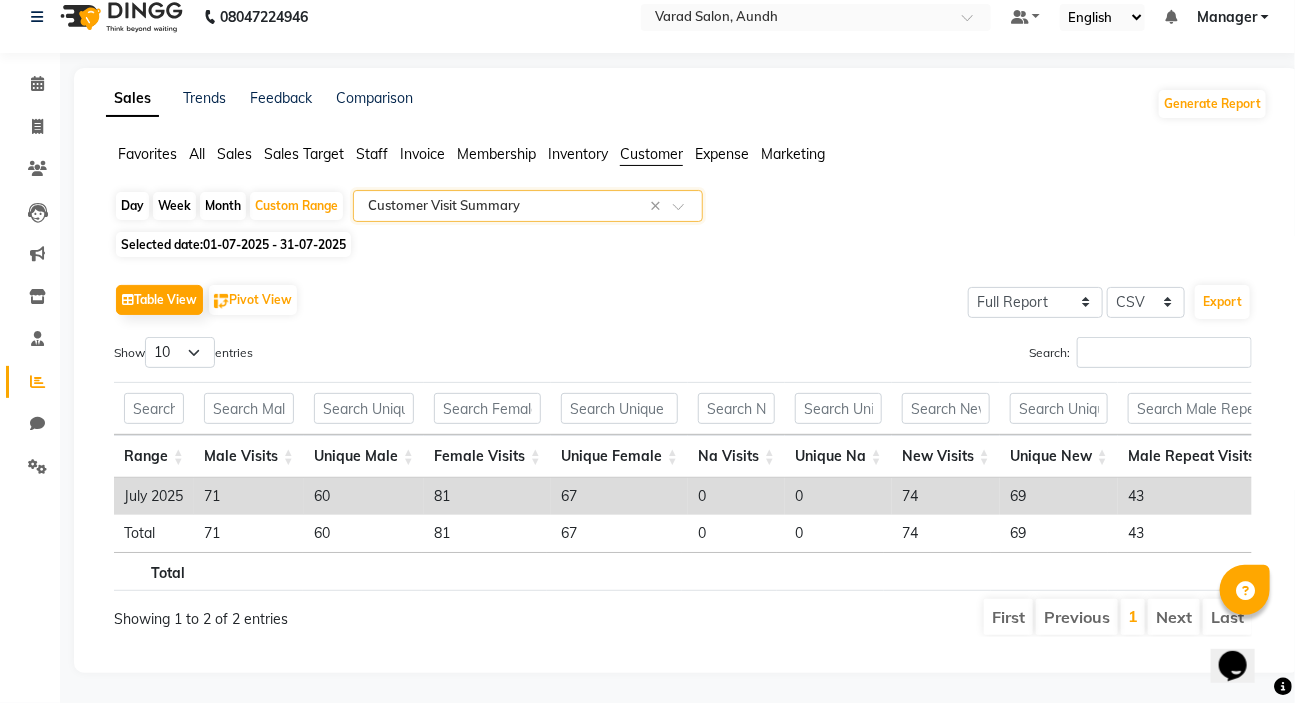click 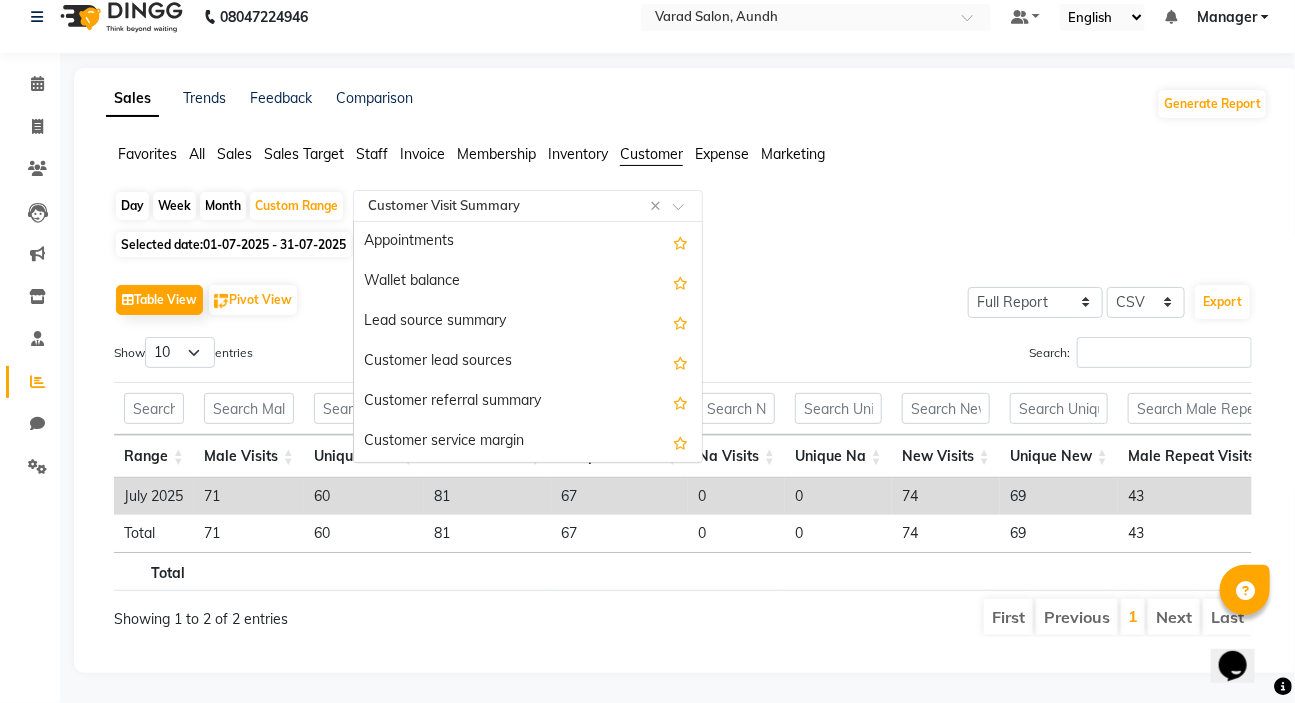 scroll, scrollTop: 280, scrollLeft: 0, axis: vertical 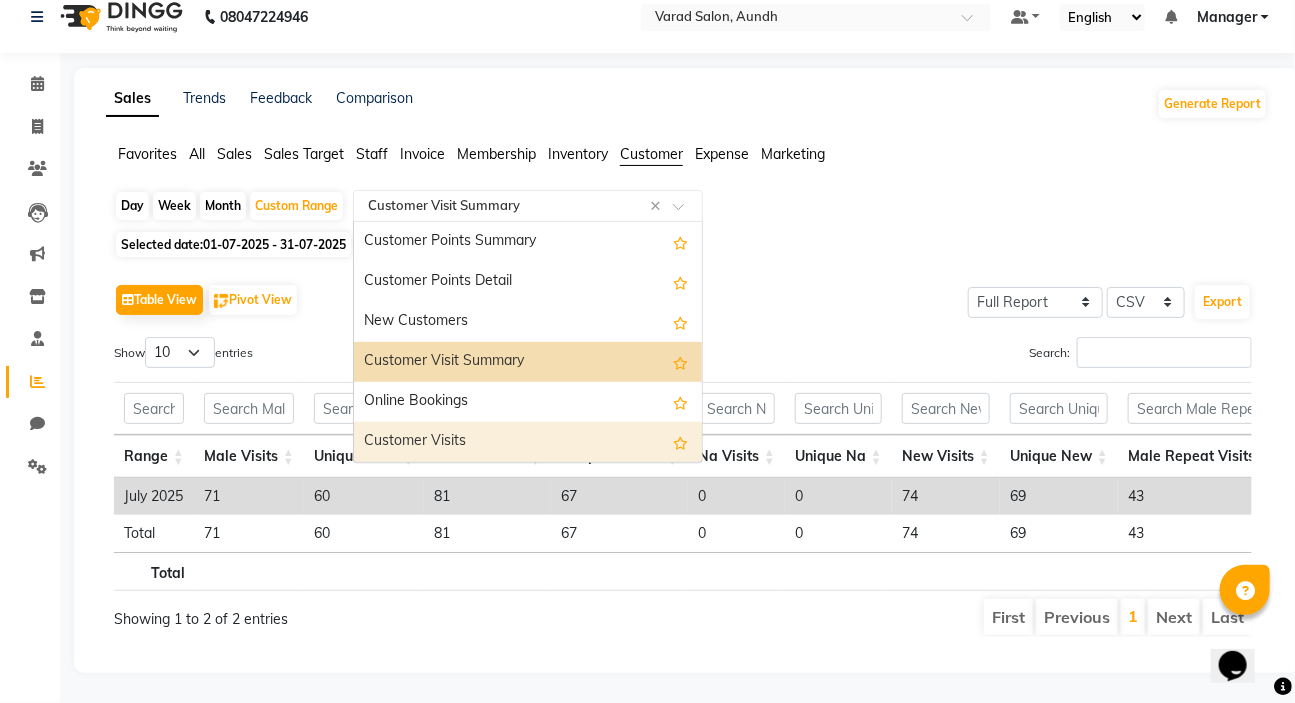 click on "Customer Visits" at bounding box center (528, 442) 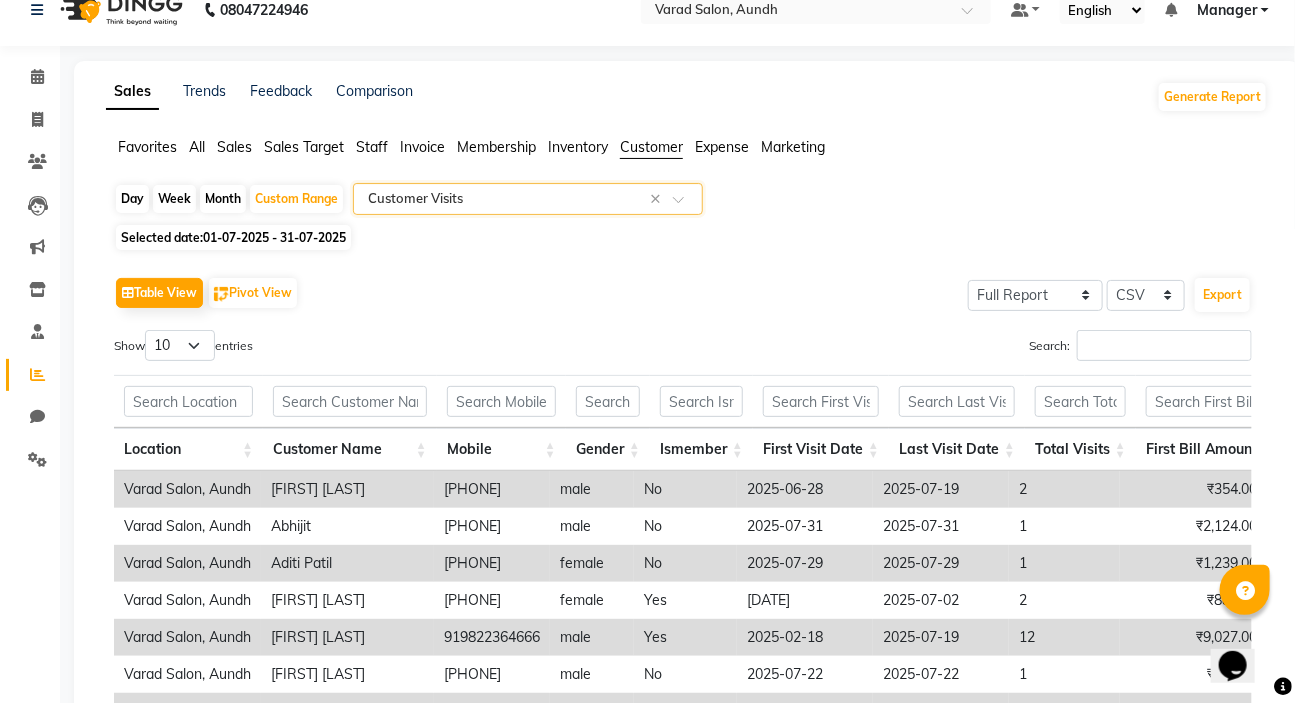 scroll, scrollTop: 0, scrollLeft: 0, axis: both 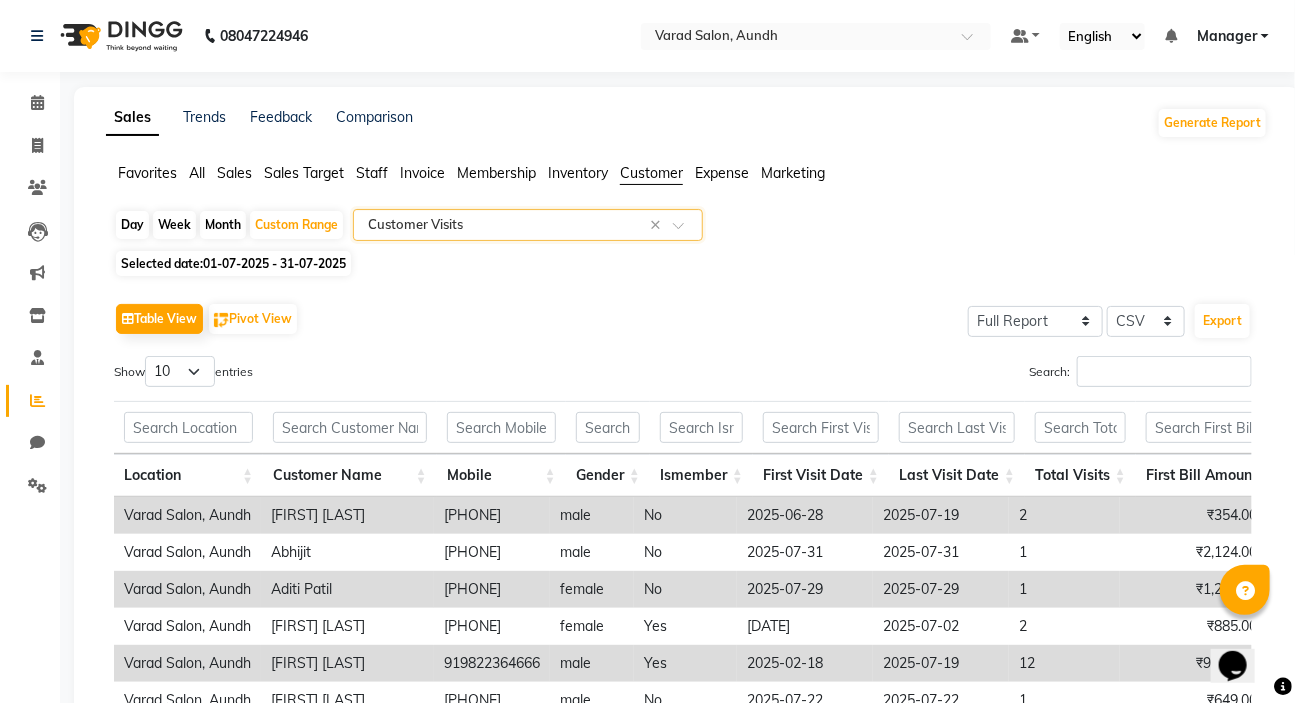 click on "Sales" 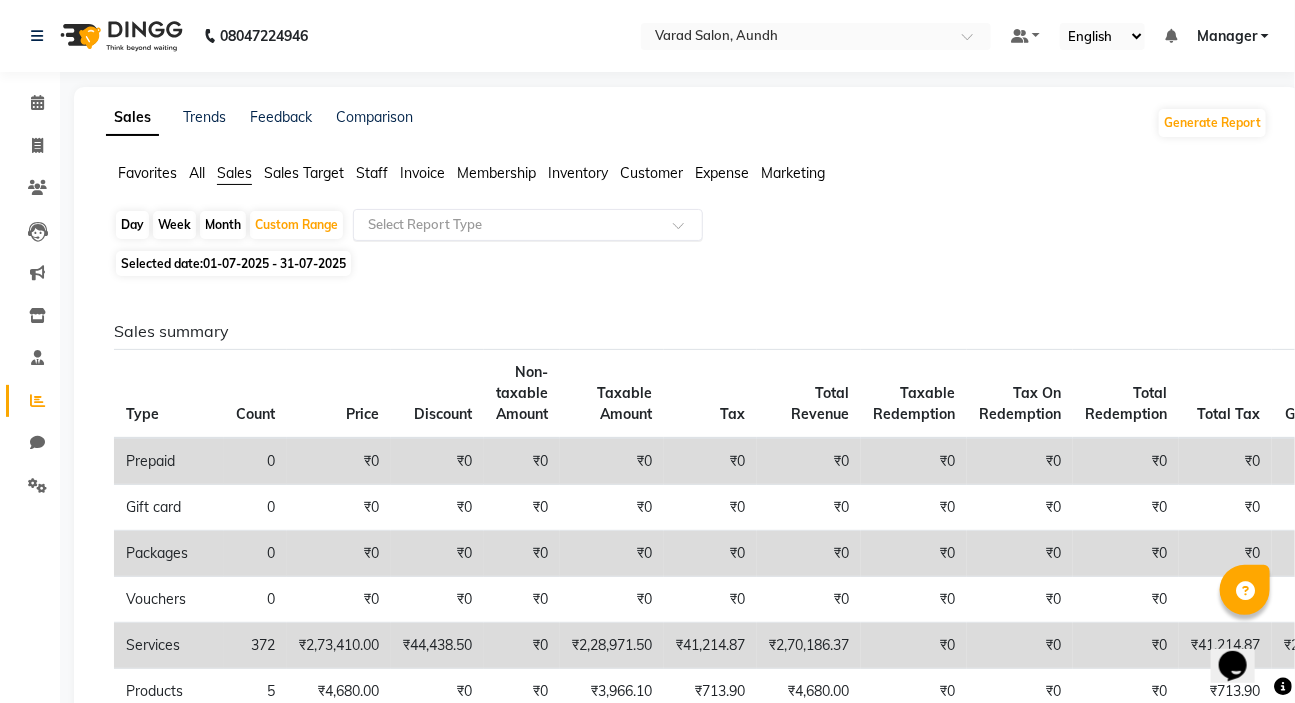 click 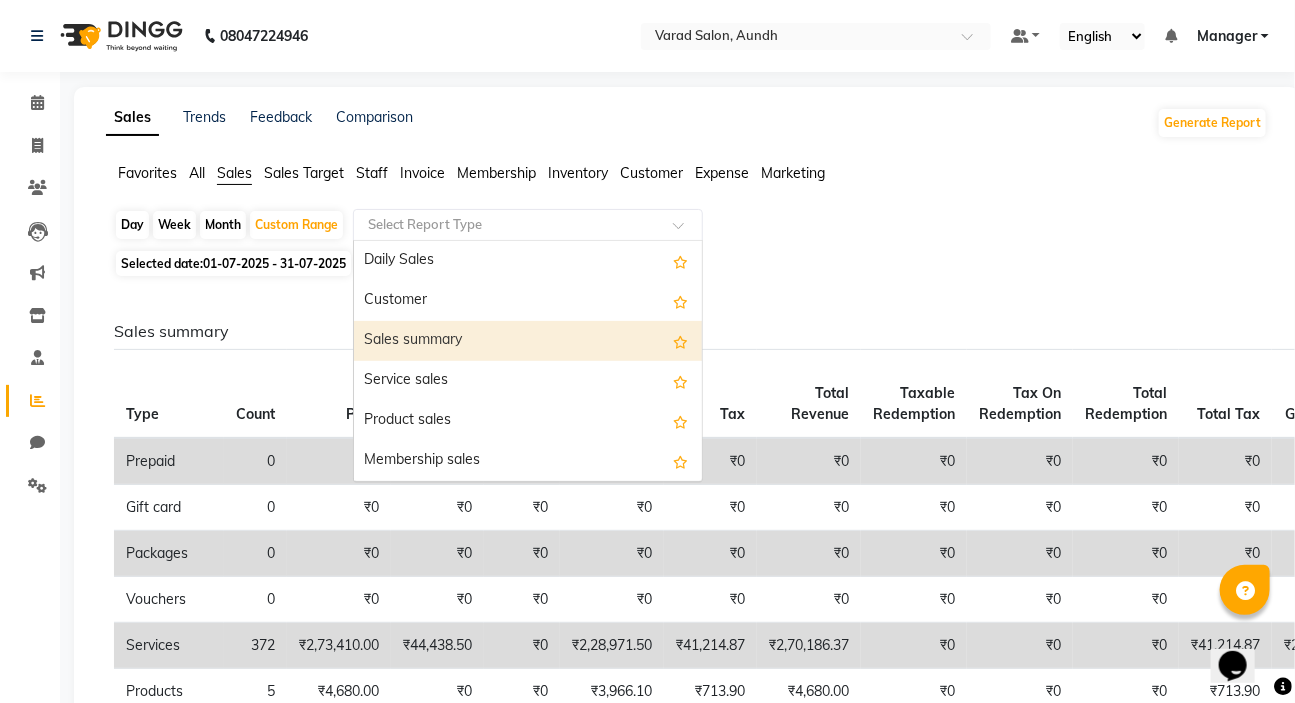 click on "Sales summary" at bounding box center [528, 341] 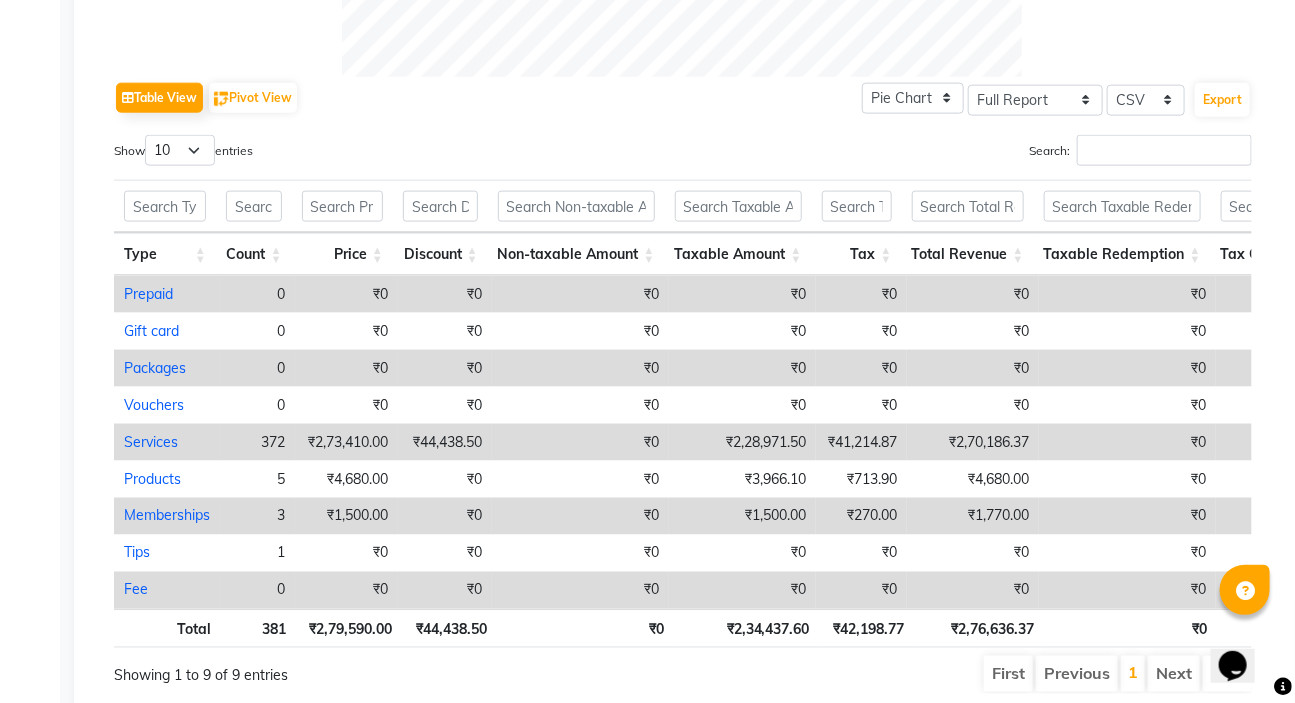 scroll, scrollTop: 1008, scrollLeft: 0, axis: vertical 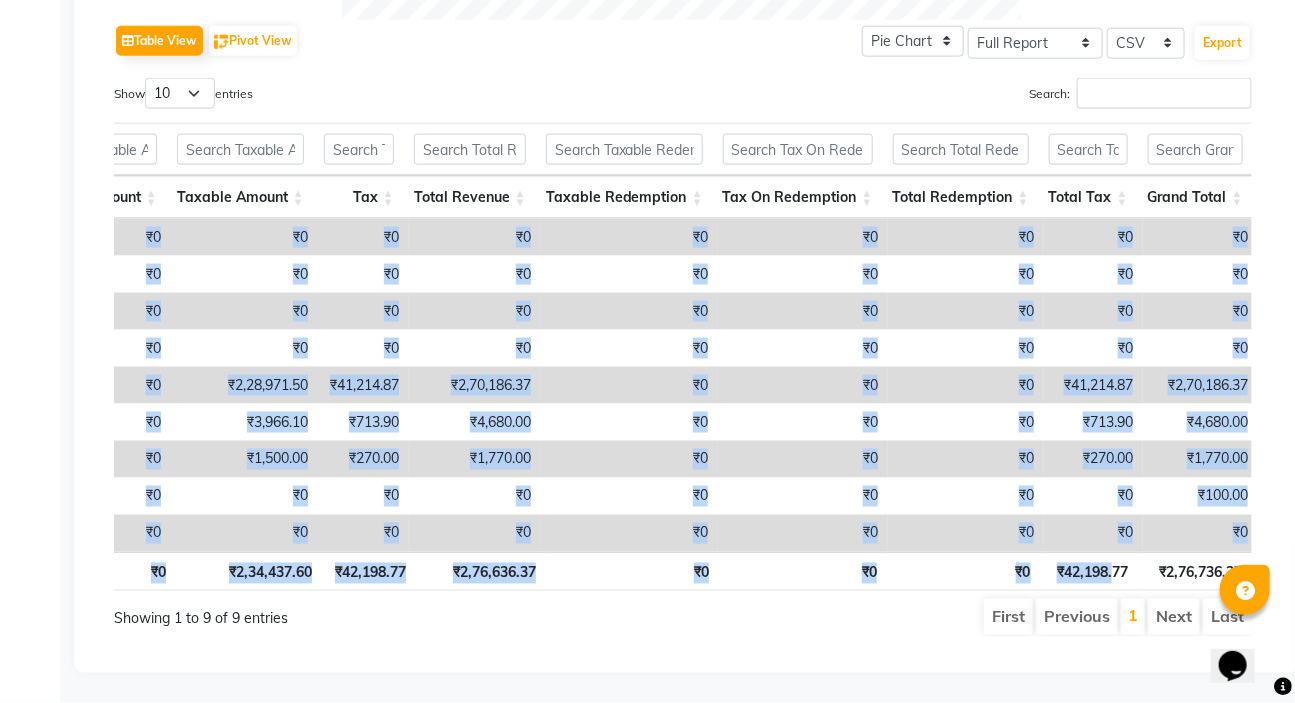 drag, startPoint x: 716, startPoint y: 538, endPoint x: 1111, endPoint y: 558, distance: 395.506 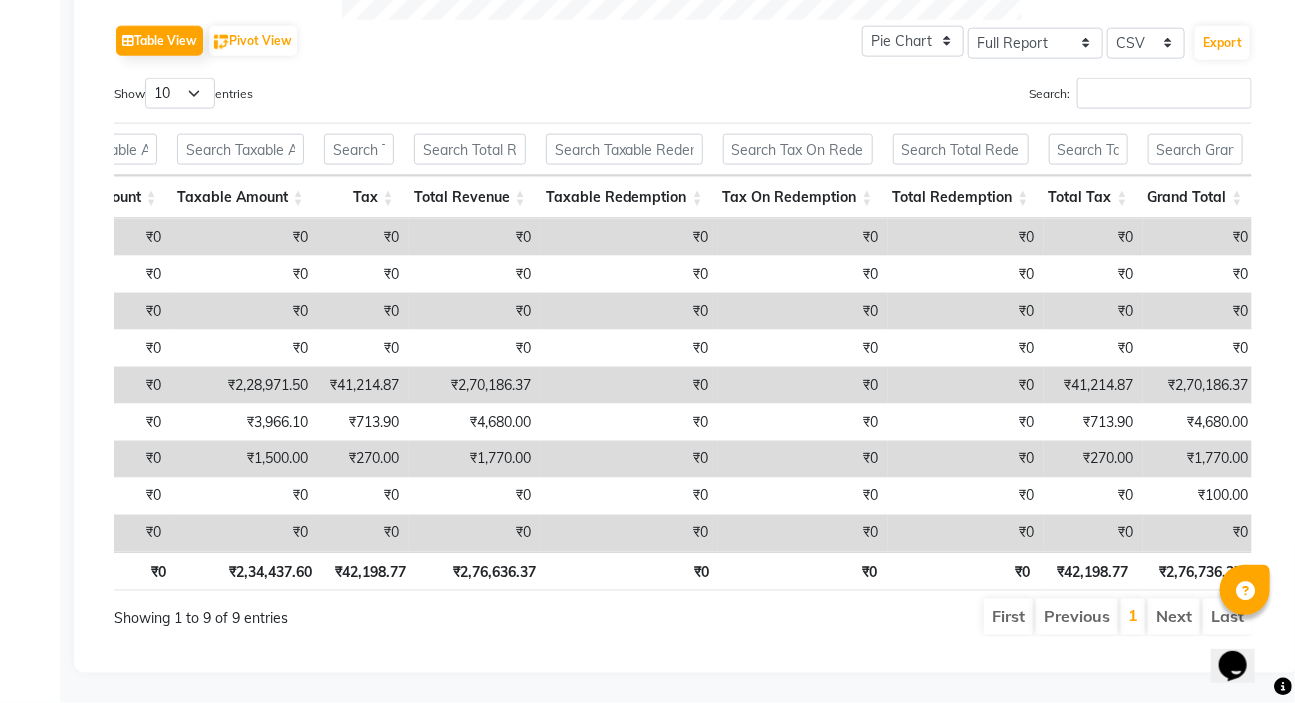 click on "Sales Trends Feedback Comparison Generate Report Favorites All Sales Sales Target Staff Invoice Membership Inventory Customer Expense Marketing  Day   Week   Month   Custom Range  Select Report Type × Sales summary × Selected date:  01-07-2025 - 31-07-2025   Table View   Pivot View  Pie Chart Bar Chart Select Full Report Filtered Report Select CSV PDF  Export  Show  10 25 50 100  entries Search: Type Count Price Discount Non-taxable Amount Taxable Amount Tax Total Revenue Taxable Redemption Tax On Redemption Total Redemption Total Tax Grand Total Type Count Price Discount Non-taxable Amount Taxable Amount Tax Total Revenue Taxable Redemption Tax On Redemption Total Redemption Total Tax Grand Total Total 381 ₹2,79,590.00 ₹44,438.50 ₹0 ₹2,34,437.60 ₹42,198.77 ₹2,76,636.37 ₹0 ₹0 ₹0 ₹42,198.77 ₹2,76,736.37 Prepaid 0 ₹0 ₹0 ₹0 ₹0 ₹0 ₹0 ₹0 ₹0 ₹0 ₹0 ₹0 Gift card 0 ₹0 ₹0 ₹0 ₹0 ₹0 ₹0 ₹0 ₹0 ₹0 ₹0 ₹0 Packages 0 ₹0 ₹0 ₹0 ₹0 ₹0 ₹0 ₹0 ₹0 0" 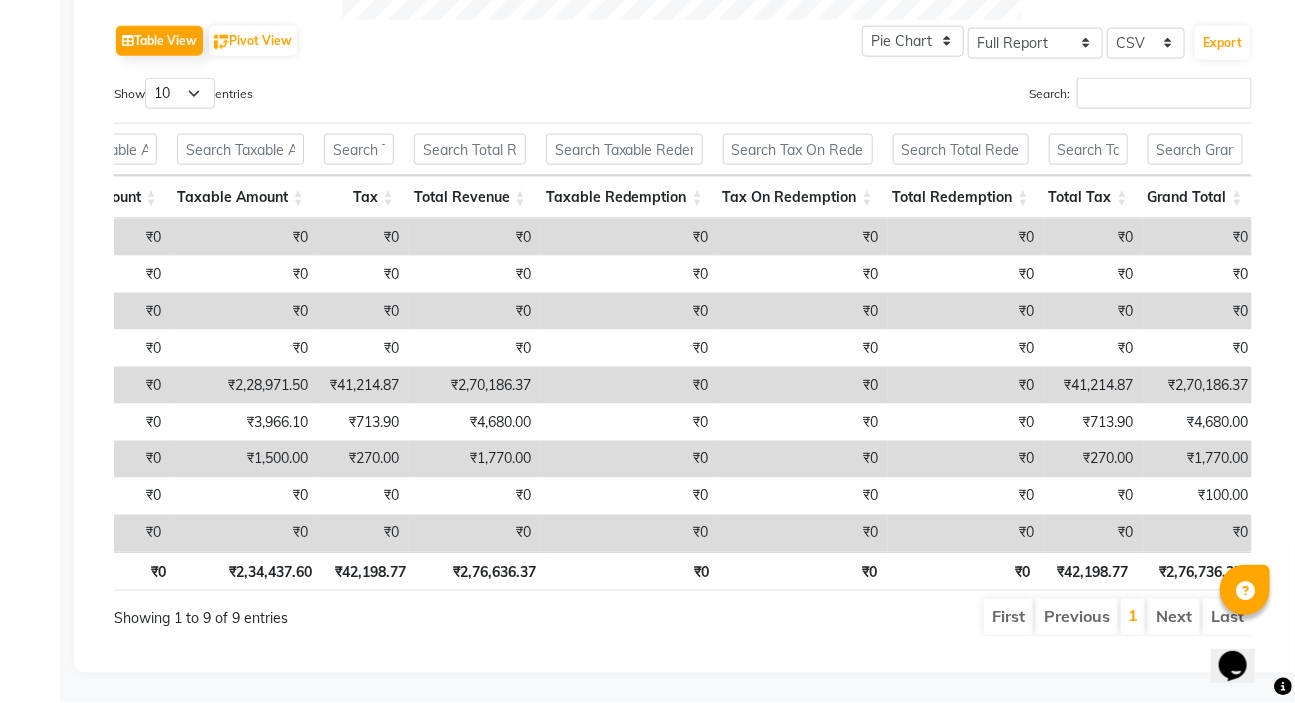 scroll, scrollTop: 0, scrollLeft: 208, axis: horizontal 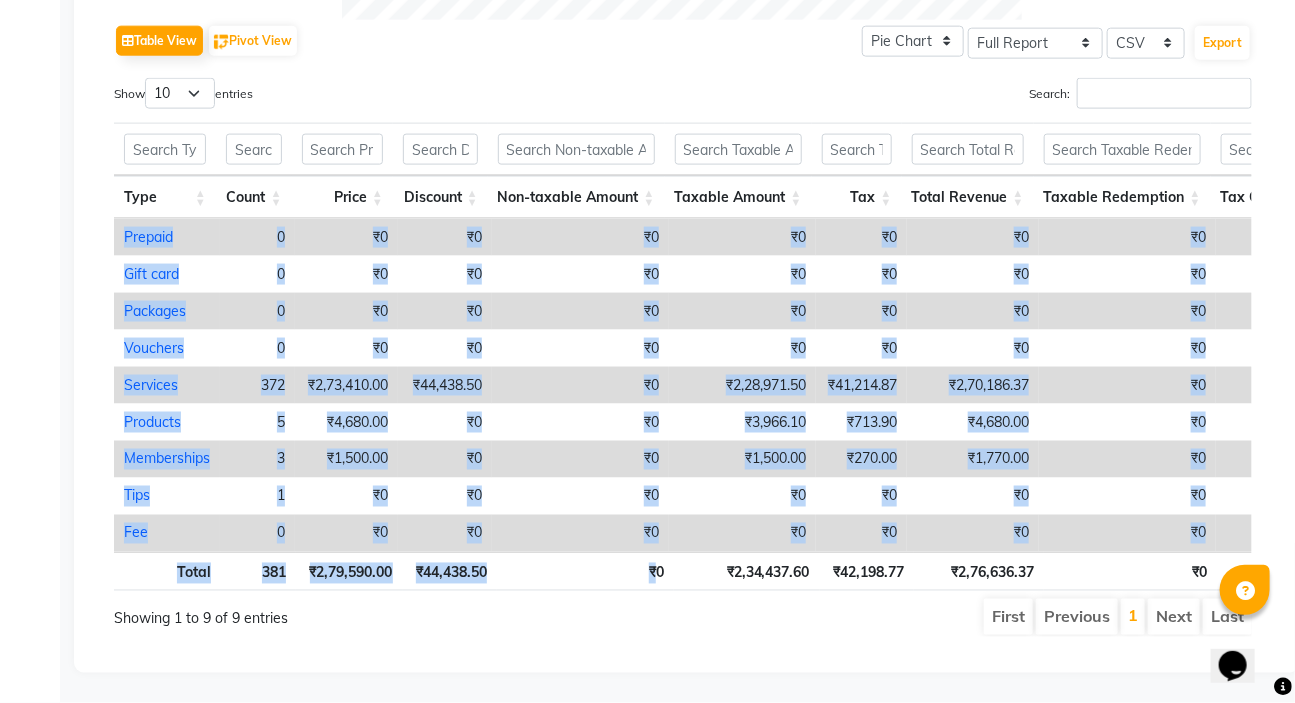 drag, startPoint x: 780, startPoint y: 538, endPoint x: 653, endPoint y: 539, distance: 127.00394 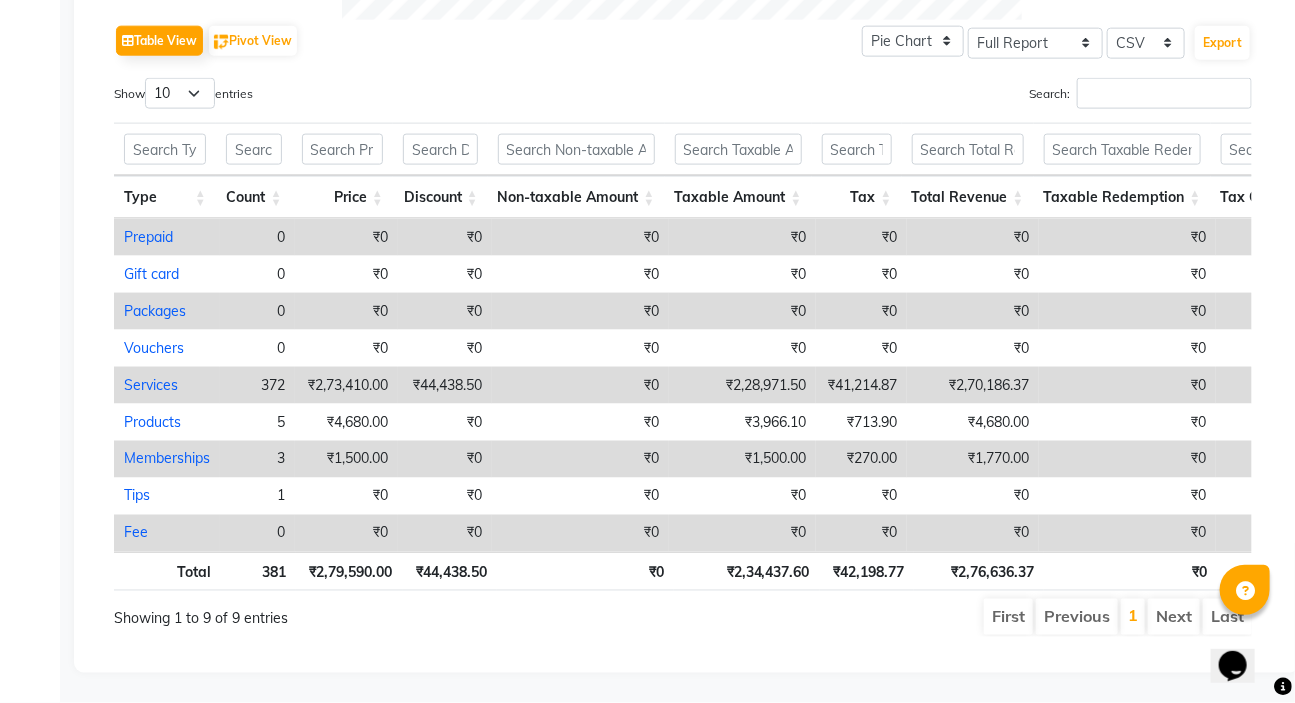 click on "First Previous 1 Next Last" at bounding box center (926, 617) 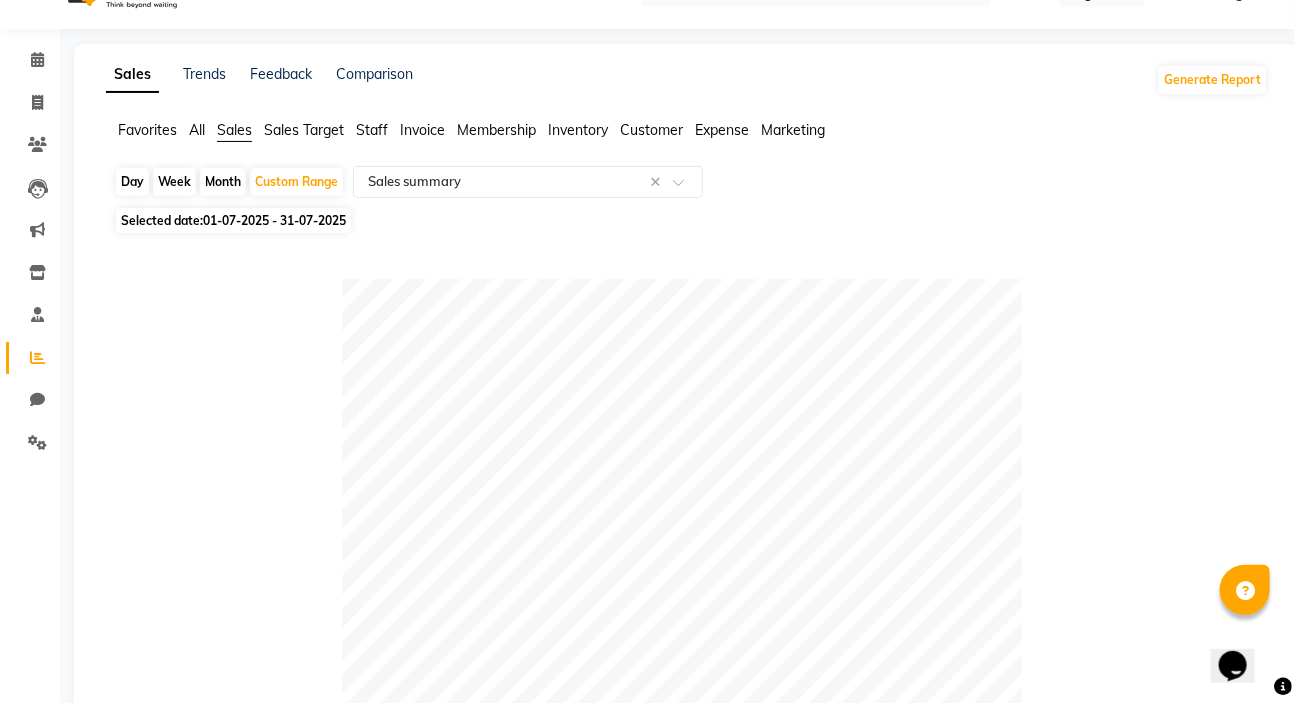 scroll, scrollTop: 0, scrollLeft: 0, axis: both 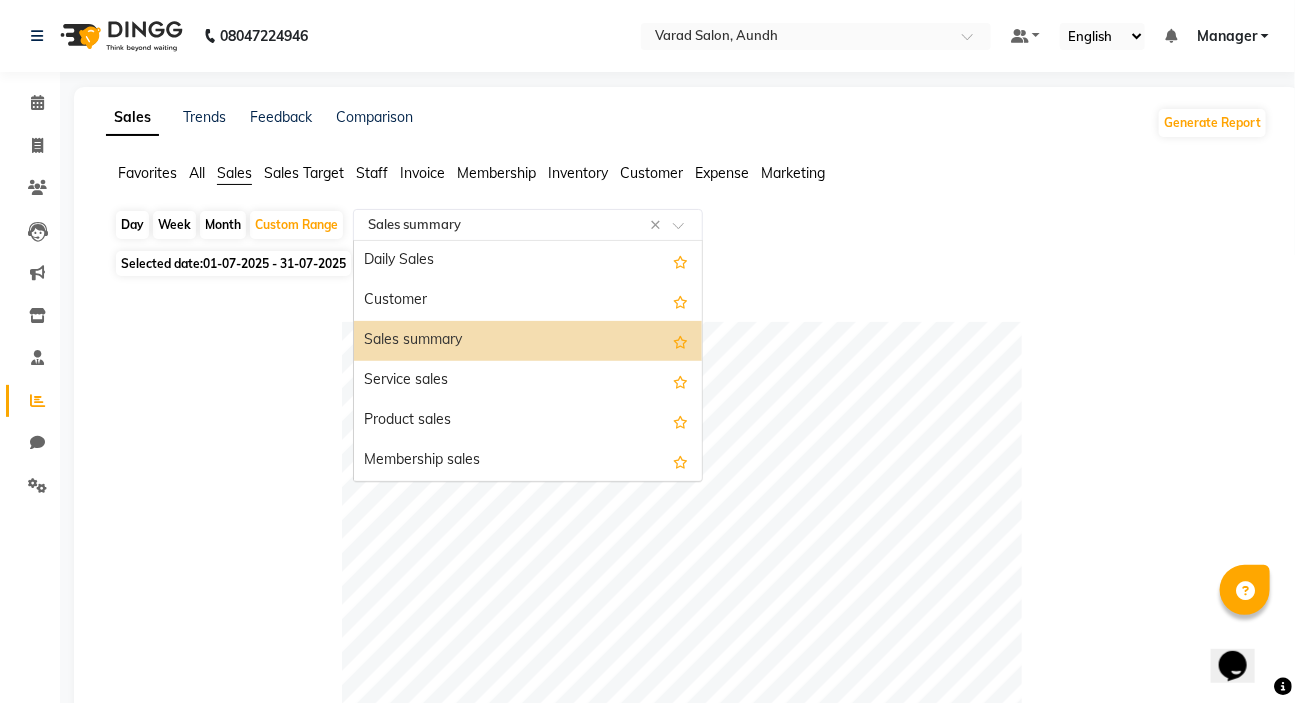 click on "Select Report Type × Sales summary ×" 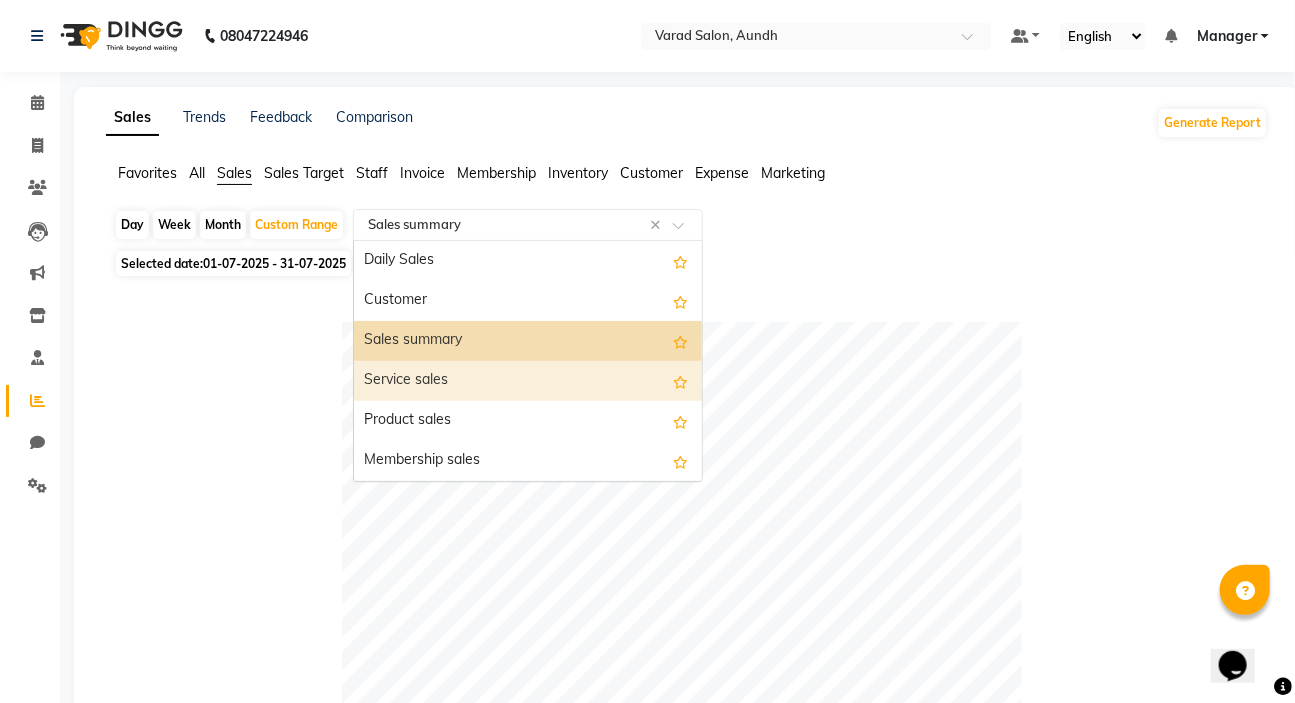 click on "Service sales" at bounding box center [528, 381] 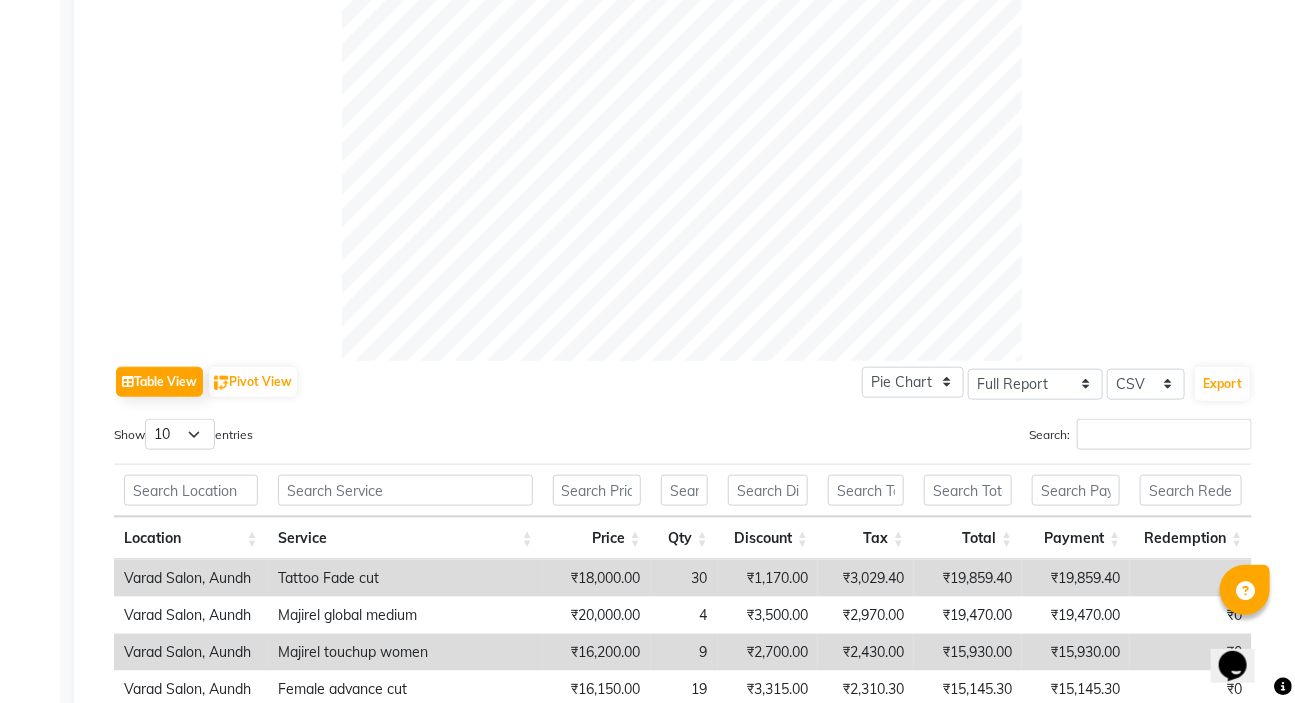 scroll, scrollTop: 1031, scrollLeft: 0, axis: vertical 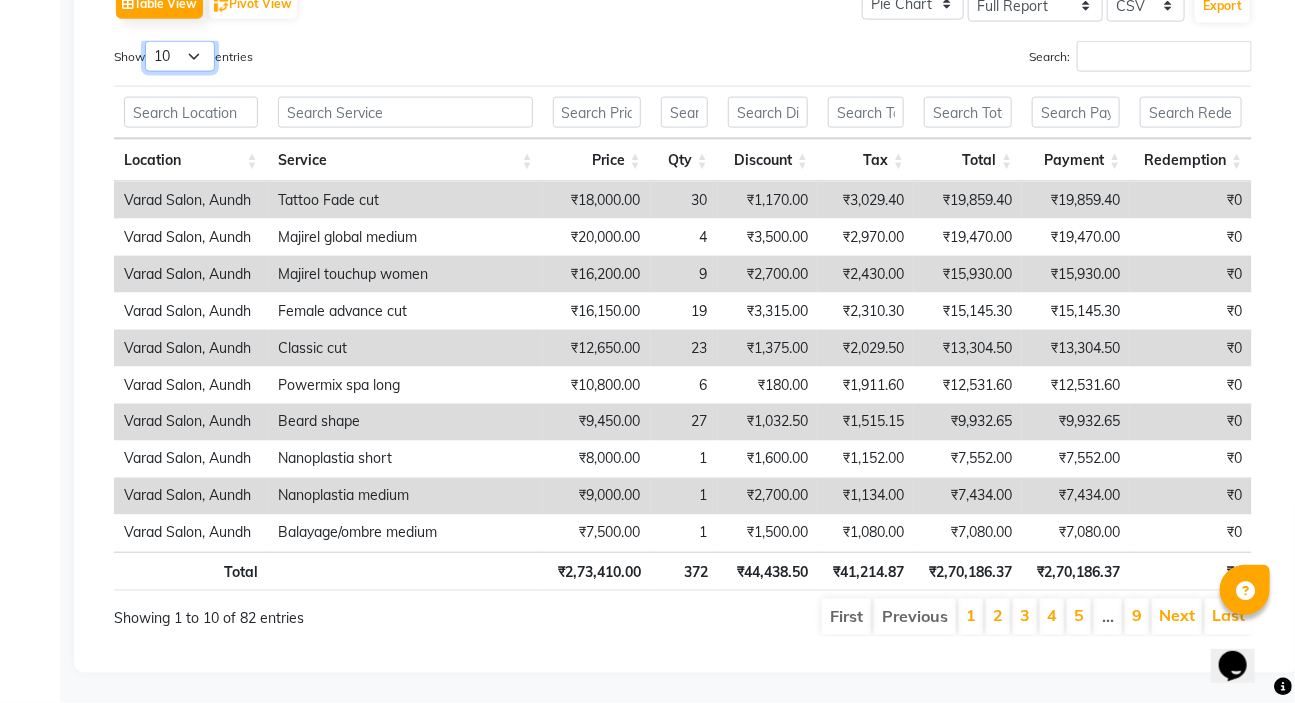 click on "10 25 50 100" at bounding box center (180, 56) 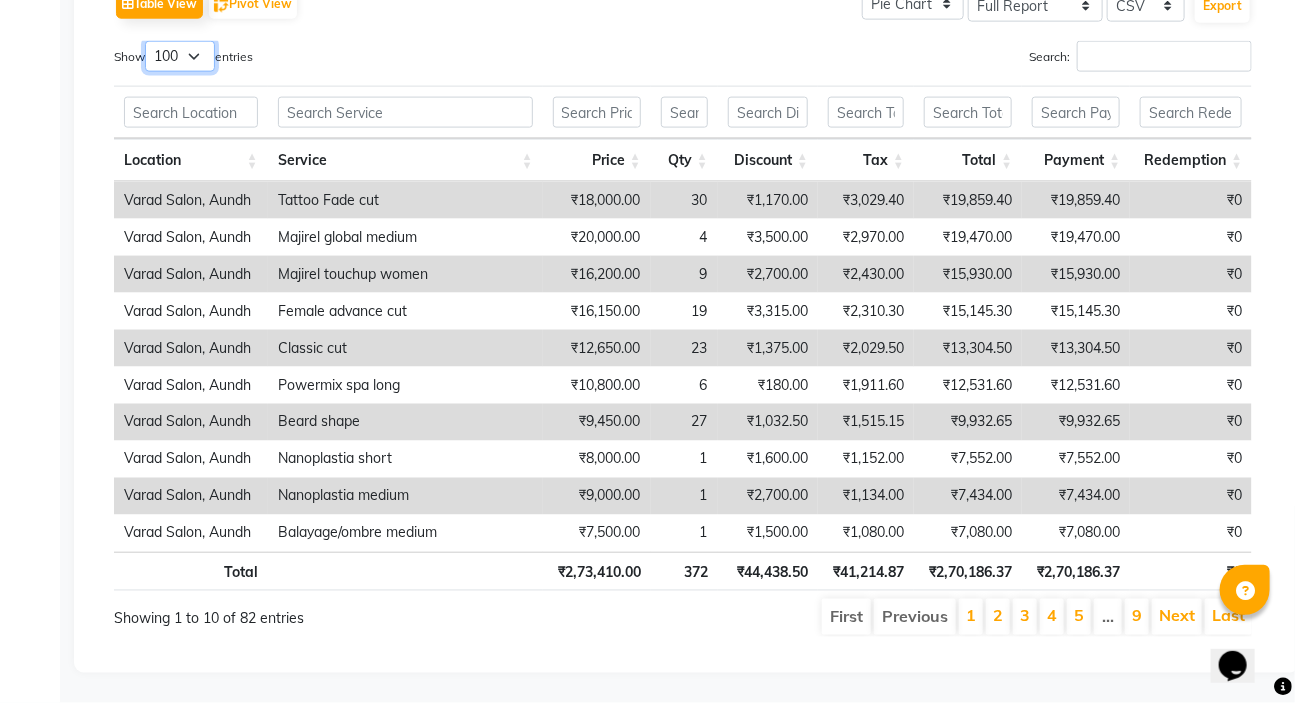 click on "10 25 50 100" at bounding box center (180, 56) 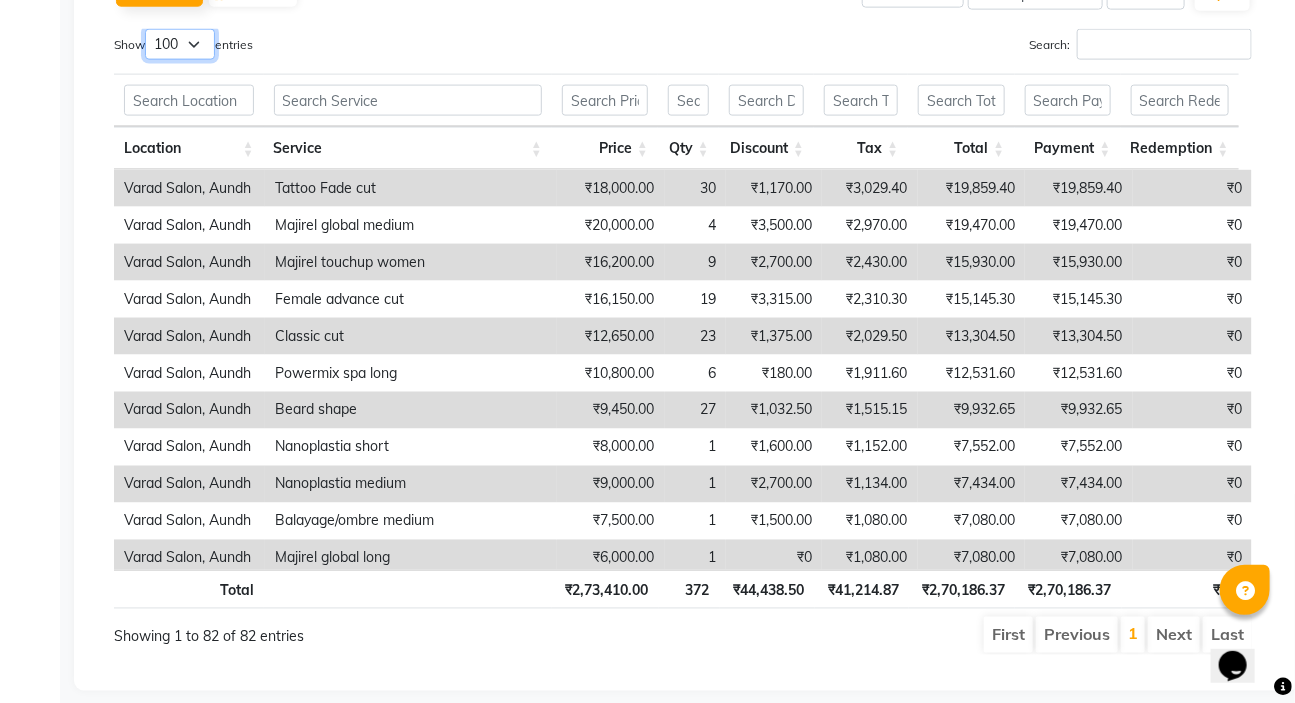 scroll, scrollTop: 1061, scrollLeft: 0, axis: vertical 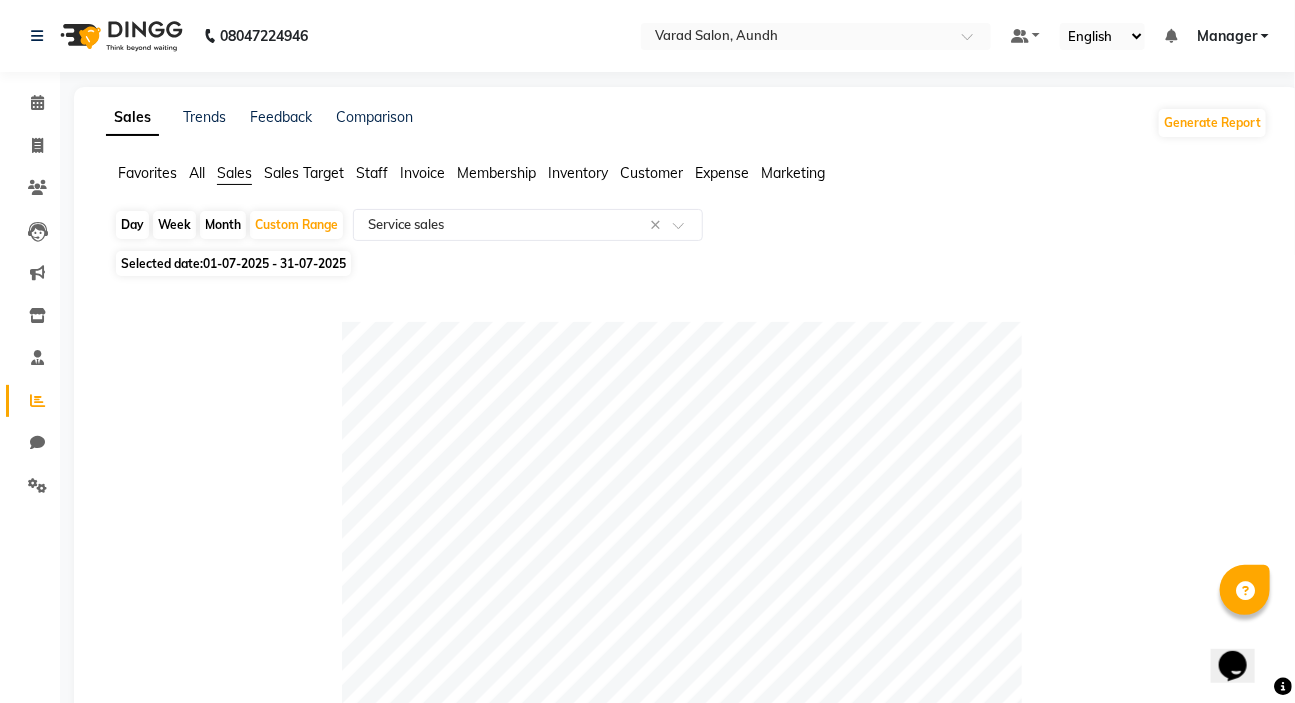 click on "Favorites All Sales Sales Target Staff Invoice Membership Inventory Customer Expense Marketing  Day   Week   Month   Custom Range  Select Report Type × Service sales × Selected date:  01-07-2025 - 31-07-2025   Table View   Pivot View  Pie Chart Bar Chart Select Full Report Filtered Report Select CSV PDF  Export  Show  10 25 50 100  entries Search: Location Service Price Qty Discount Tax Total Payment Redemption Location Service Price Qty Discount Tax Total Payment Redemption Total ₹2,73,410.00 372 ₹44,438.50 ₹41,214.87 ₹2,70,186.37 ₹2,70,186.37 ₹0 Varad Salon, Aundh Tattoo Fade cut ₹18,000.00 30 ₹1,170.00 ₹3,029.40 ₹19,859.40 ₹19,859.40 ₹0 Varad Salon, Aundh Majirel global medium ₹20,000.00 4 ₹3,500.00 ₹2,970.00 ₹19,470.00 ₹19,470.00 ₹0 Varad Salon, Aundh Majirel touchup women ₹16,200.00 9 ₹2,700.00 ₹2,430.00 ₹15,930.00 ₹15,930.00 ₹0 Varad Salon, Aundh Female advance cut  ₹16,150.00 19 ₹3,315.00 ₹2,310.30 ₹15,145.30 ₹15,145.30 ₹0 Classic cut 23 6" 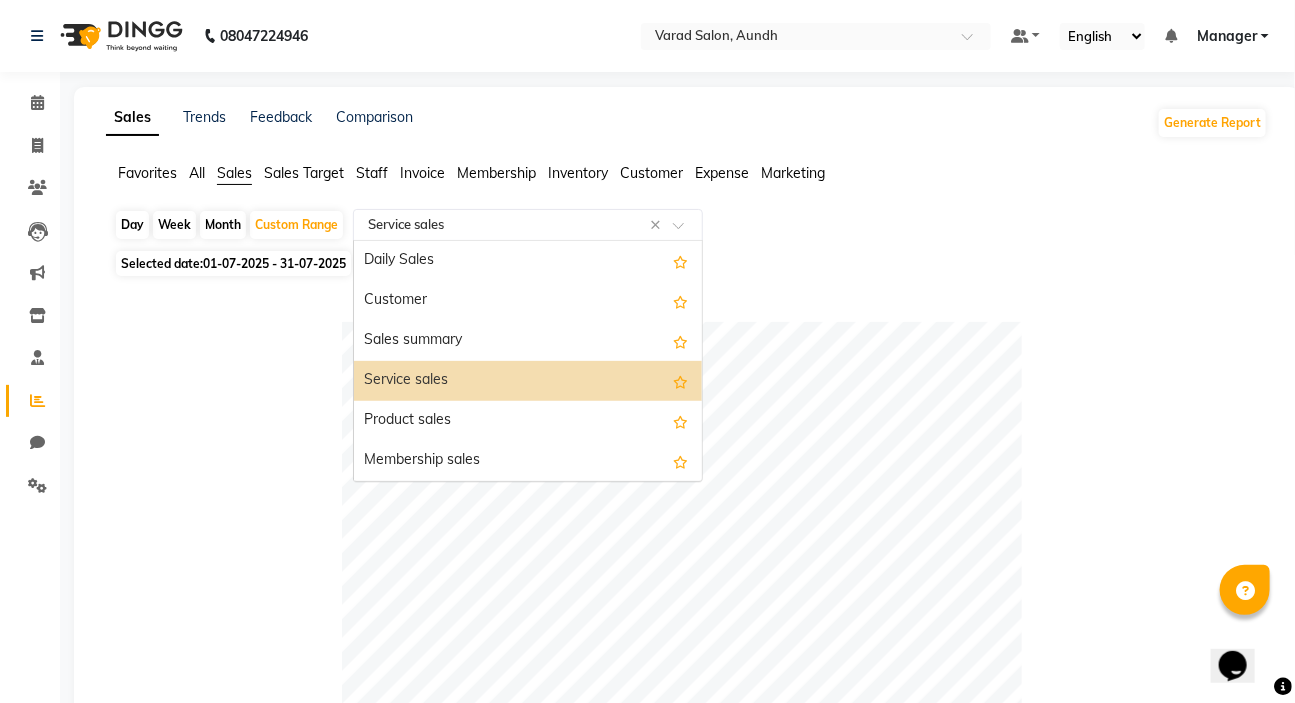 click 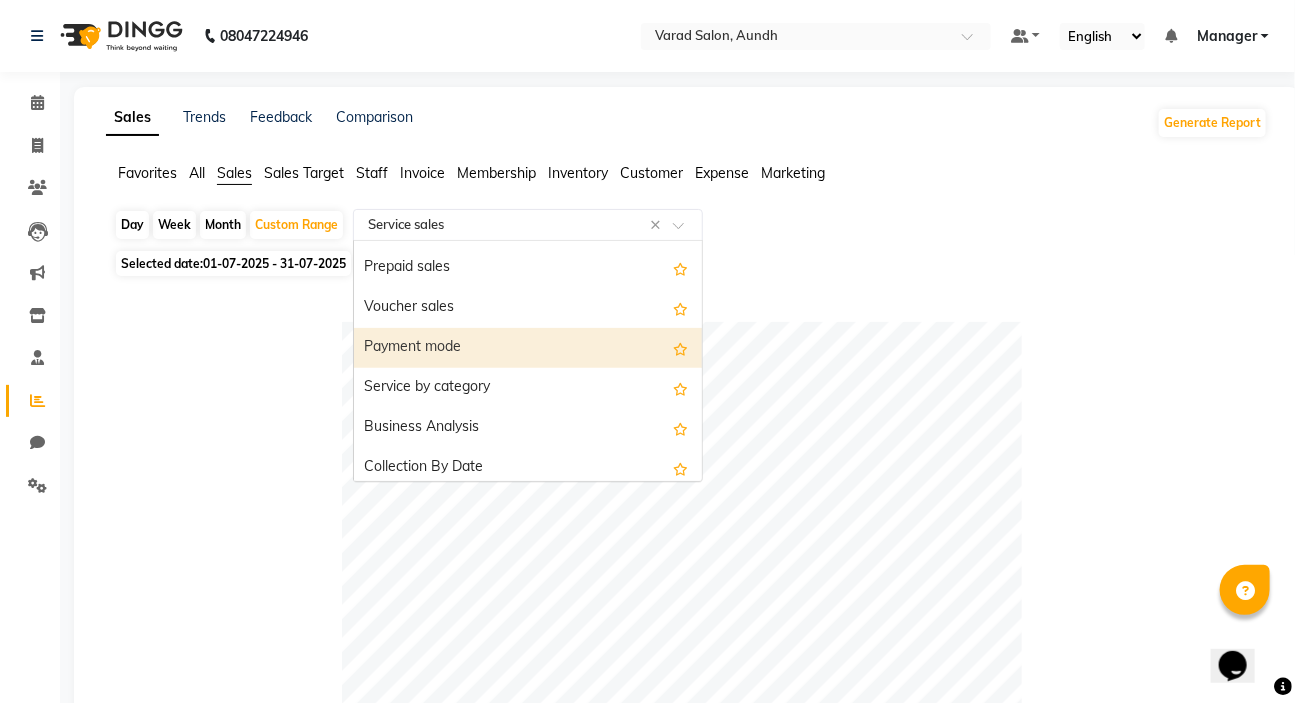 scroll, scrollTop: 280, scrollLeft: 0, axis: vertical 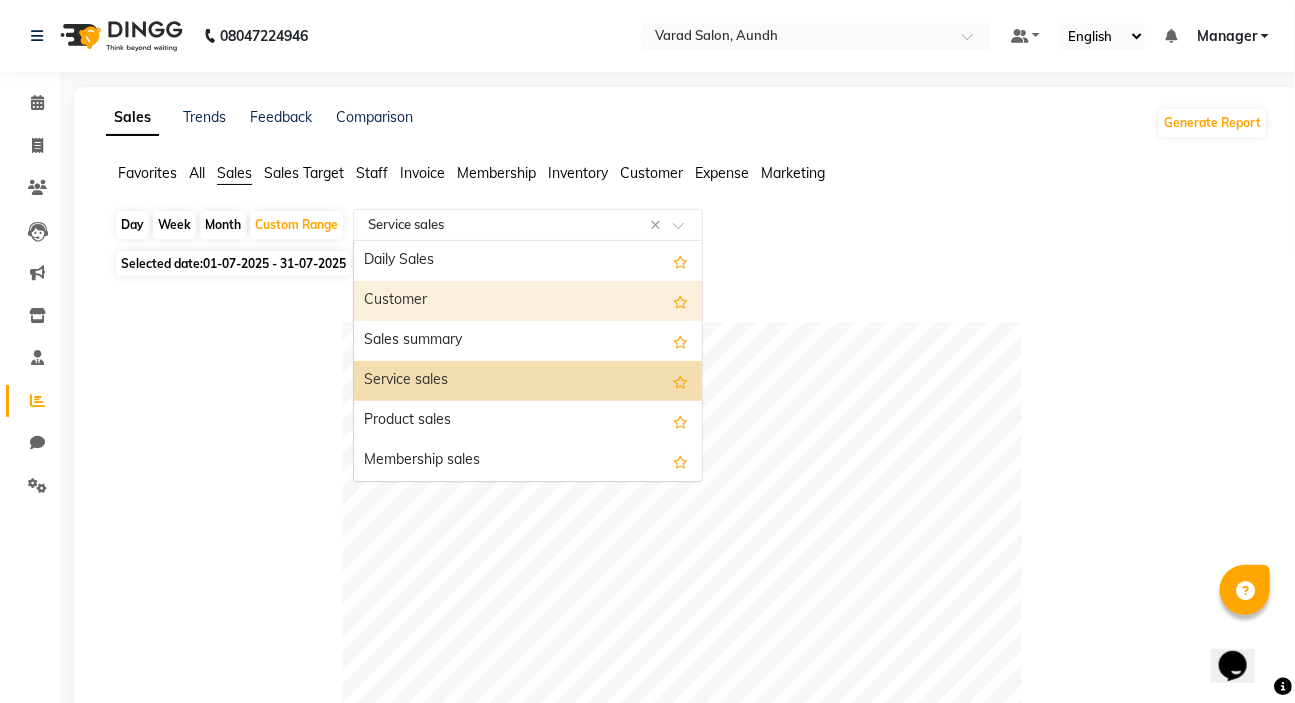 click on "Customer" at bounding box center (528, 301) 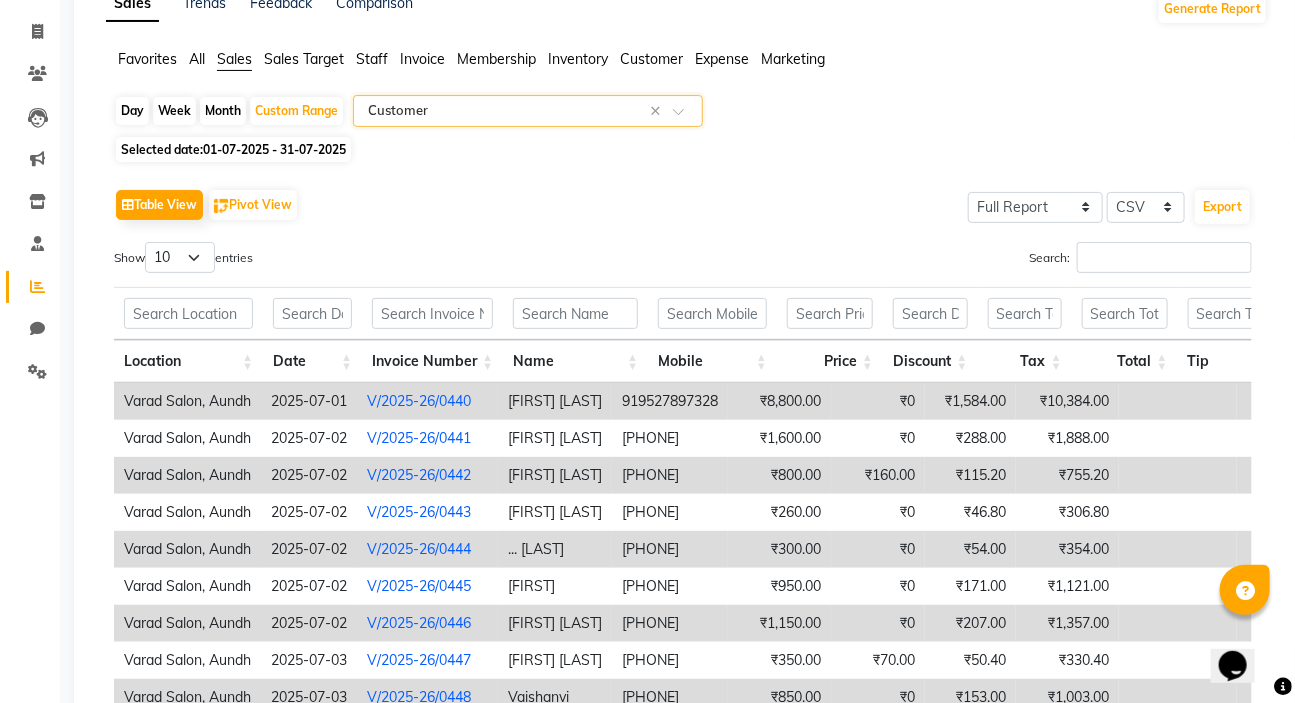 scroll, scrollTop: 340, scrollLeft: 0, axis: vertical 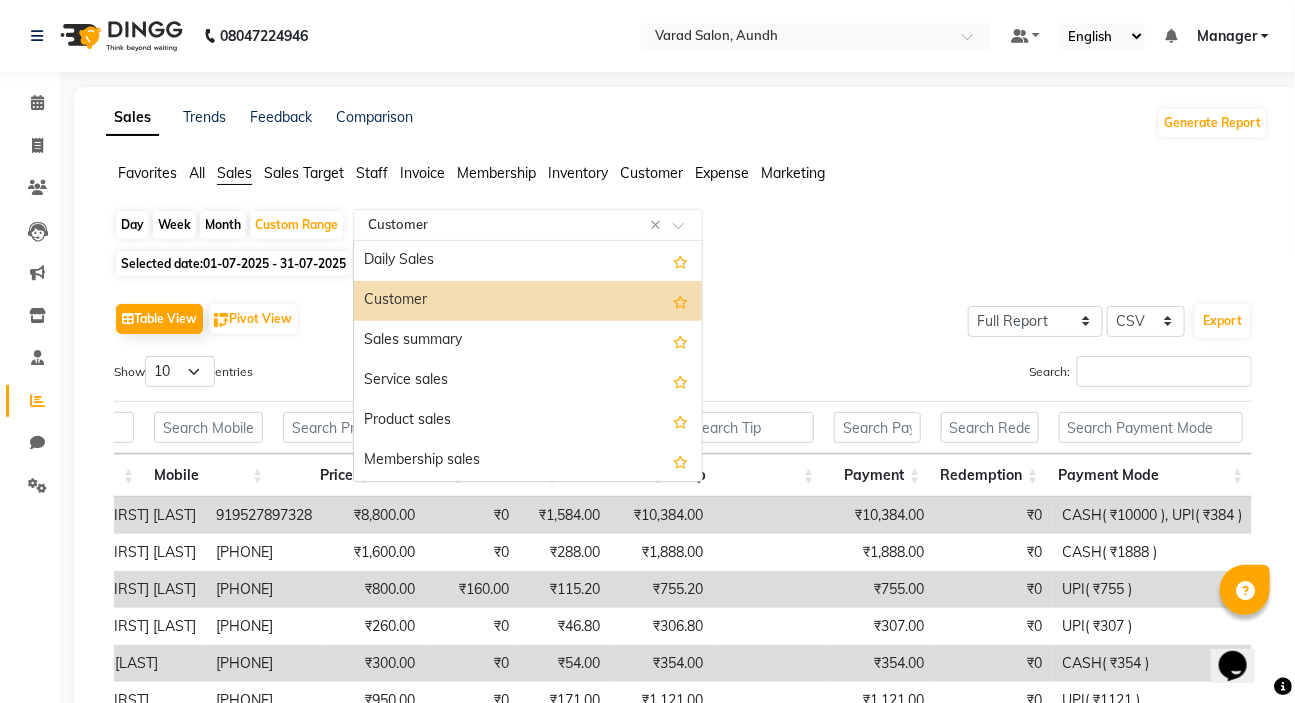 click on "Select Report Type × Customer ×" 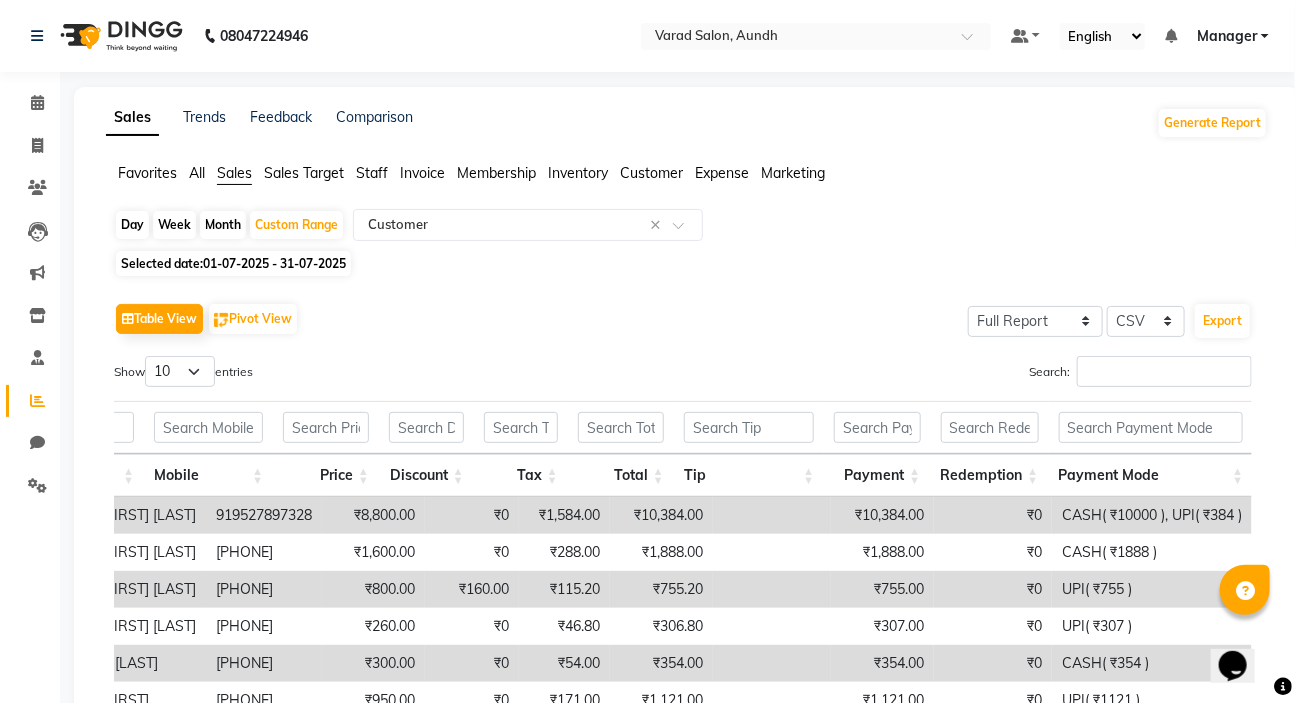 click on "Customer" 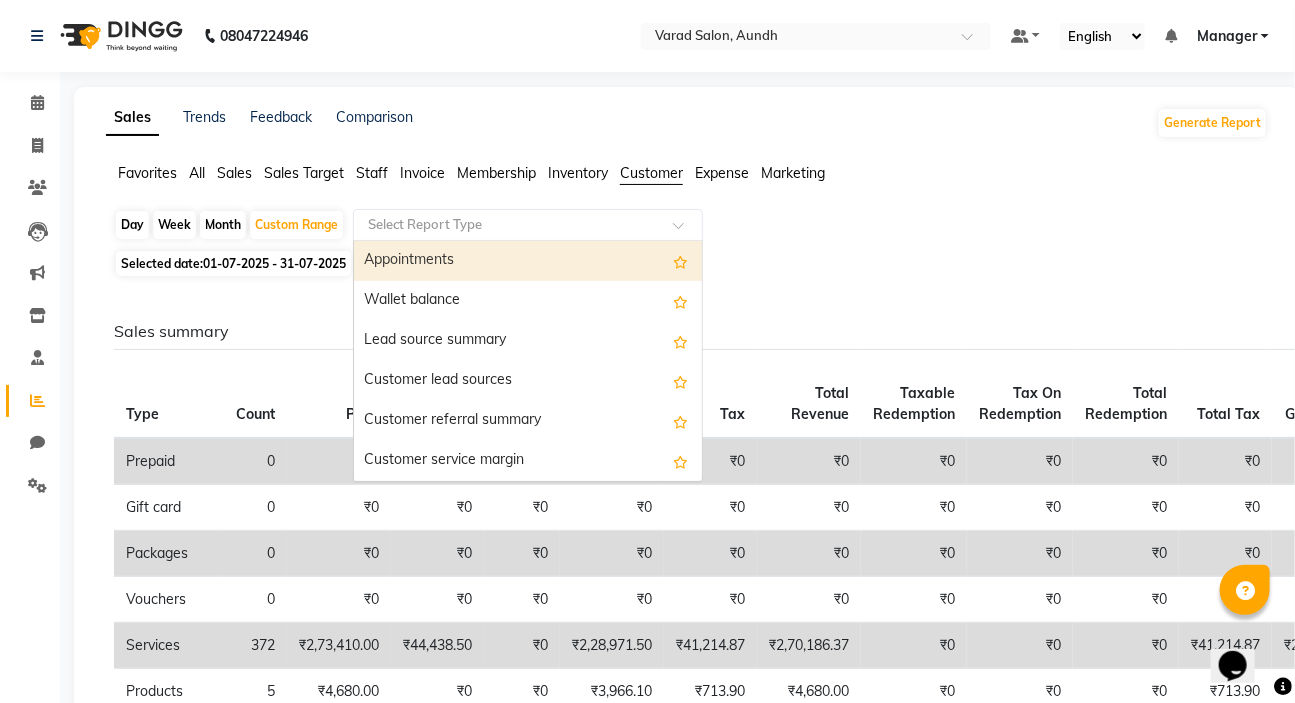 click 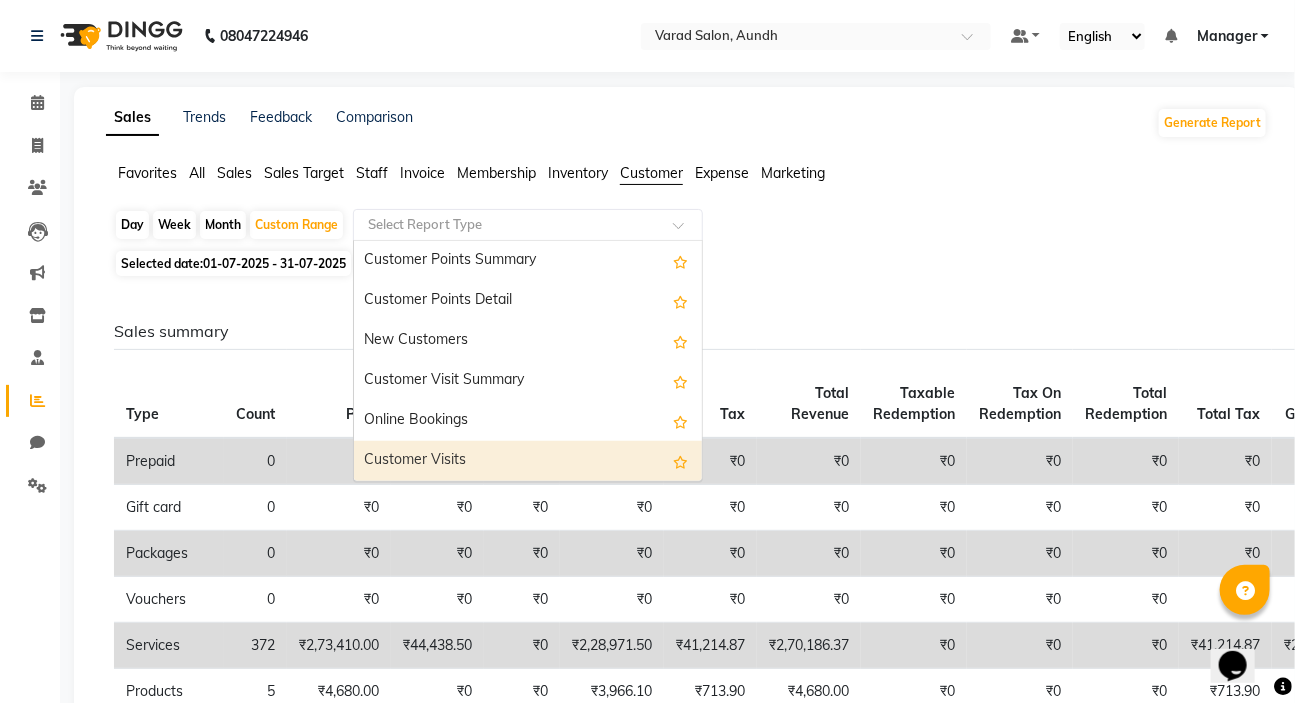 click on "Customer Visits" at bounding box center (528, 461) 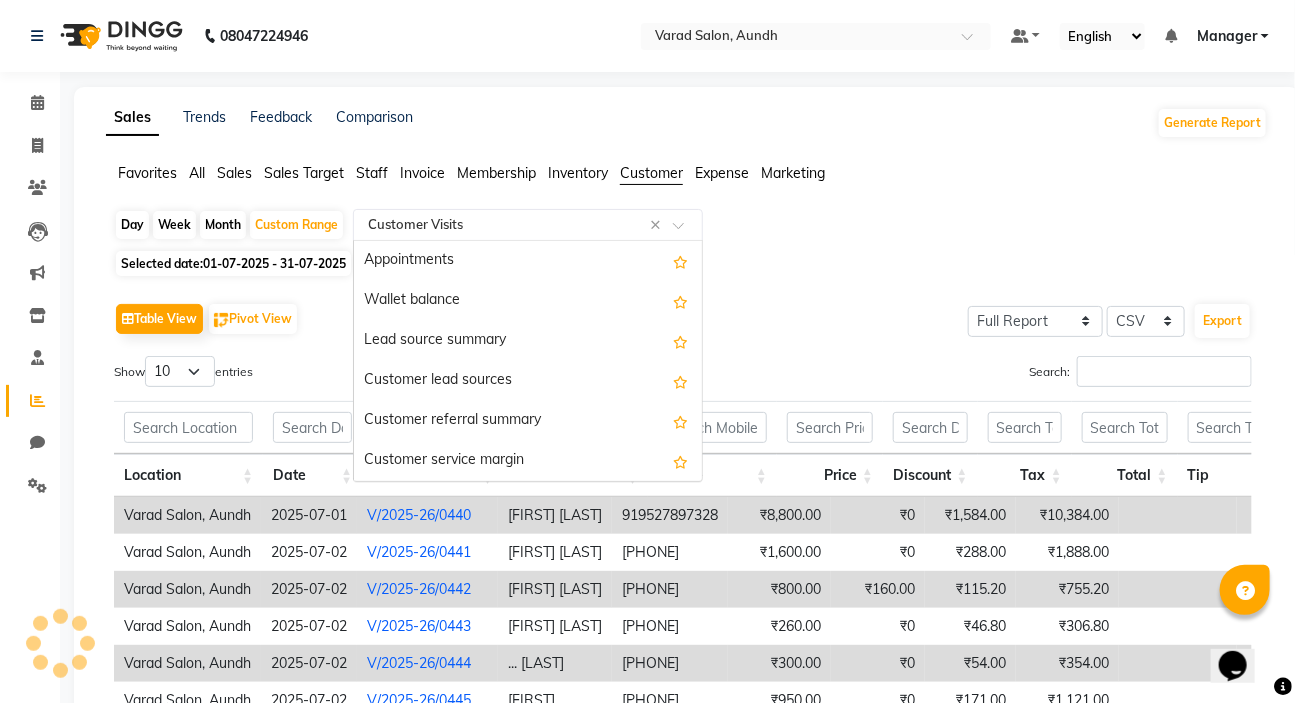 click 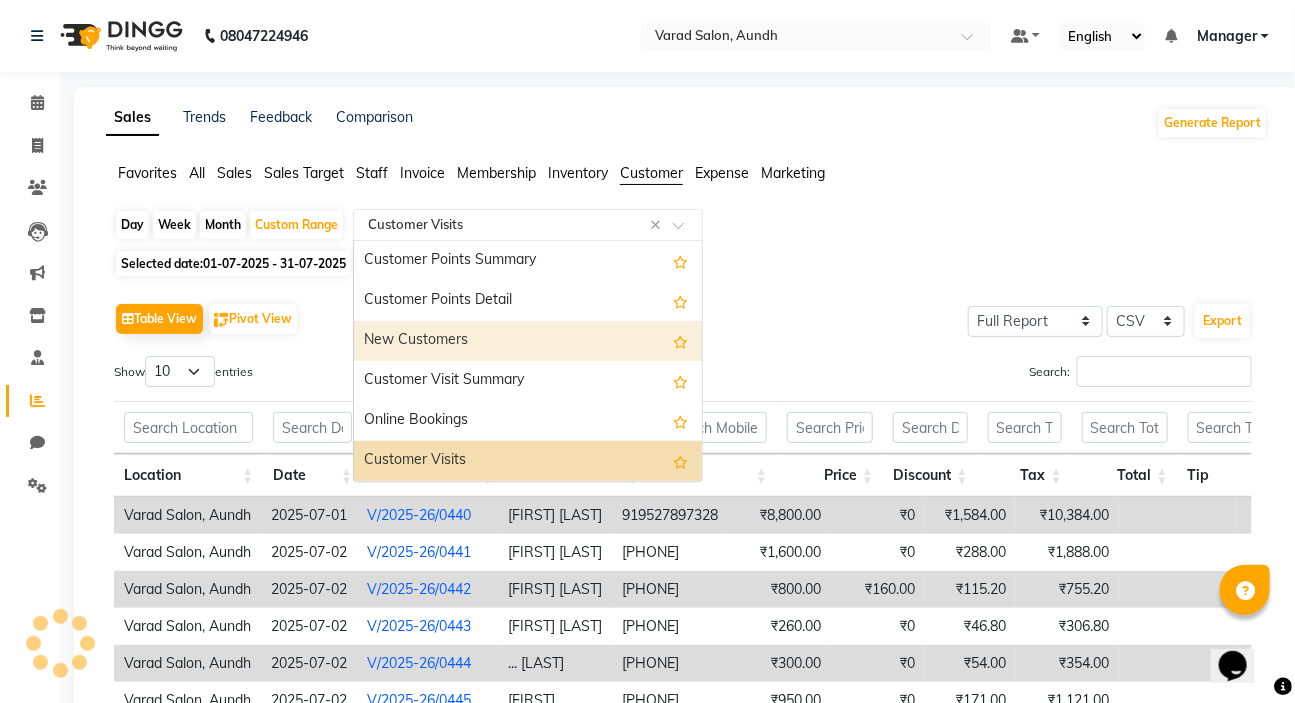 click on "New Customers" at bounding box center [528, 341] 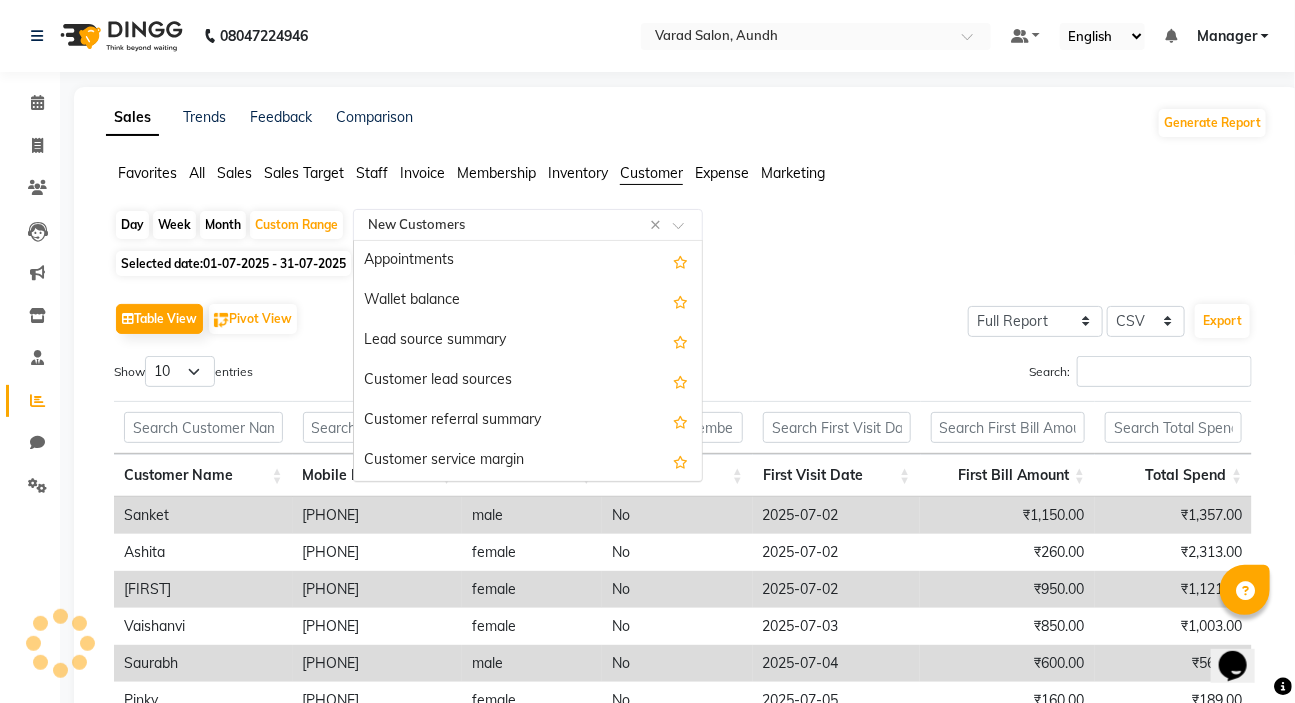 click 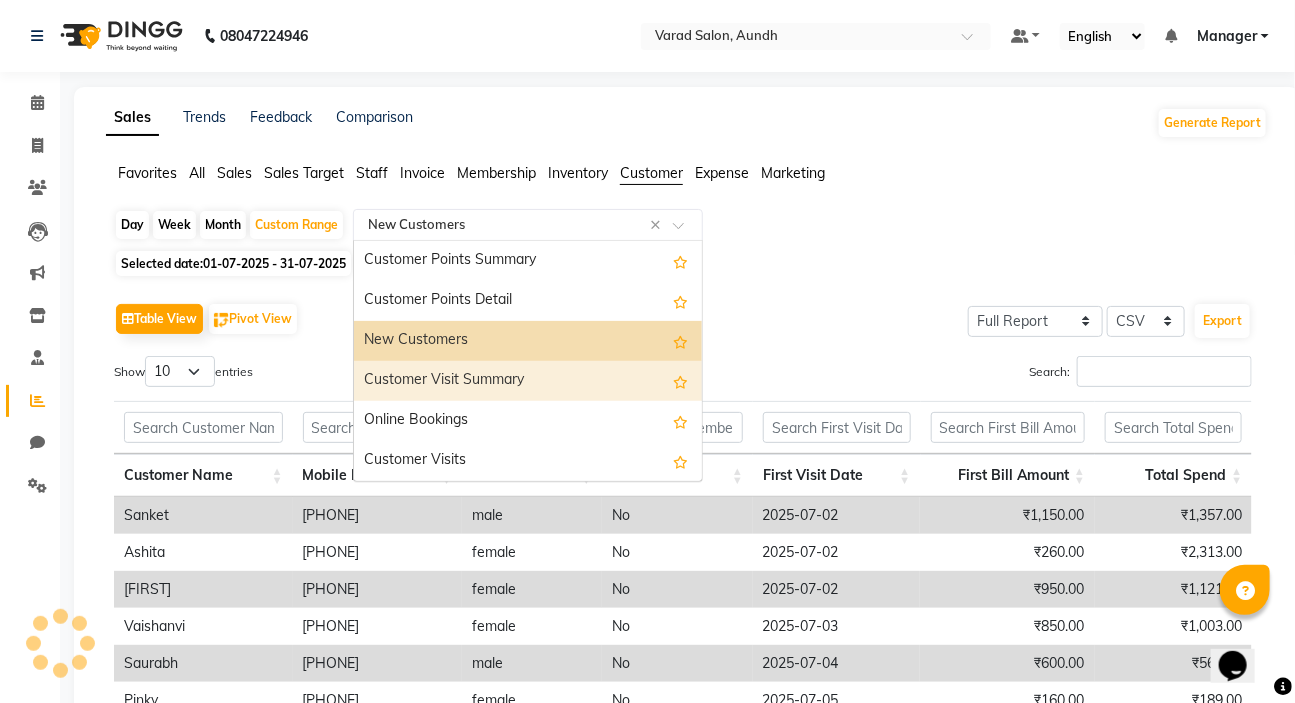 click on "Customer Visit Summary" at bounding box center [528, 381] 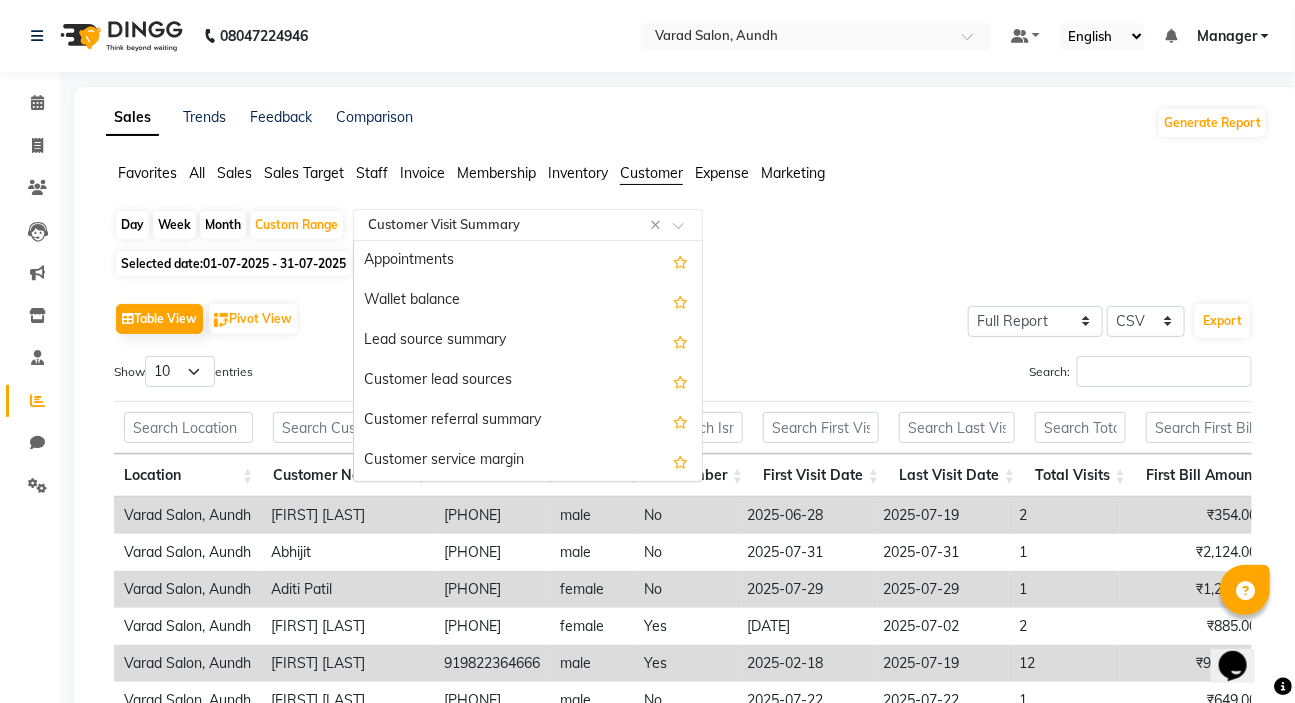 click 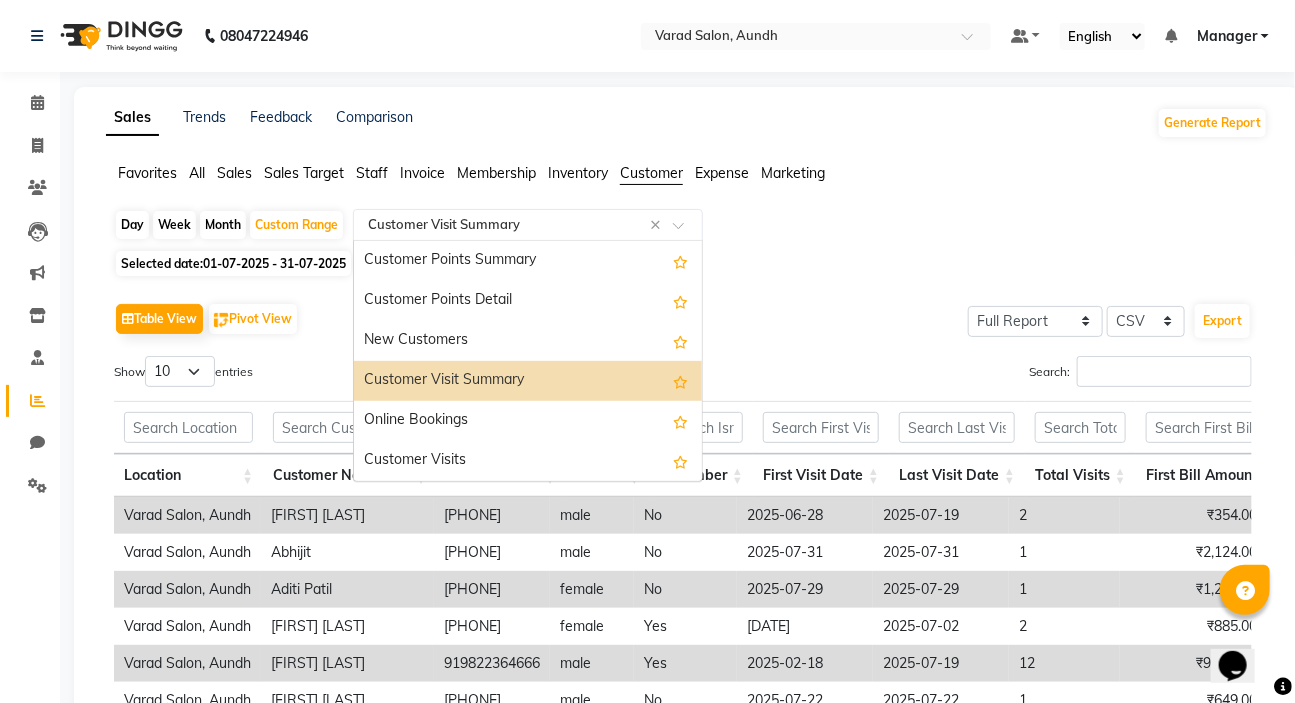 click on "Customer Visit Summary" at bounding box center [528, 381] 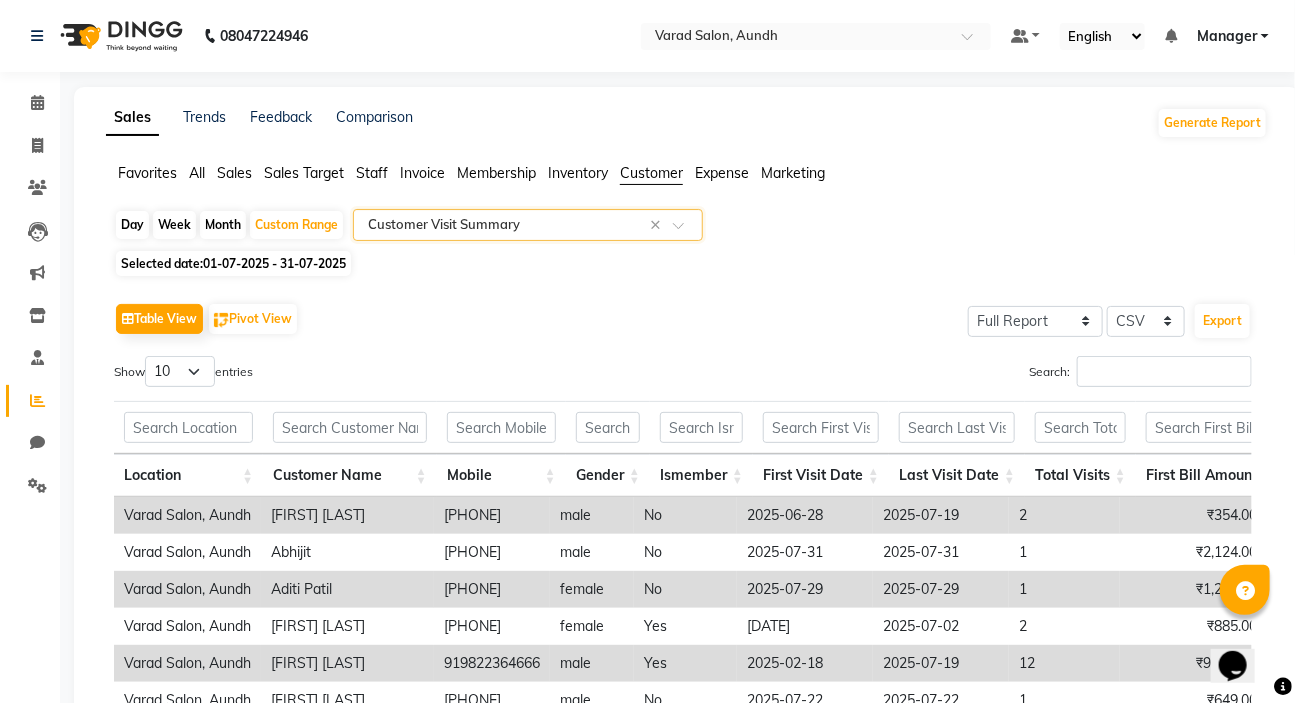 click 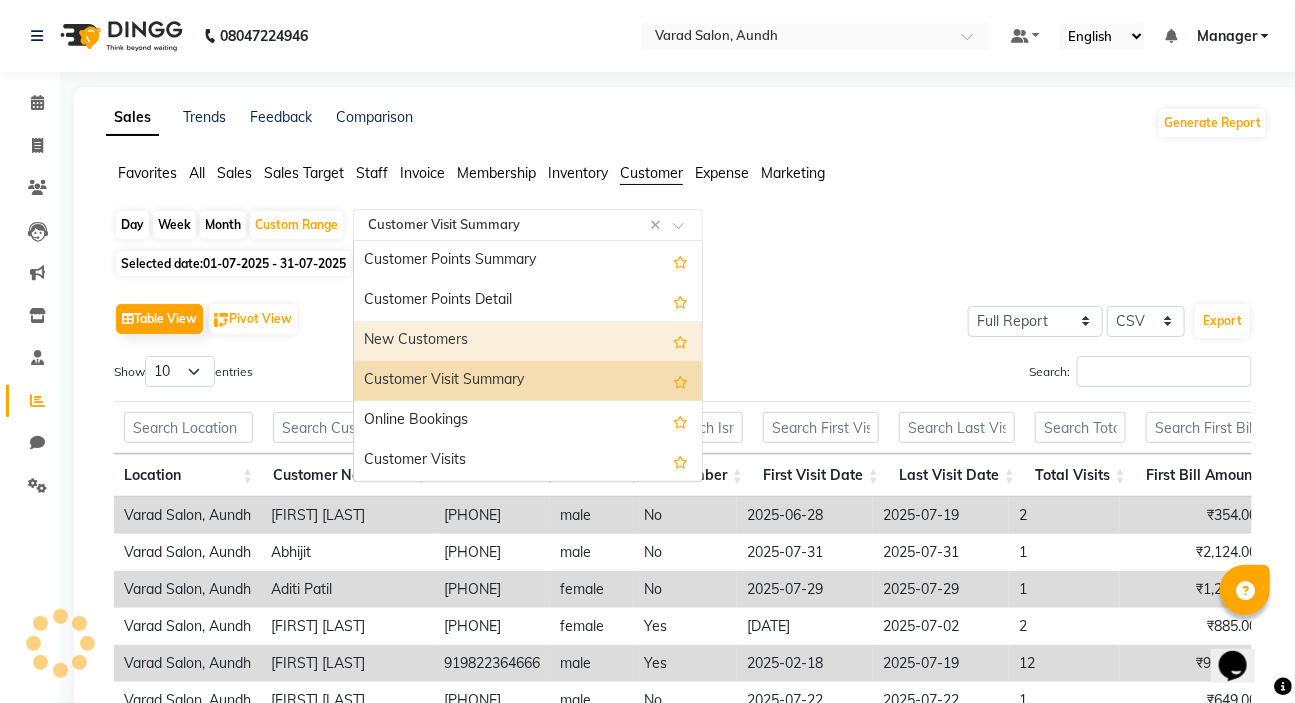 click on "New Customers" at bounding box center (528, 341) 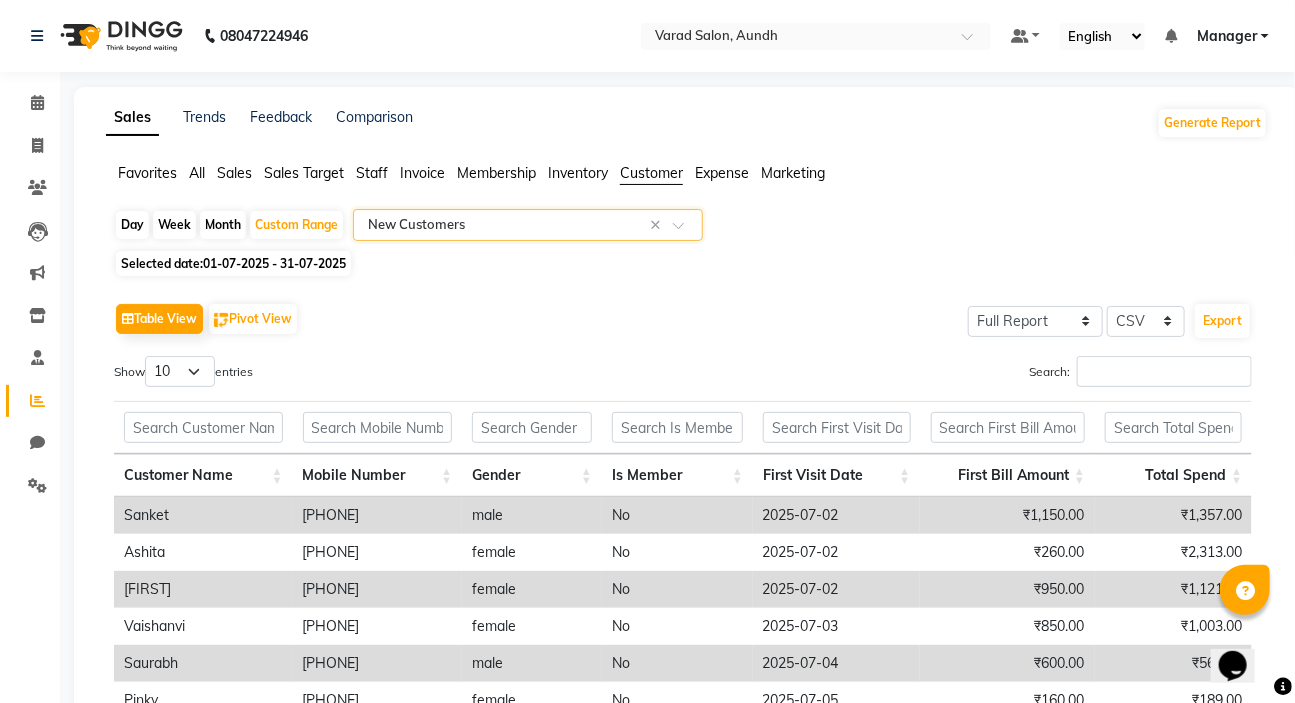 click 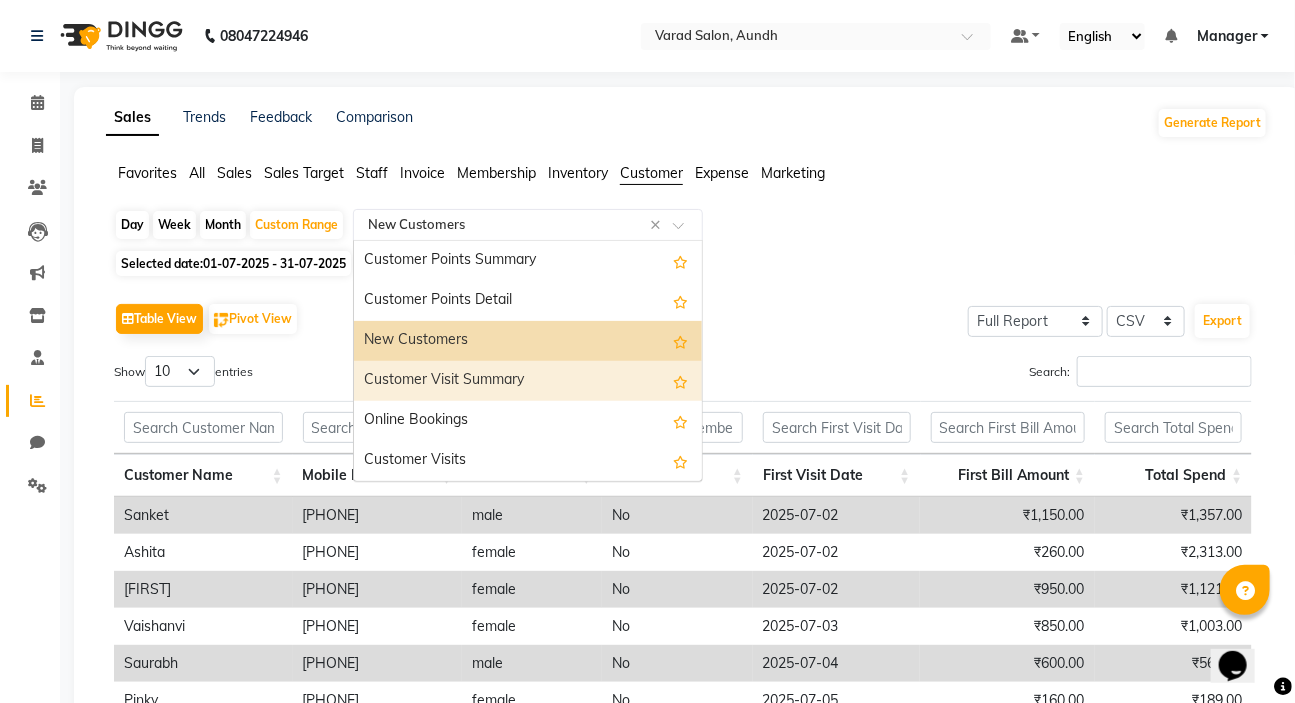 click on "Customer Visit Summary" at bounding box center [528, 381] 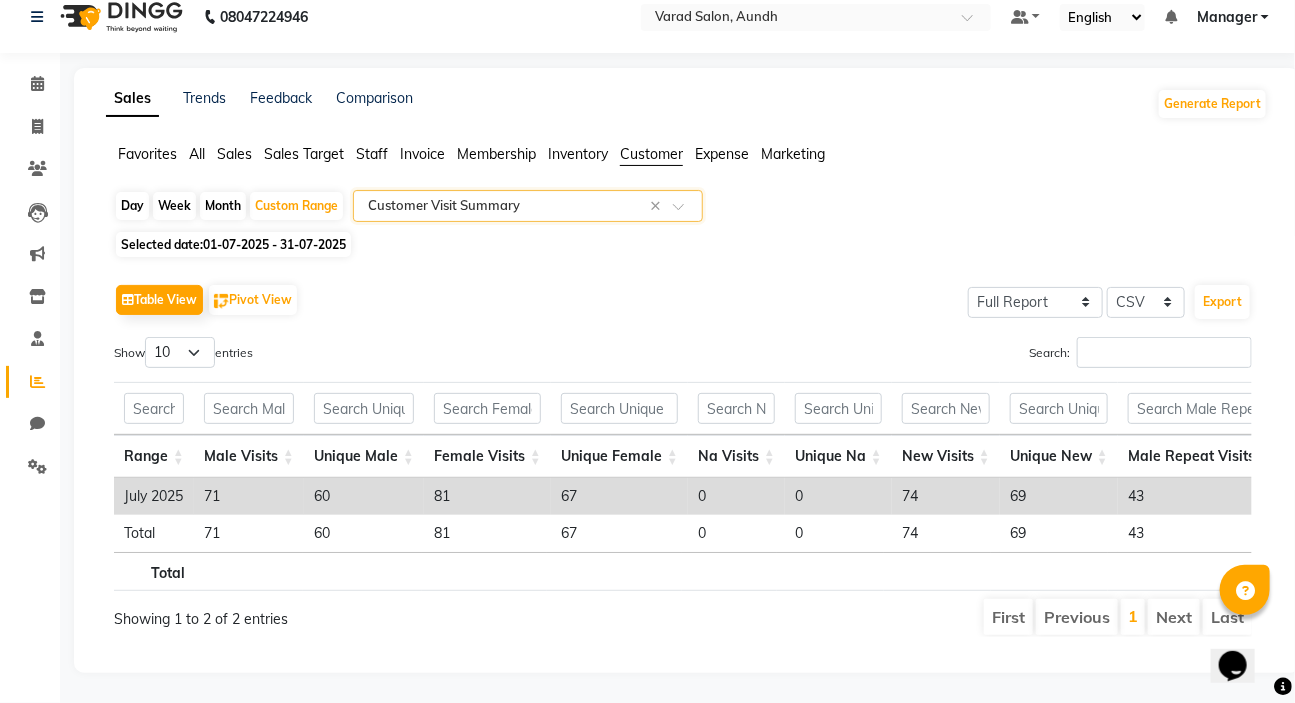 scroll, scrollTop: 0, scrollLeft: 26, axis: horizontal 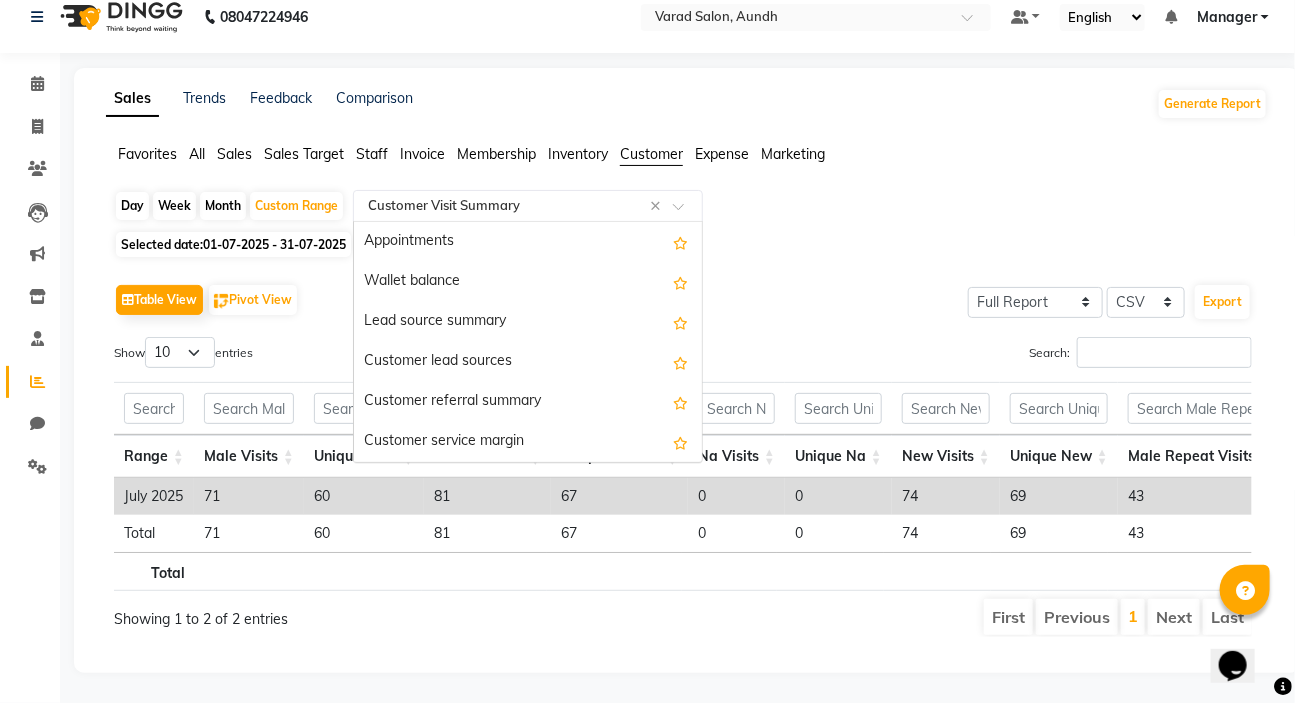 click 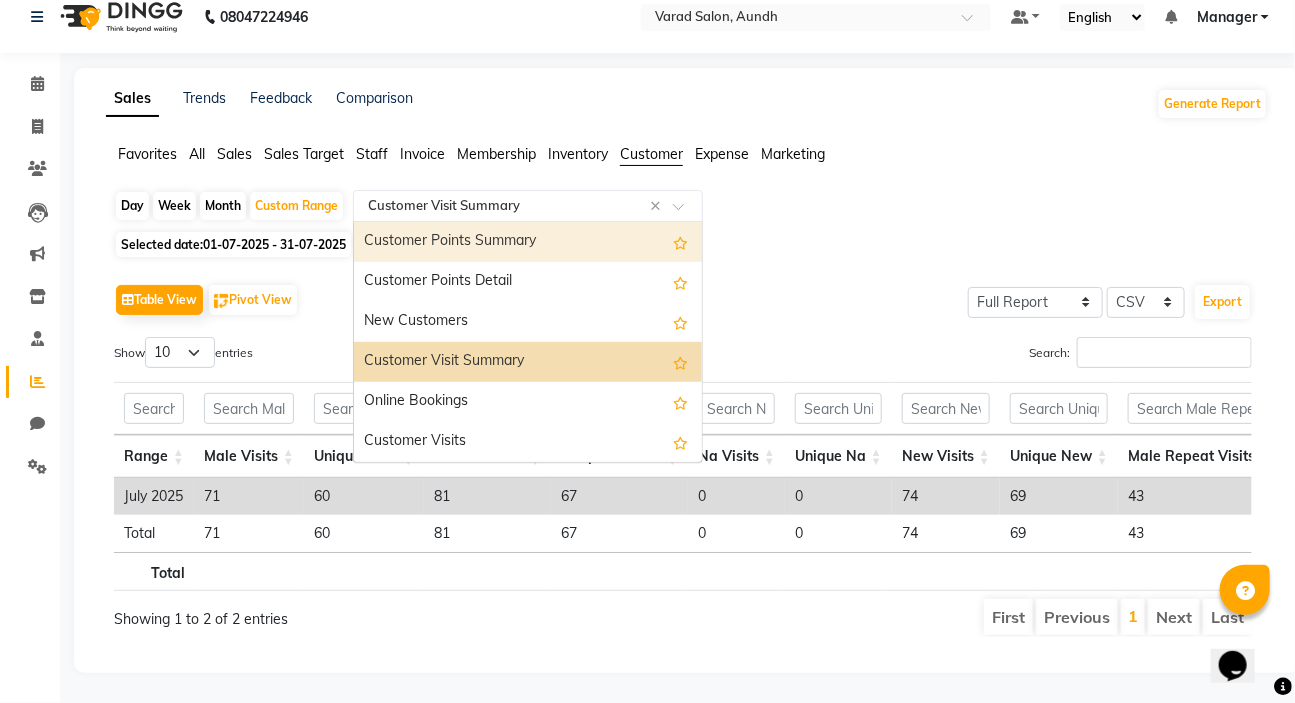 click on "Favorites All Sales Sales Target Staff Invoice Membership Inventory Customer Expense Marketing" 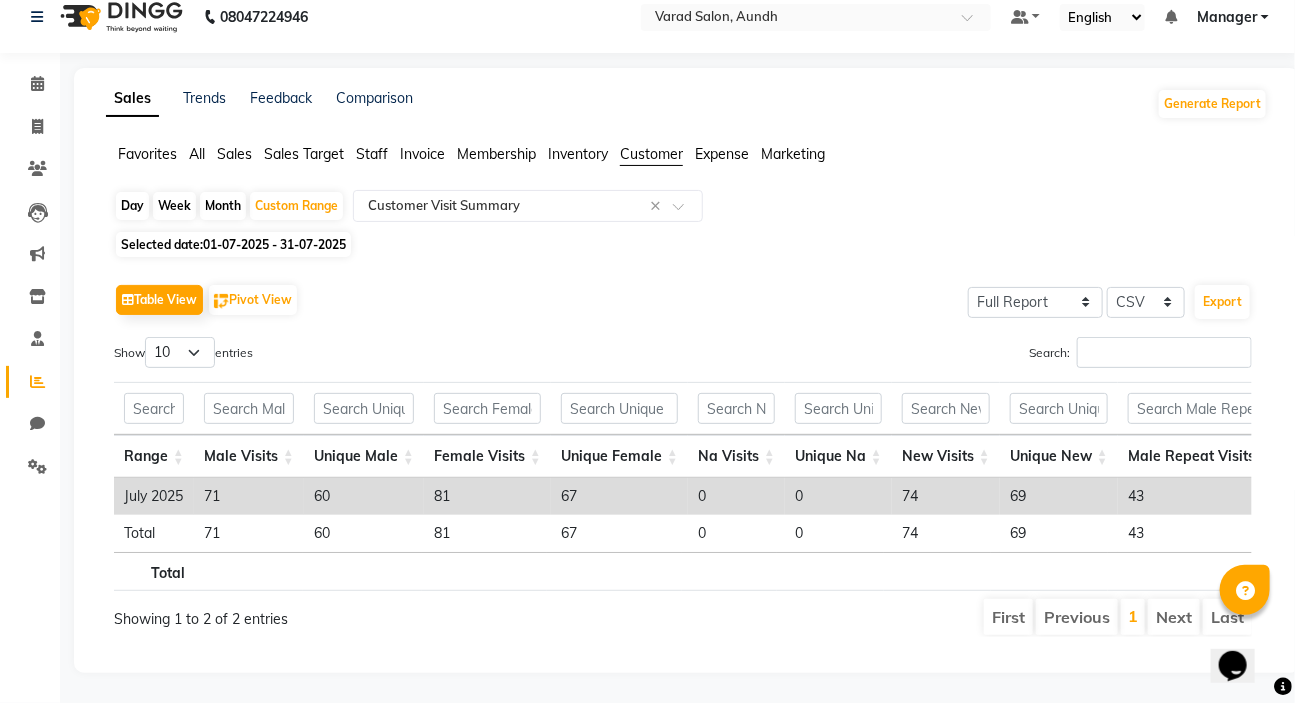 click on "Sales" 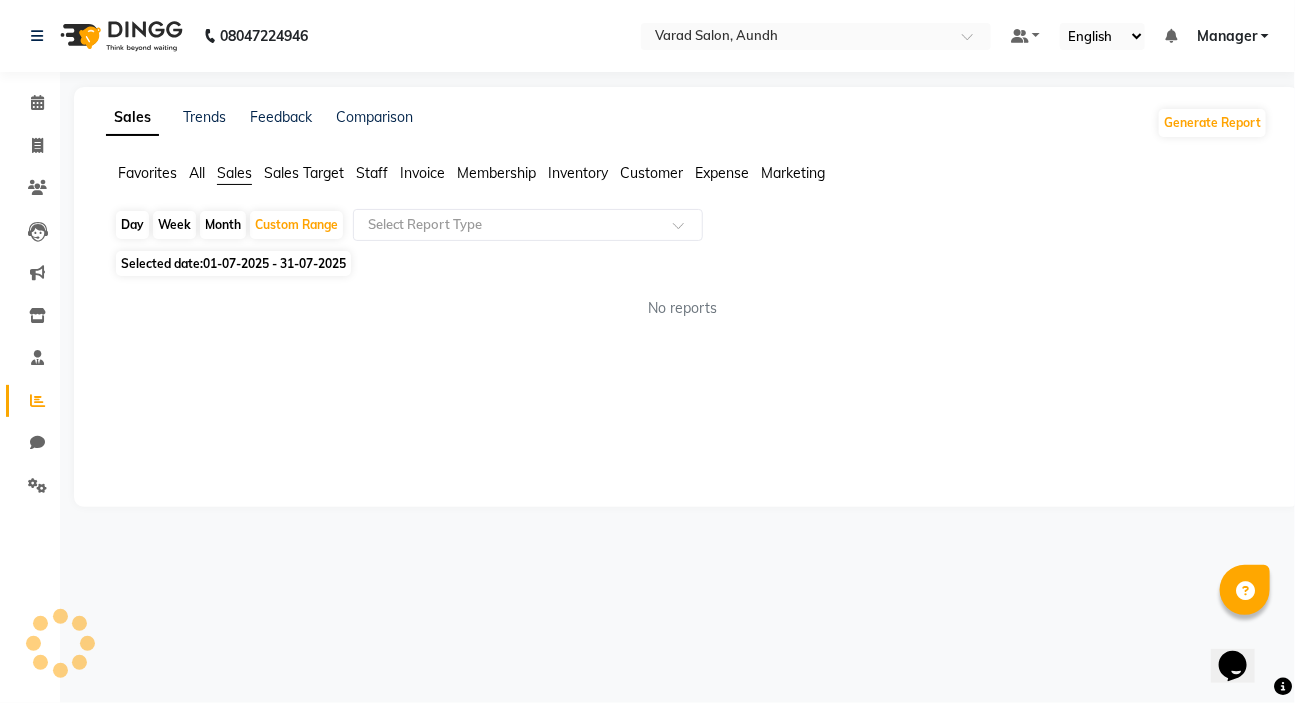 scroll, scrollTop: 0, scrollLeft: 0, axis: both 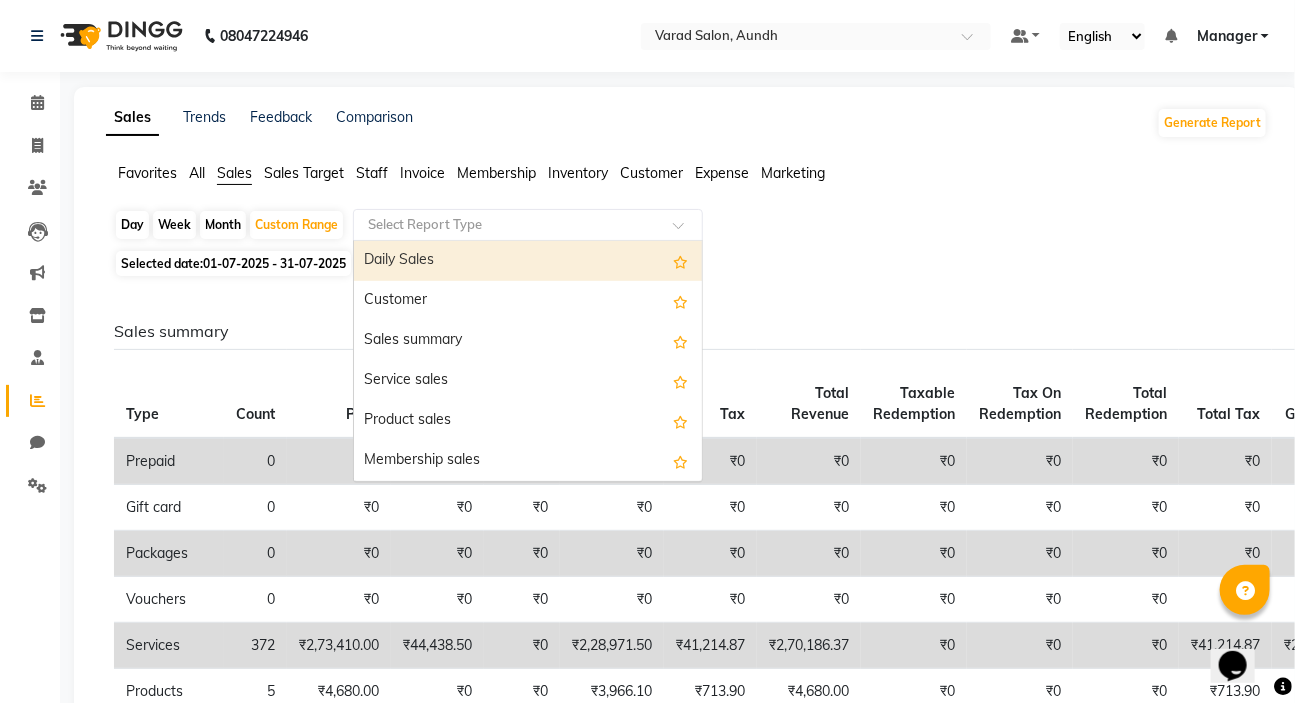 click 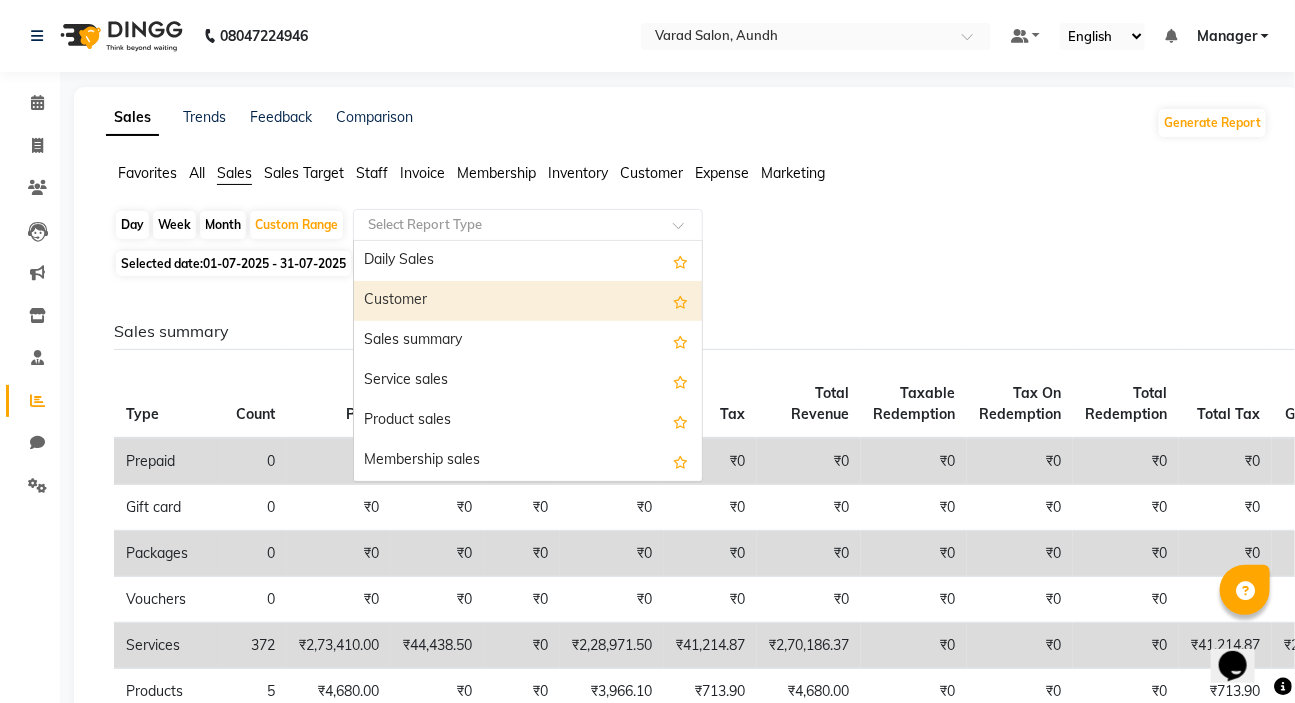 click on "Customer" at bounding box center (528, 301) 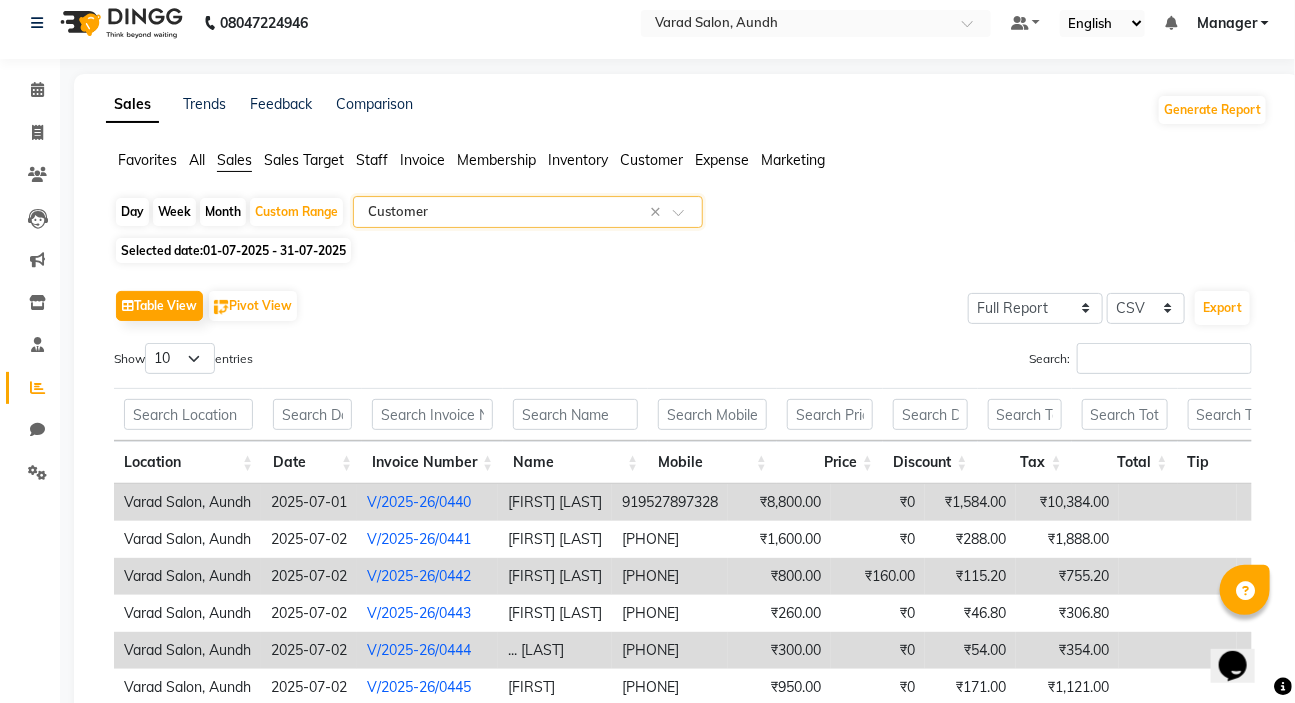 scroll, scrollTop: 0, scrollLeft: 0, axis: both 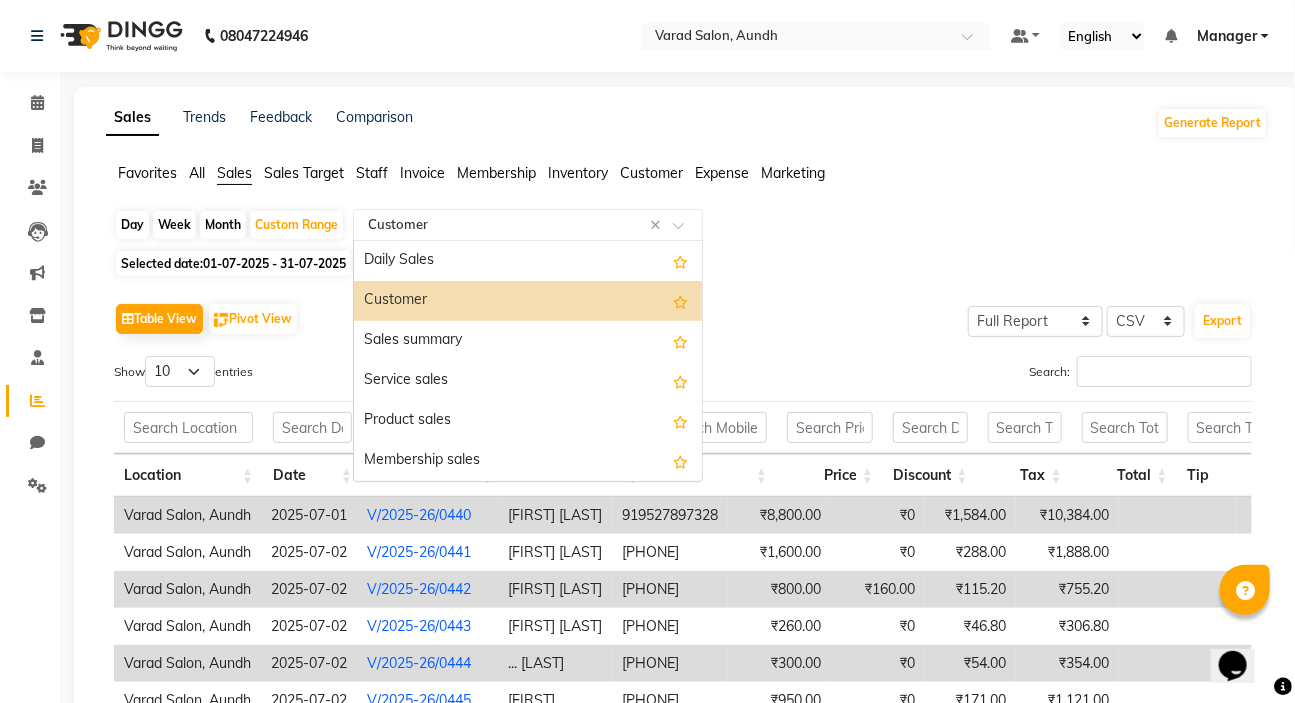 click 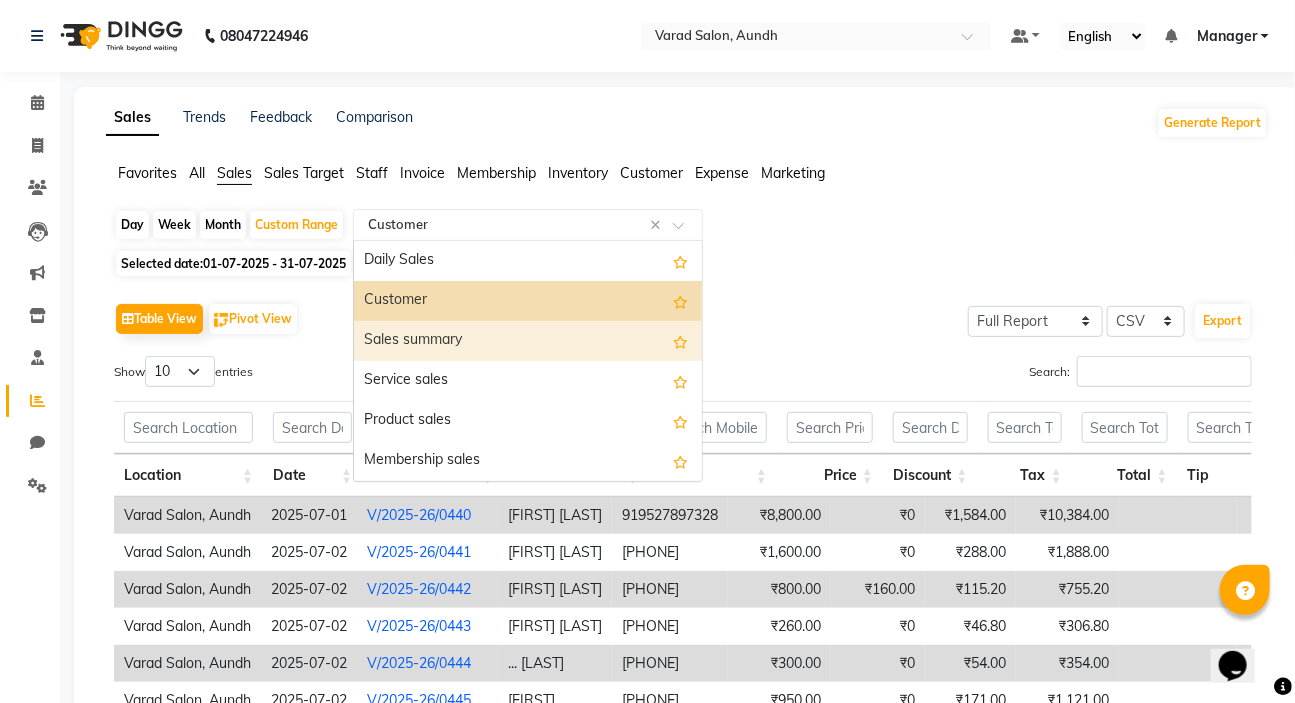 click on "Sales summary" at bounding box center (528, 341) 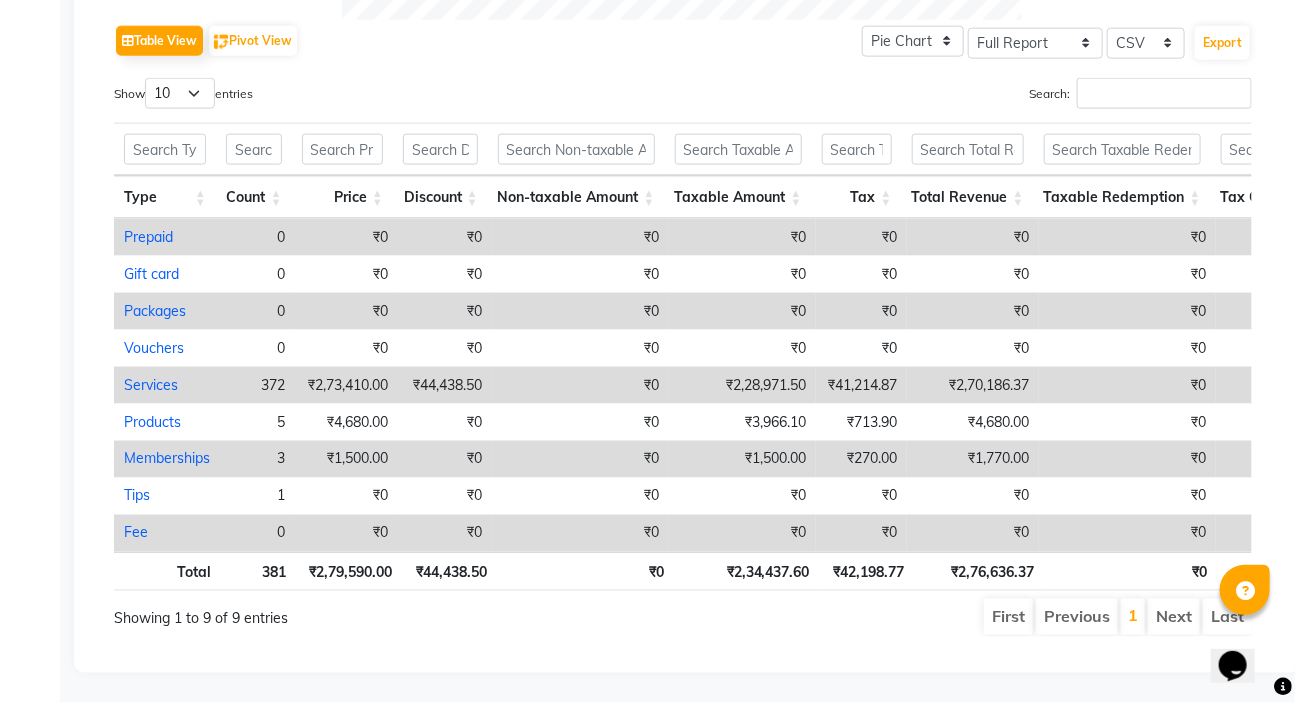 scroll, scrollTop: 1008, scrollLeft: 0, axis: vertical 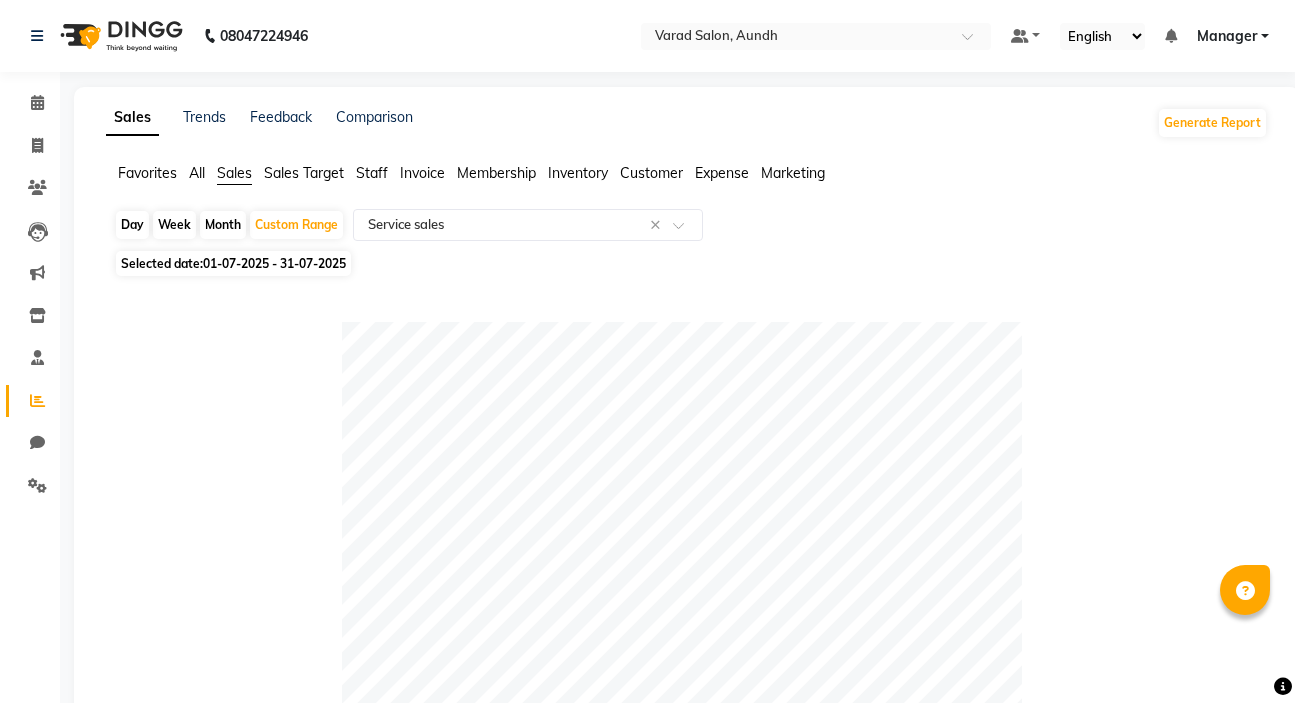 select on "full_report" 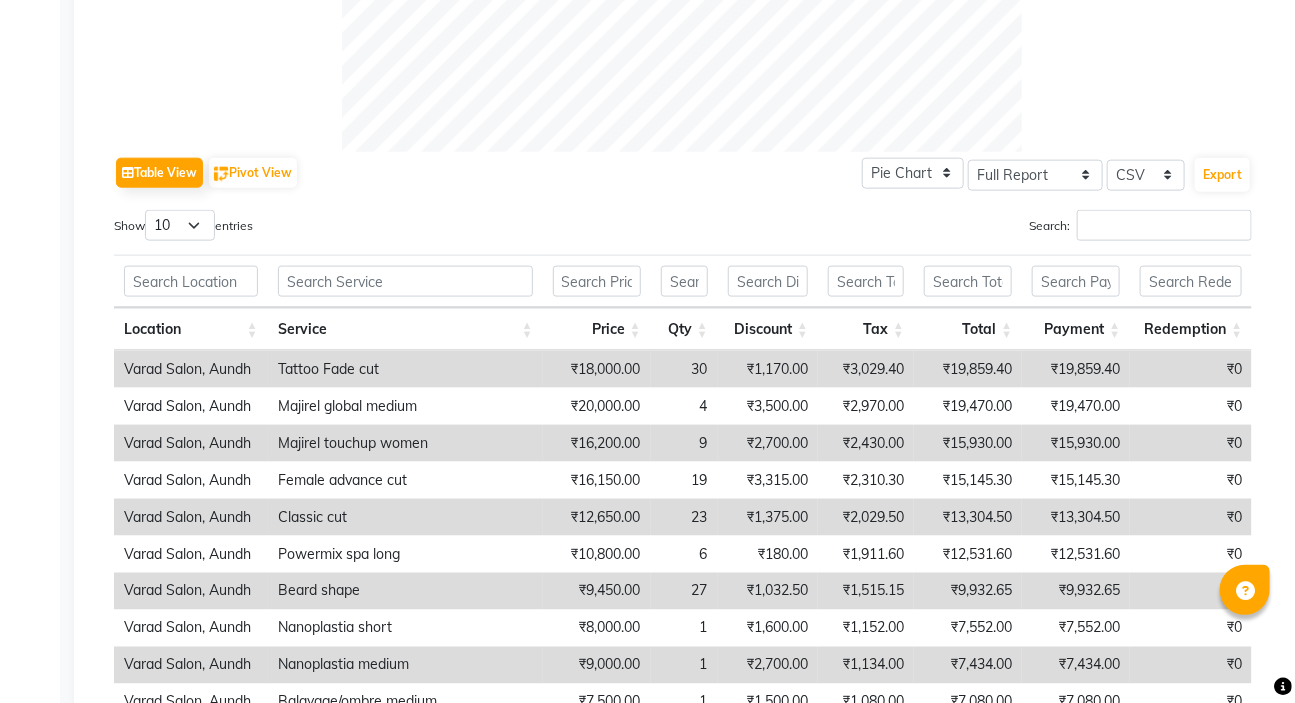 scroll, scrollTop: 0, scrollLeft: 0, axis: both 